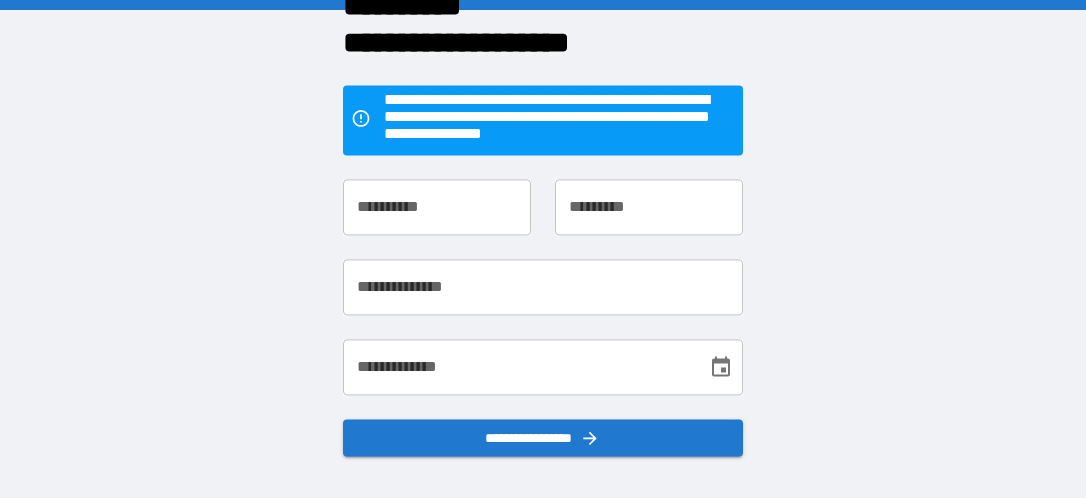 scroll, scrollTop: 0, scrollLeft: 0, axis: both 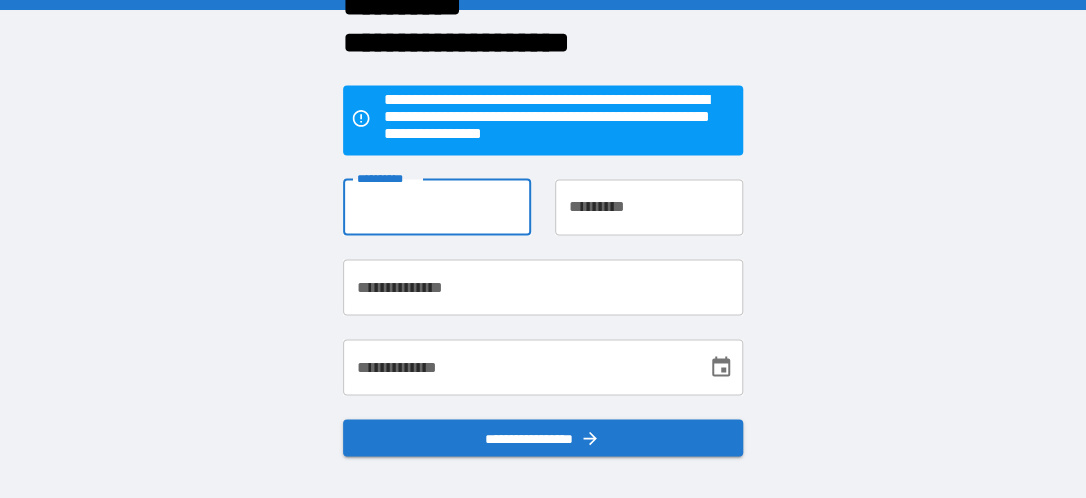 click on "**********" at bounding box center (437, 207) 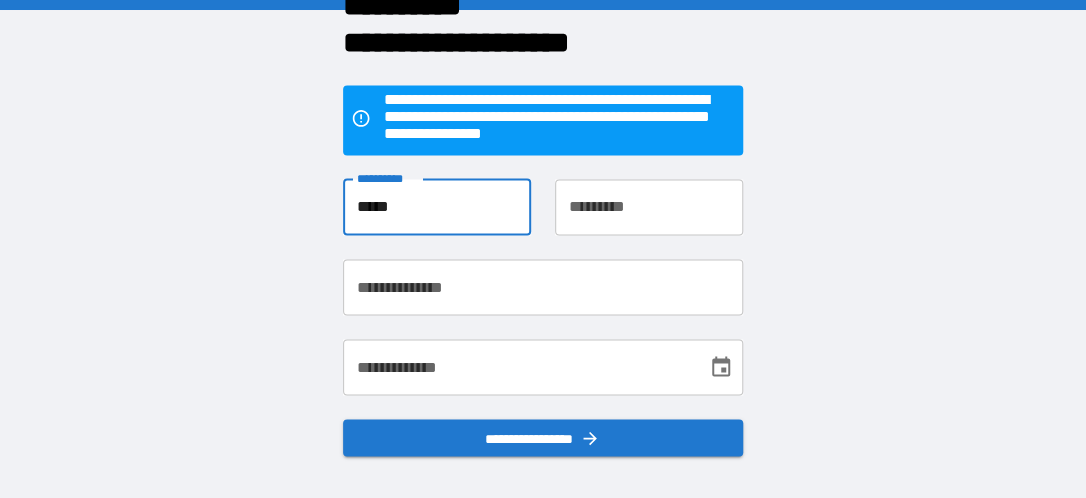 type on "*****" 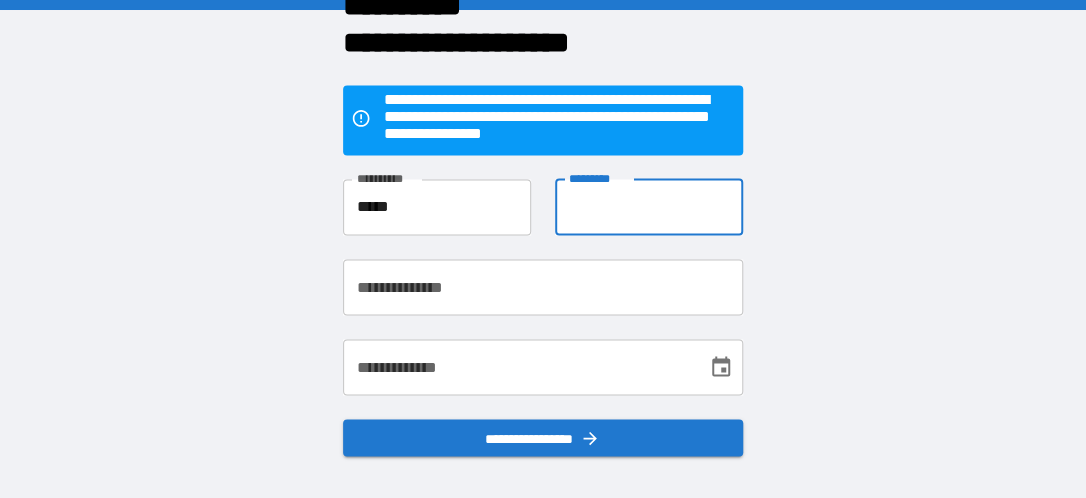 click on "**********" at bounding box center [649, 207] 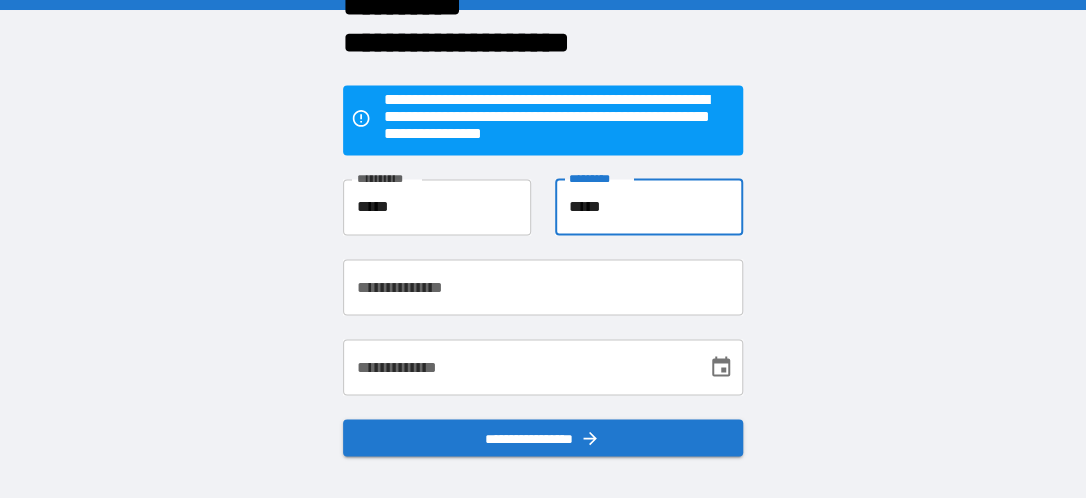 type on "*****" 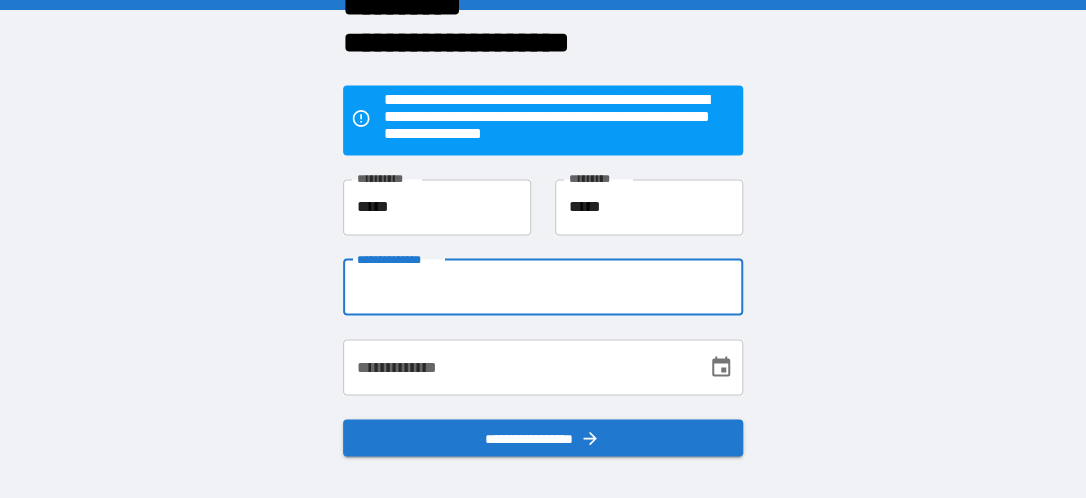 click on "**********" at bounding box center (543, 287) 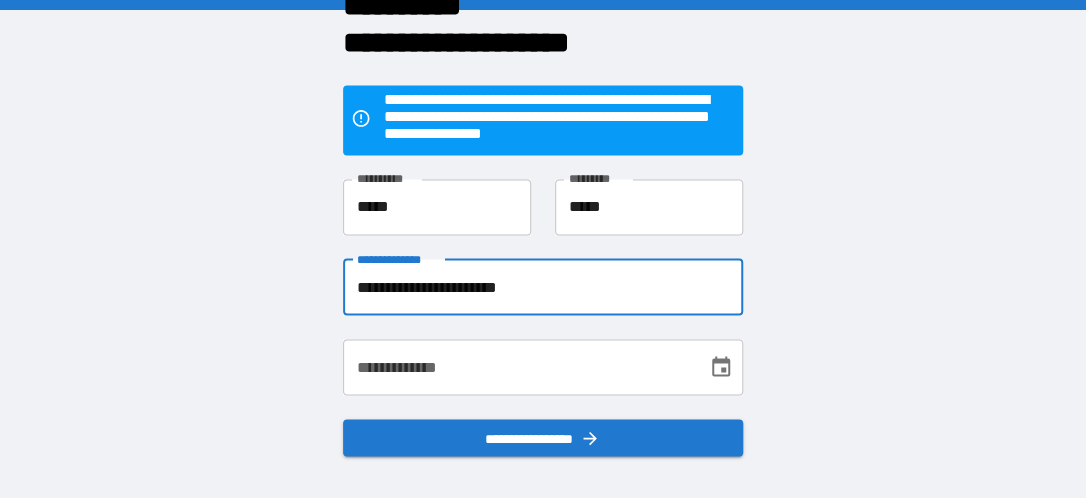 type on "**********" 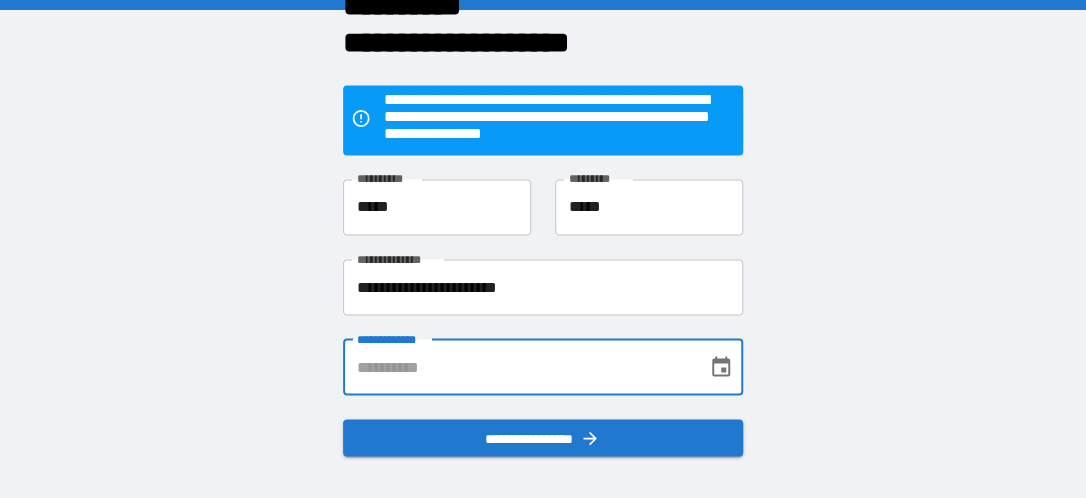 click on "**********" at bounding box center [518, 367] 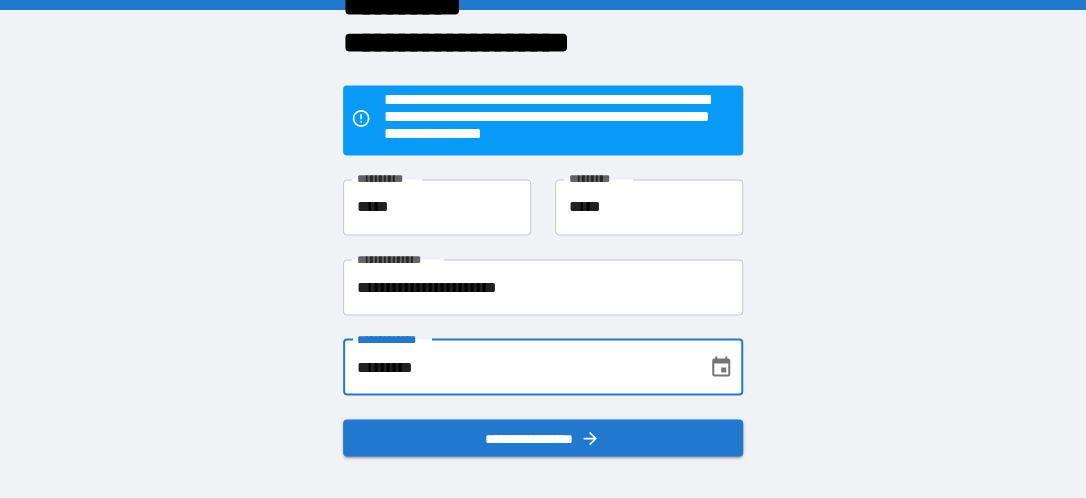 type on "**********" 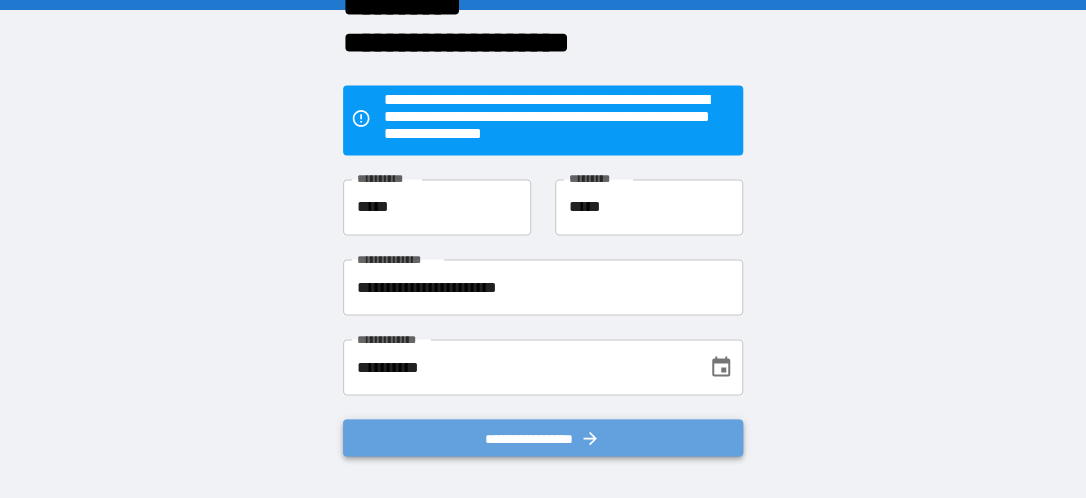 click on "**********" at bounding box center (543, 438) 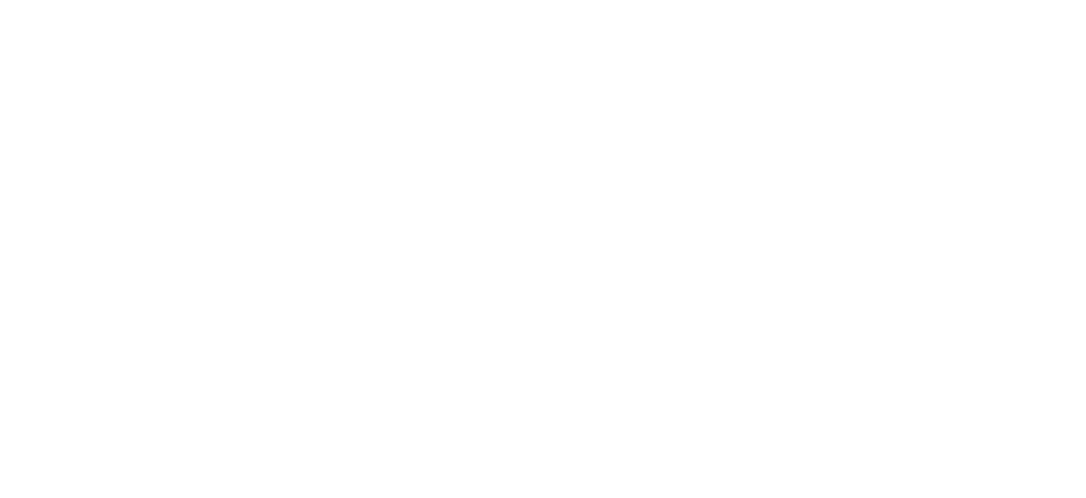 scroll, scrollTop: 0, scrollLeft: 0, axis: both 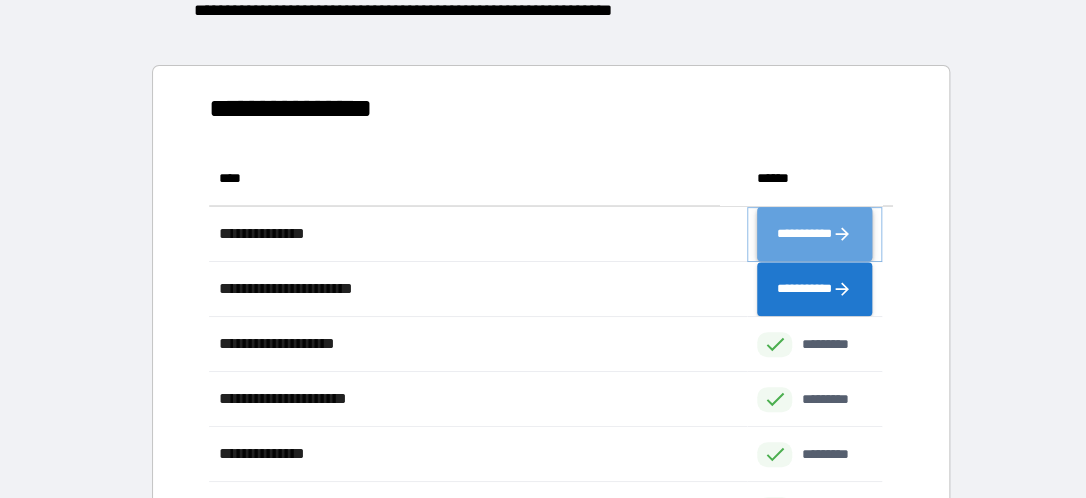 click on "**********" at bounding box center (814, 234) 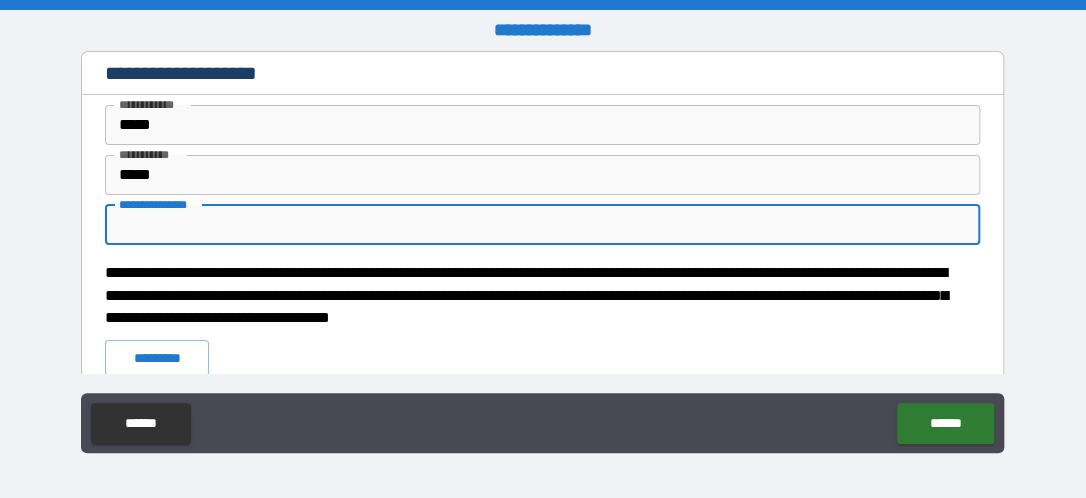 click on "**********" at bounding box center [542, 225] 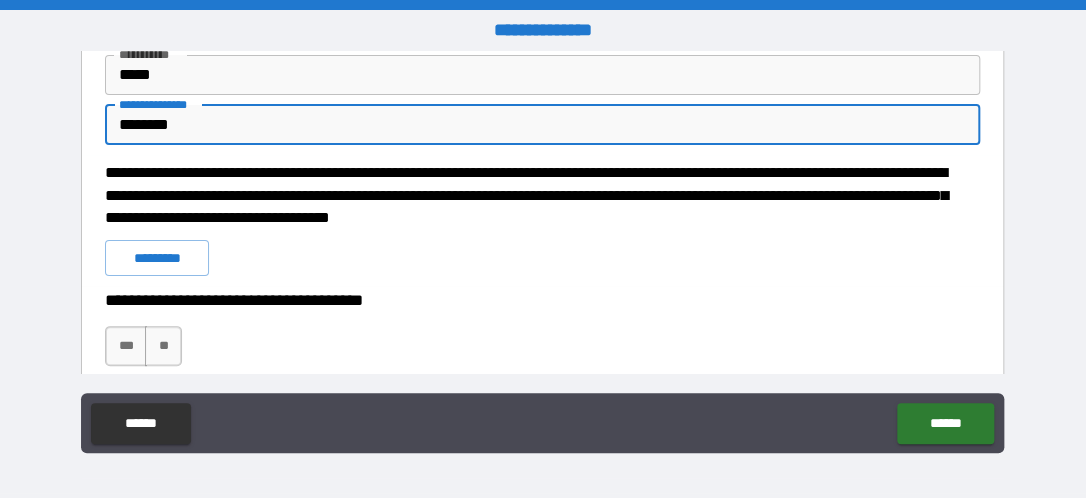 scroll, scrollTop: 200, scrollLeft: 0, axis: vertical 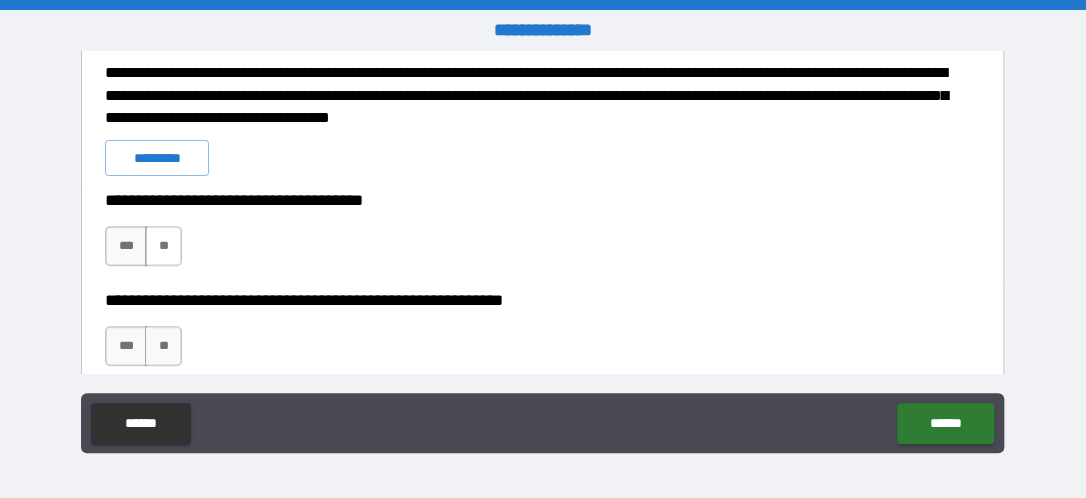 type on "********" 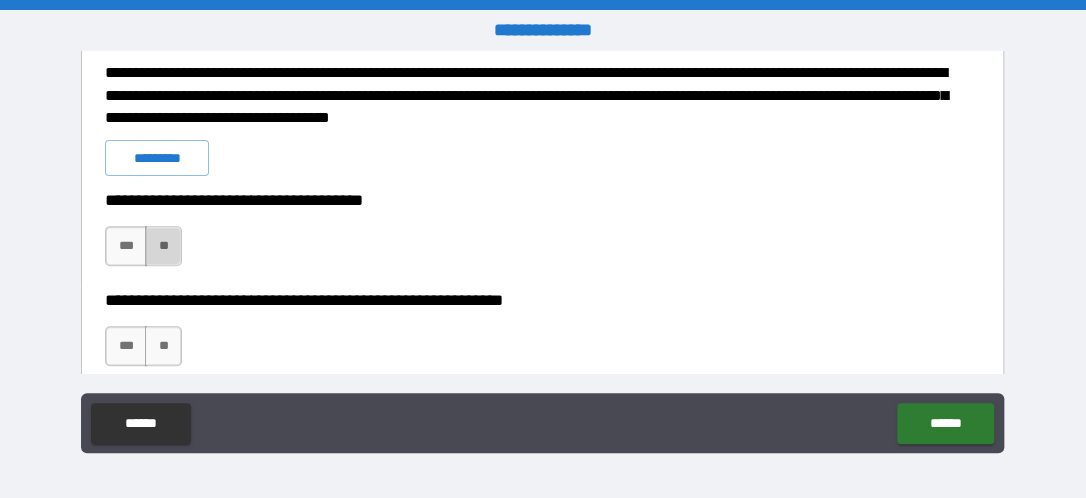 click on "**" at bounding box center [163, 246] 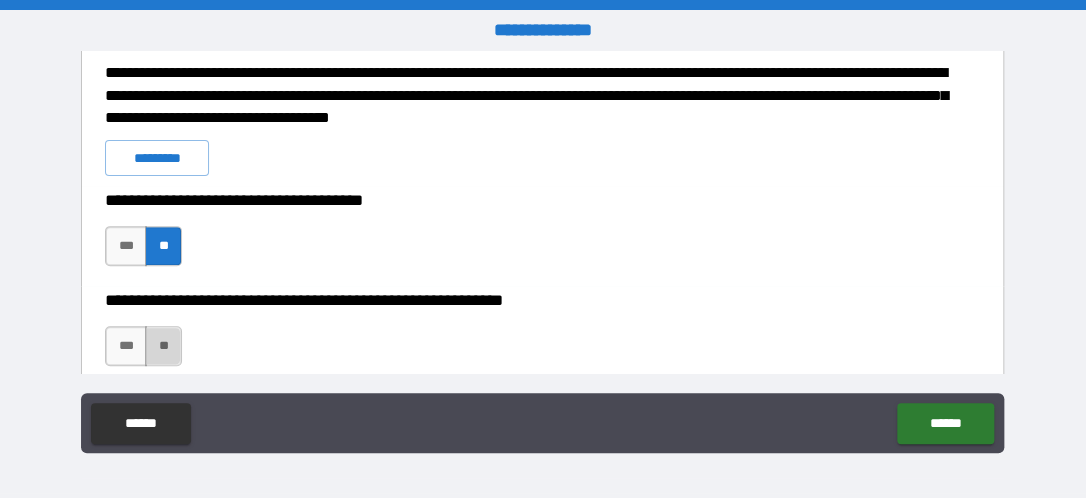 click on "**" at bounding box center (163, 346) 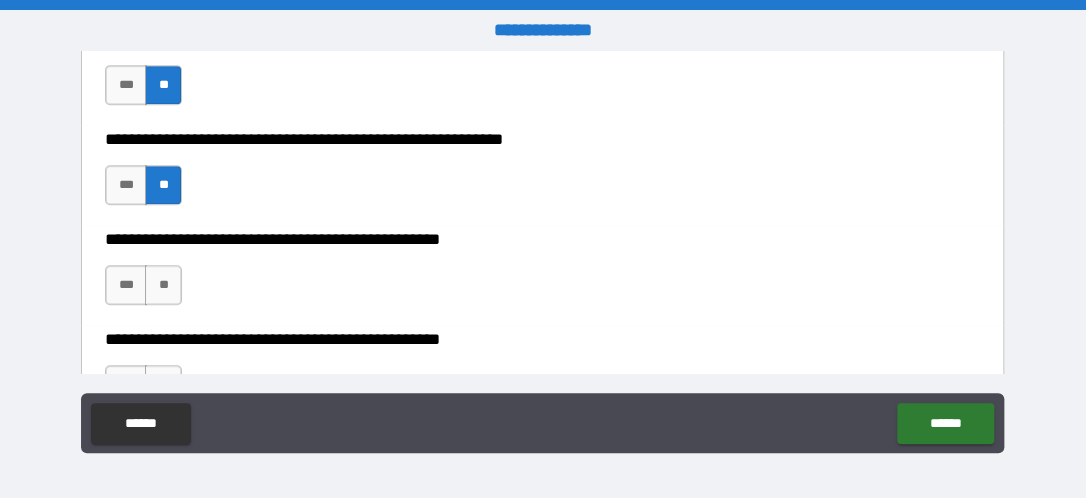 scroll, scrollTop: 500, scrollLeft: 0, axis: vertical 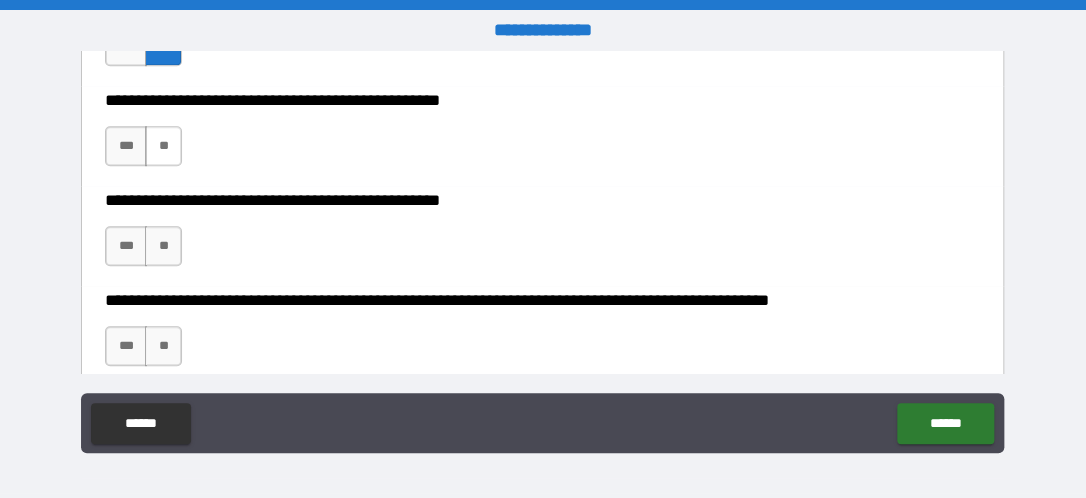 click on "**" at bounding box center (163, 146) 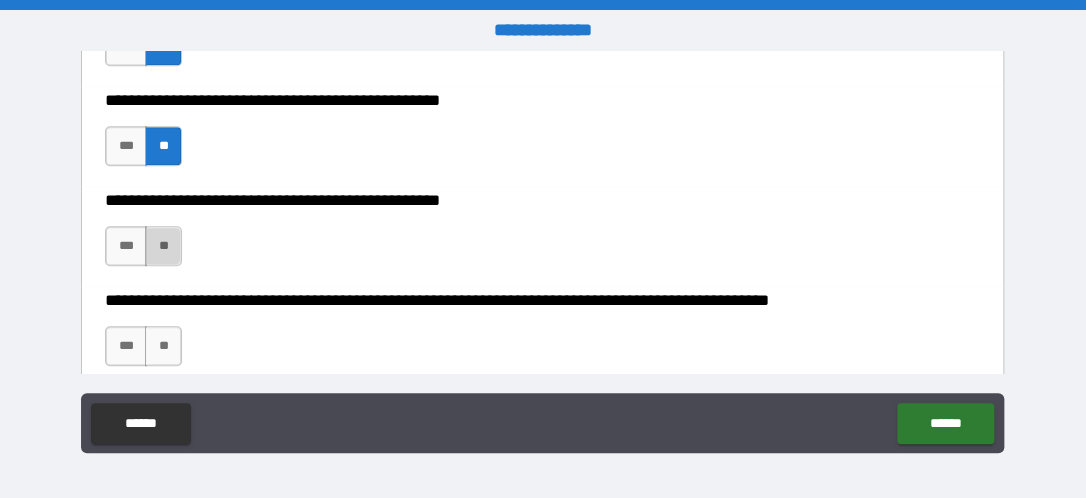 click on "**" at bounding box center [163, 246] 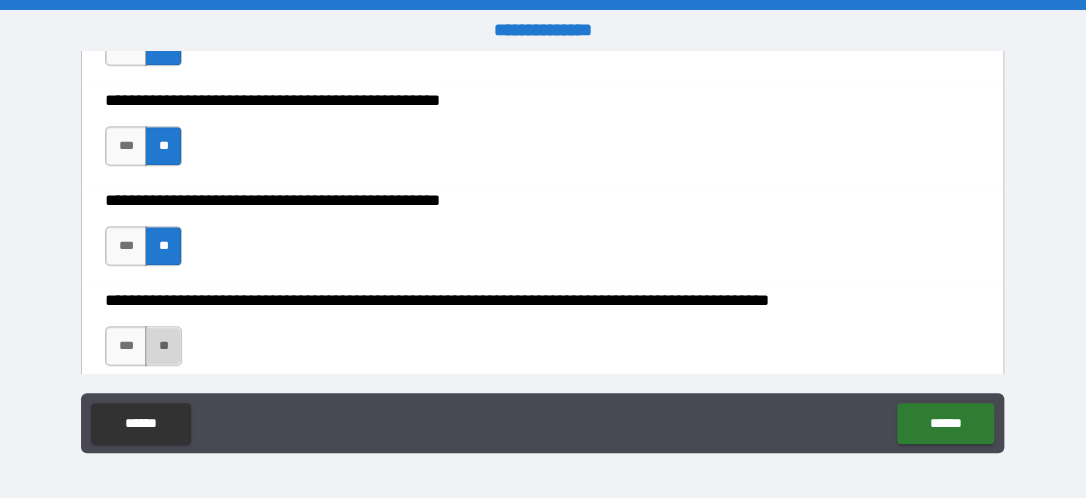 click on "**" at bounding box center [163, 346] 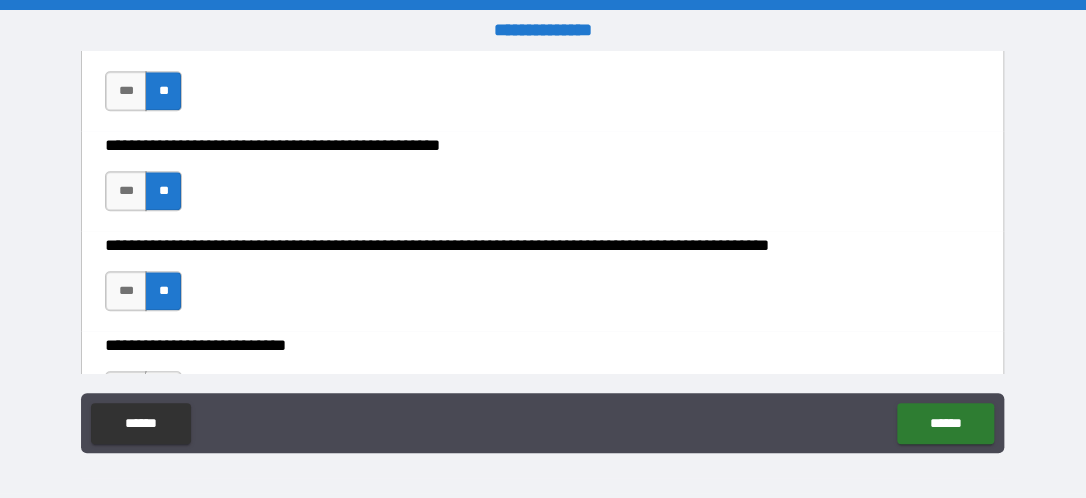 scroll, scrollTop: 700, scrollLeft: 0, axis: vertical 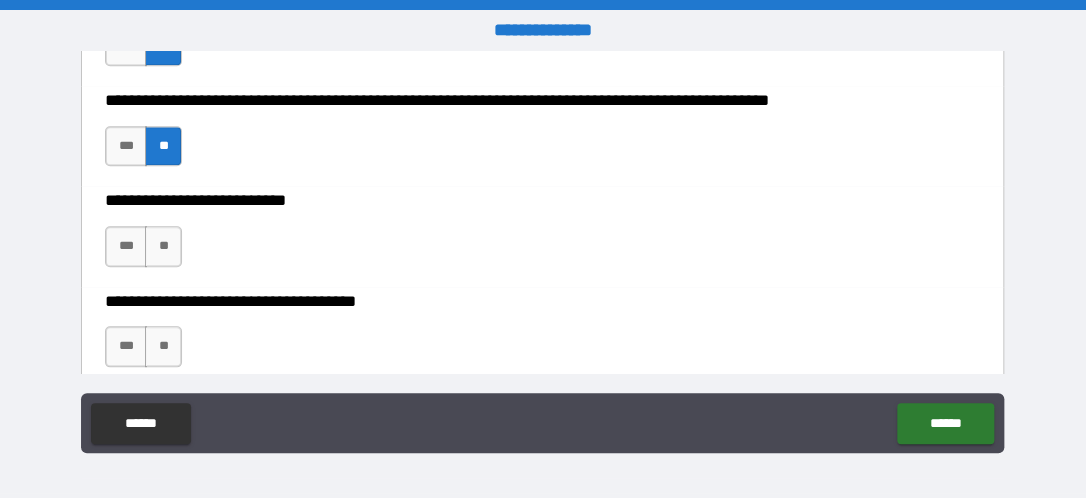 drag, startPoint x: 162, startPoint y: 241, endPoint x: 415, endPoint y: 291, distance: 257.8934 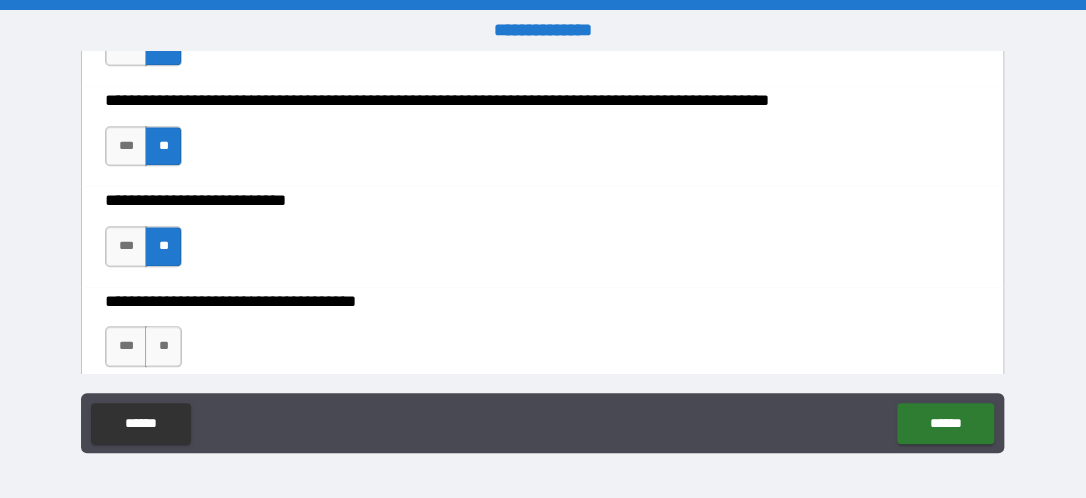 scroll, scrollTop: 800, scrollLeft: 0, axis: vertical 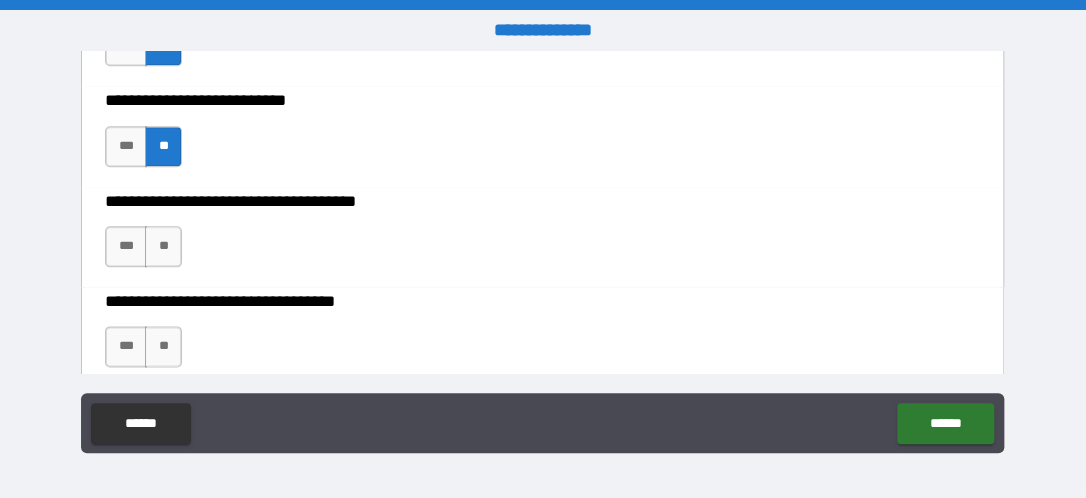 drag, startPoint x: 164, startPoint y: 335, endPoint x: 170, endPoint y: 326, distance: 10.816654 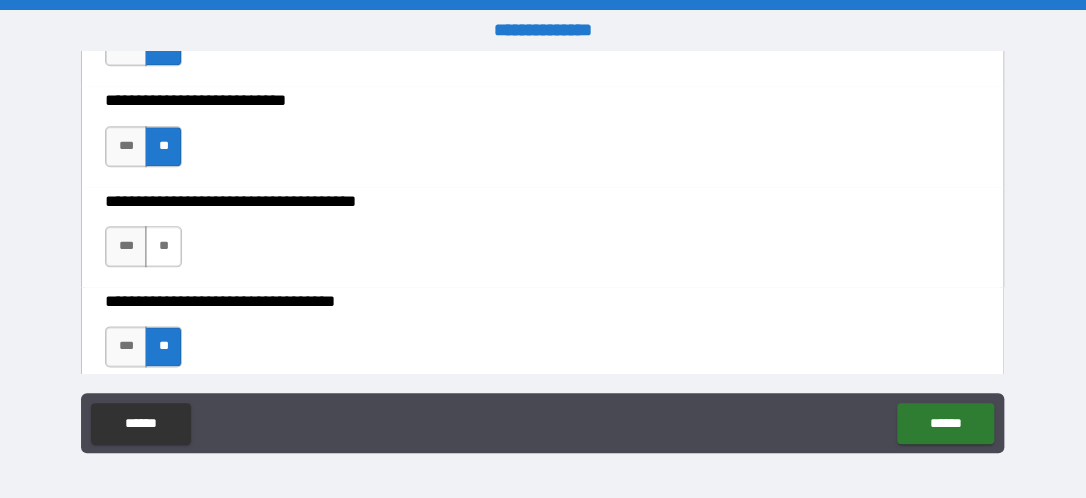 click on "**" at bounding box center (163, 246) 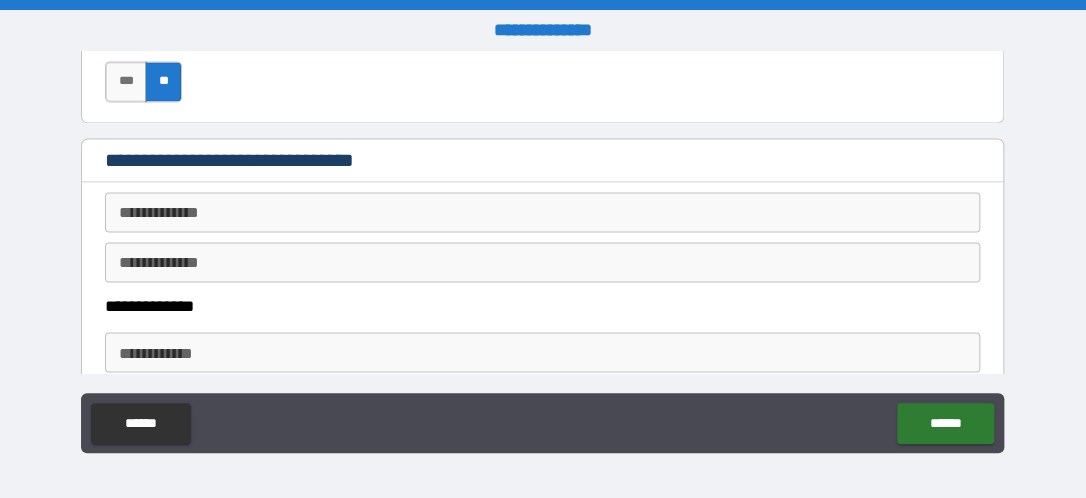 scroll, scrollTop: 1100, scrollLeft: 0, axis: vertical 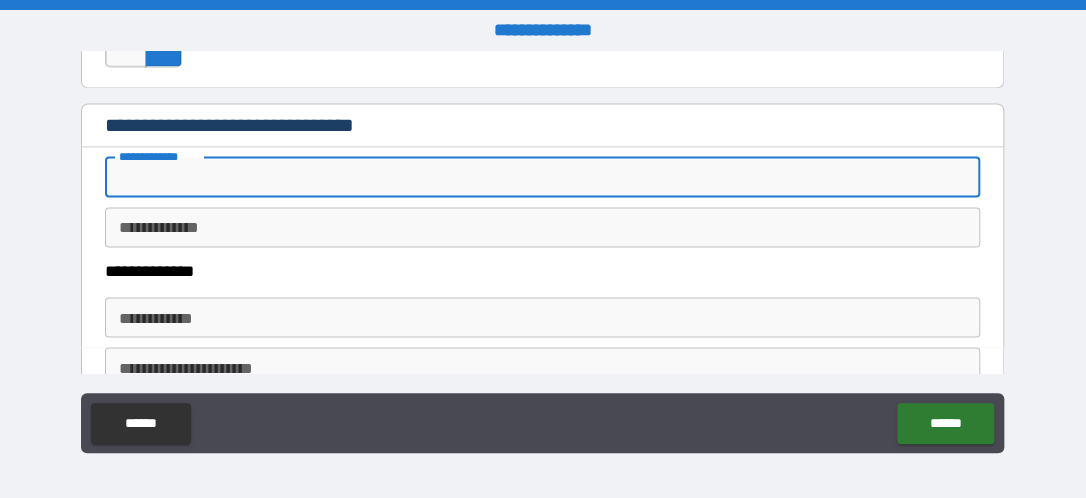 click on "**********" at bounding box center (542, 177) 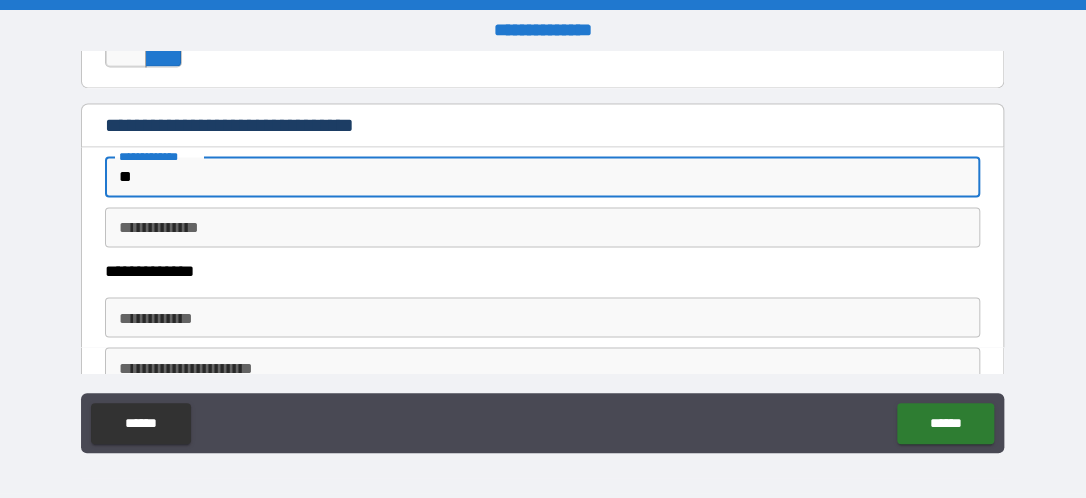type on "**" 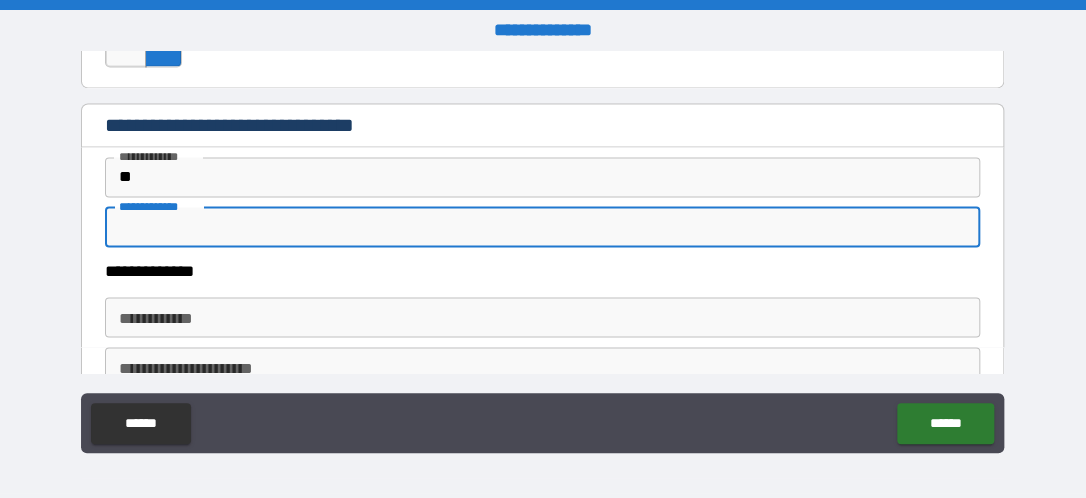 click on "**********" at bounding box center (542, 227) 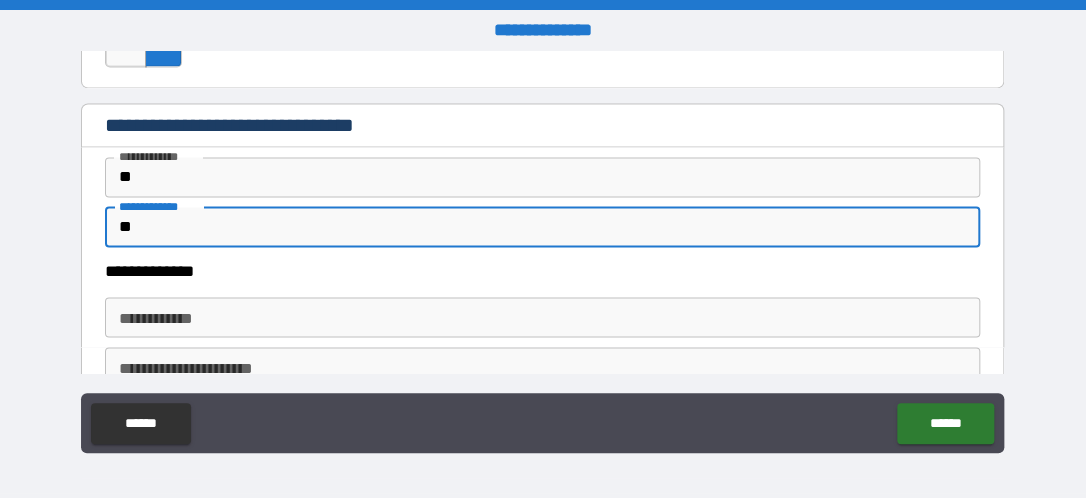 type on "**" 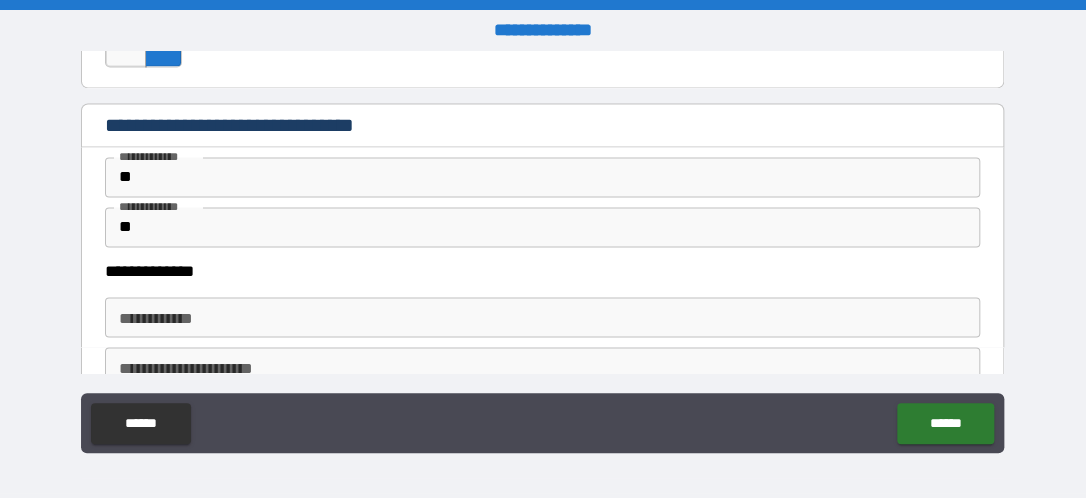 click on "**********" at bounding box center (536, 272) 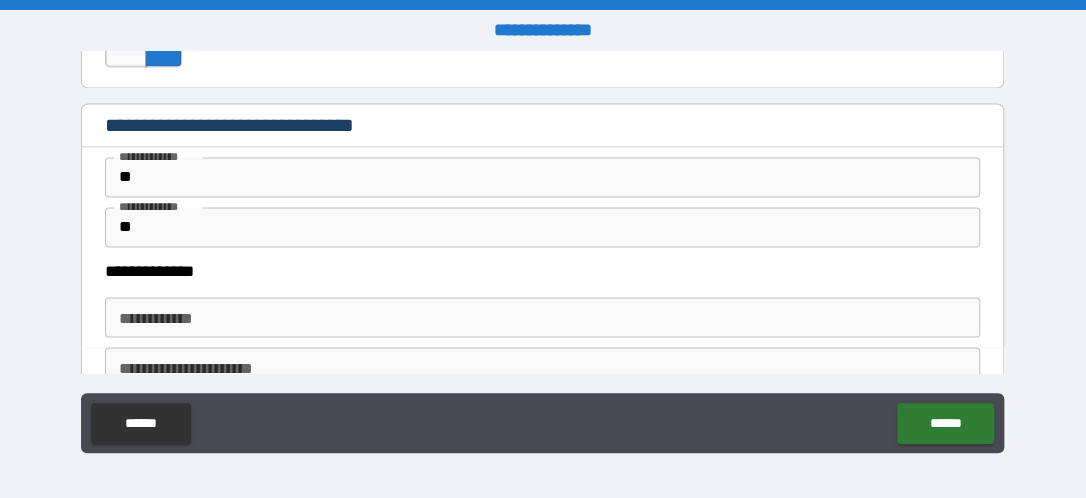 click on "**********" at bounding box center (542, 317) 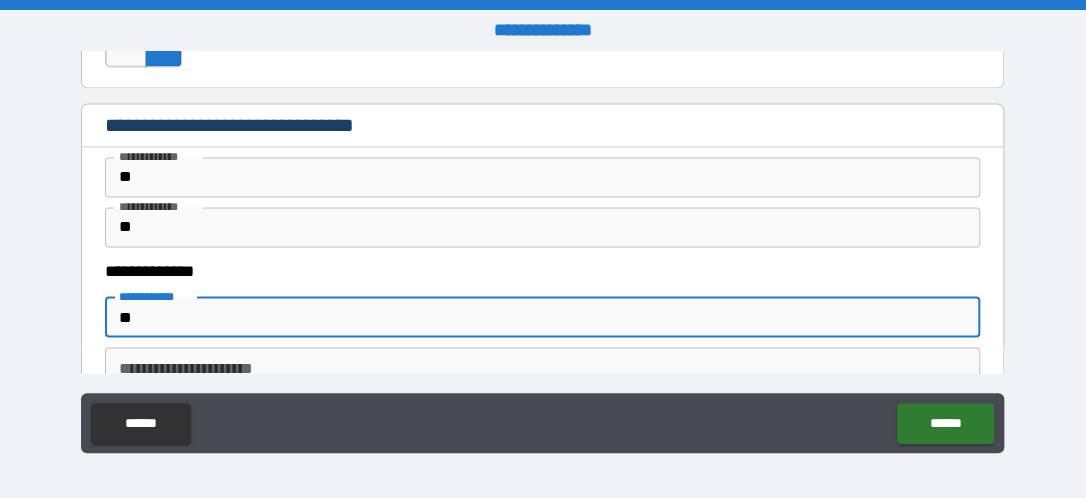 type on "**" 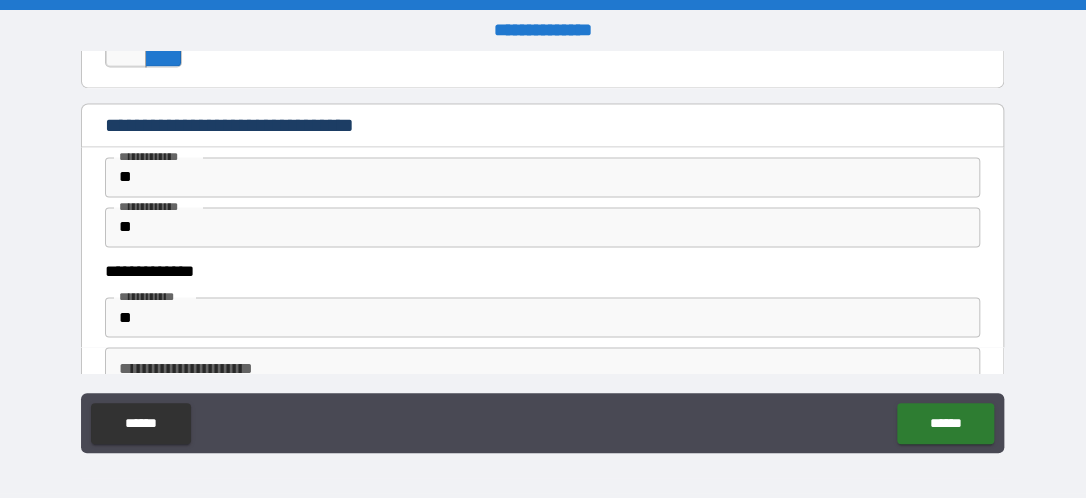 click on "**********" at bounding box center [536, 272] 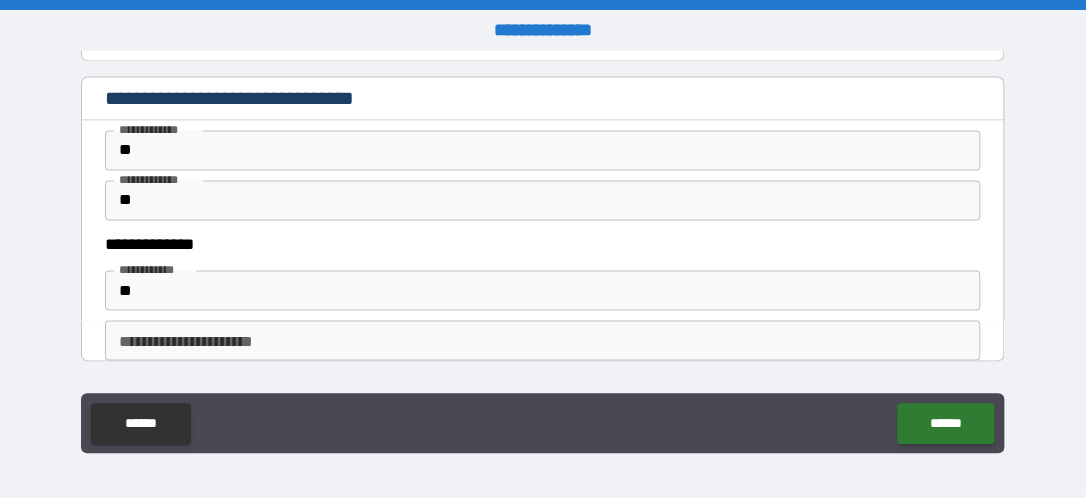 scroll, scrollTop: 1200, scrollLeft: 0, axis: vertical 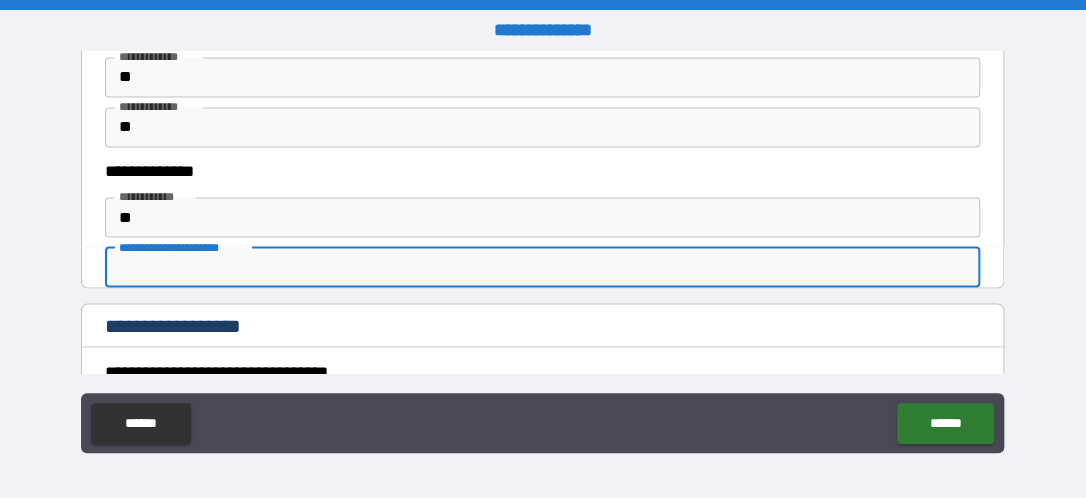 click on "**********" at bounding box center (542, 267) 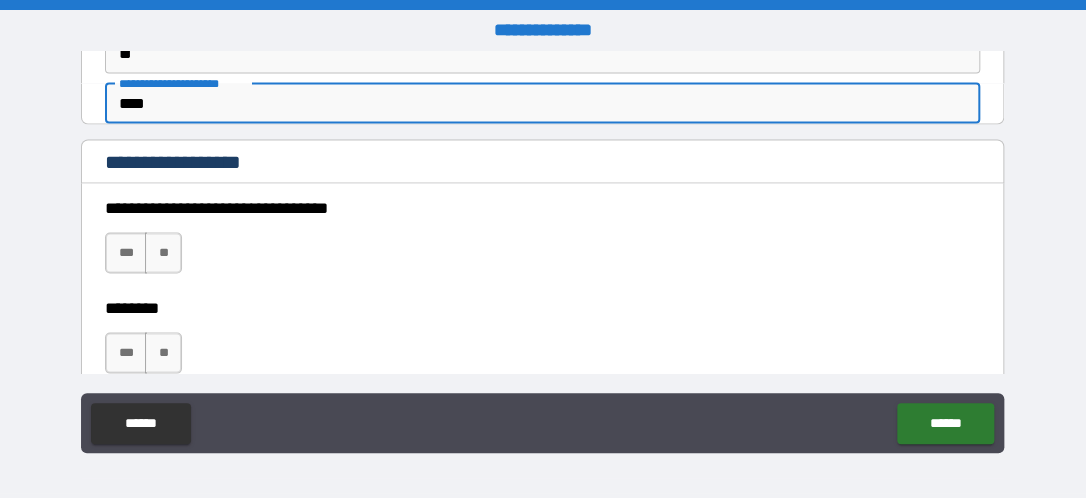 scroll, scrollTop: 1400, scrollLeft: 0, axis: vertical 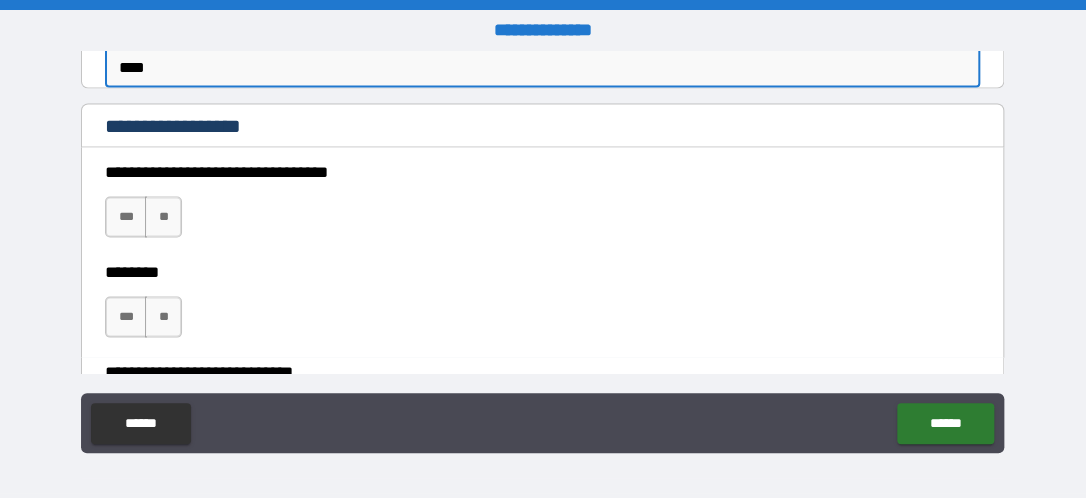 type on "****" 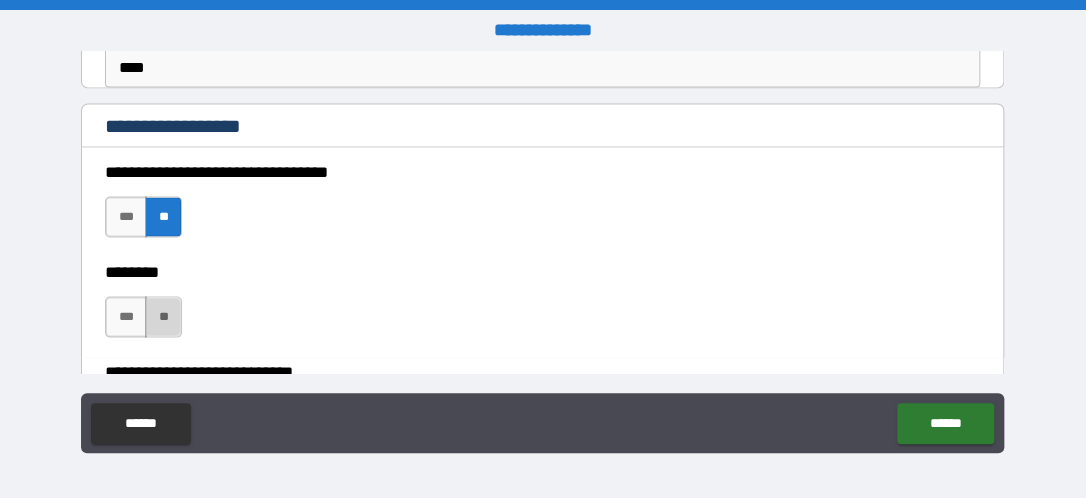click on "**" at bounding box center (163, 316) 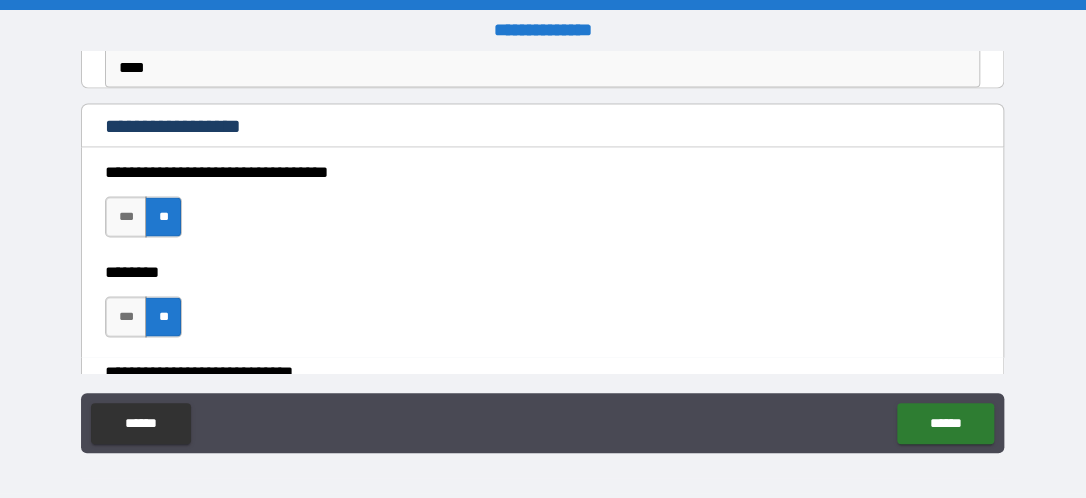 scroll, scrollTop: 1600, scrollLeft: 0, axis: vertical 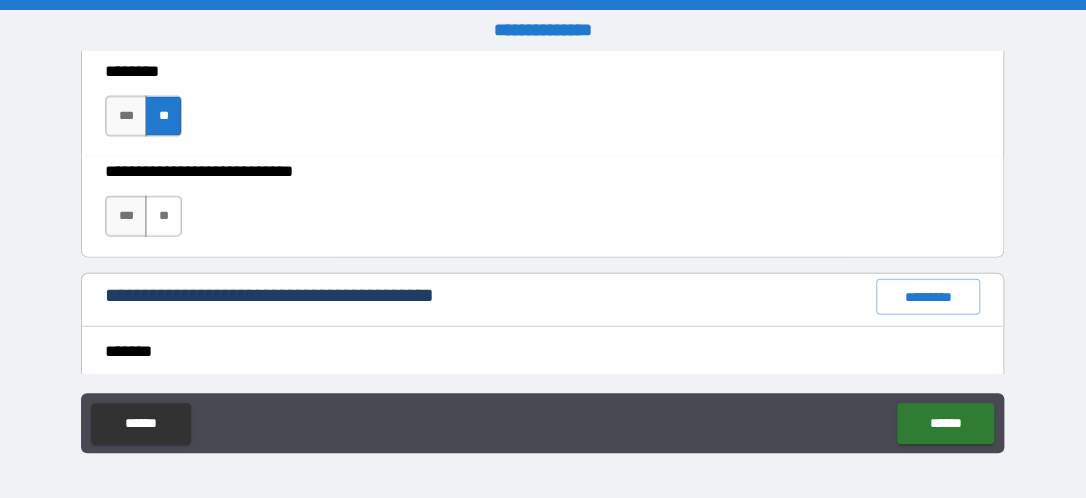click on "**" at bounding box center (163, 216) 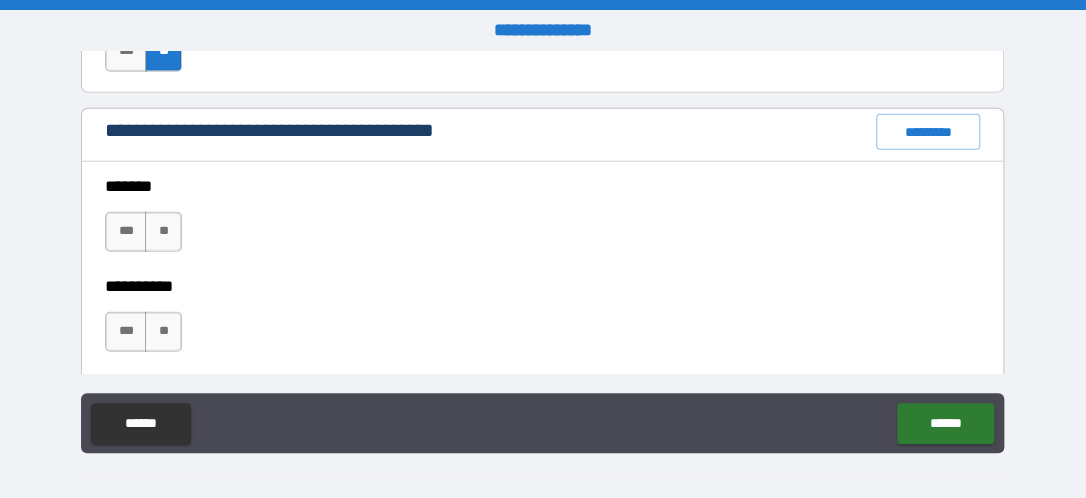scroll, scrollTop: 1800, scrollLeft: 0, axis: vertical 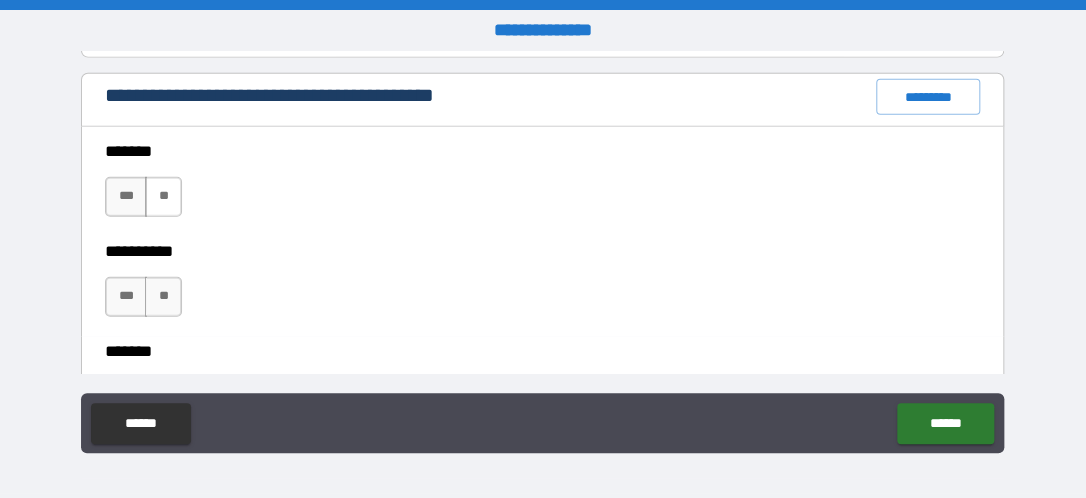 click on "**" at bounding box center [163, 197] 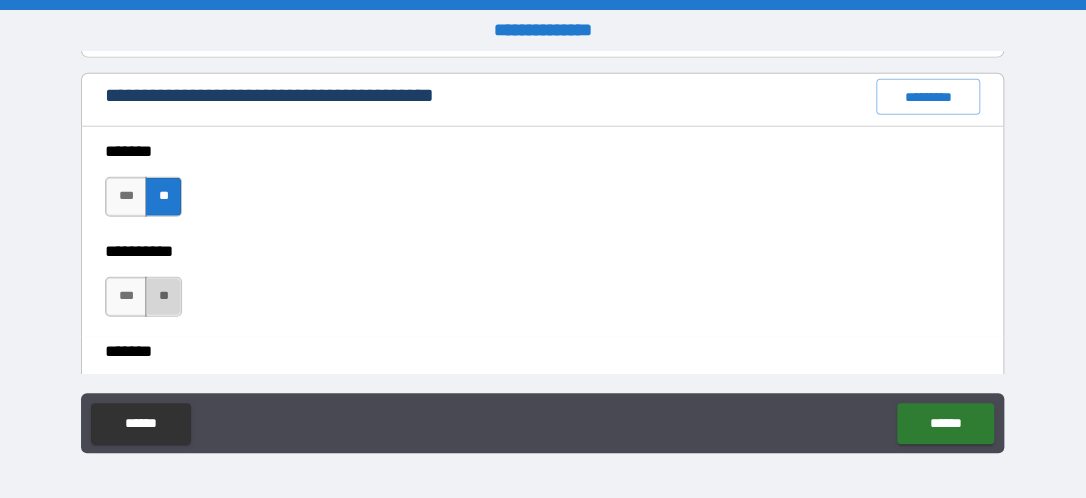 click on "**" at bounding box center [163, 297] 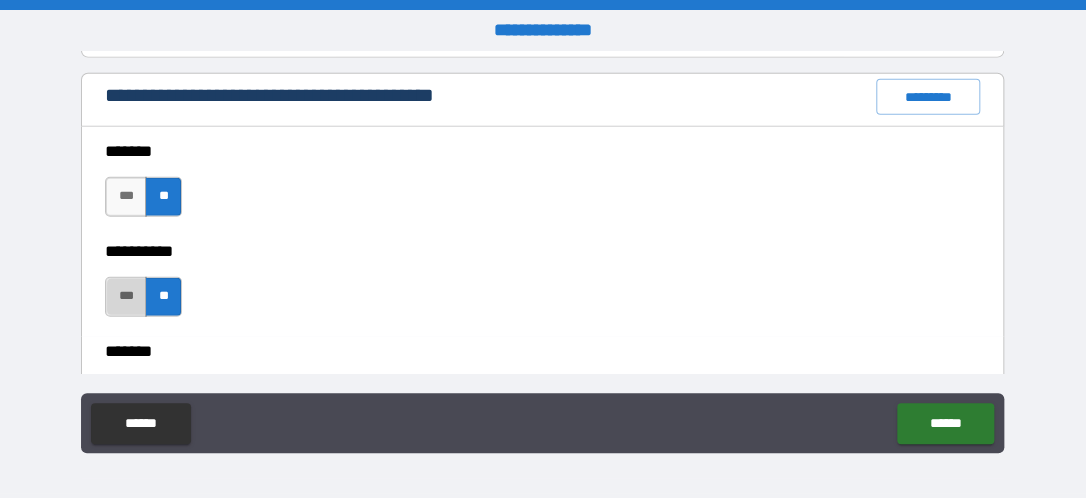 click on "***" at bounding box center (126, 297) 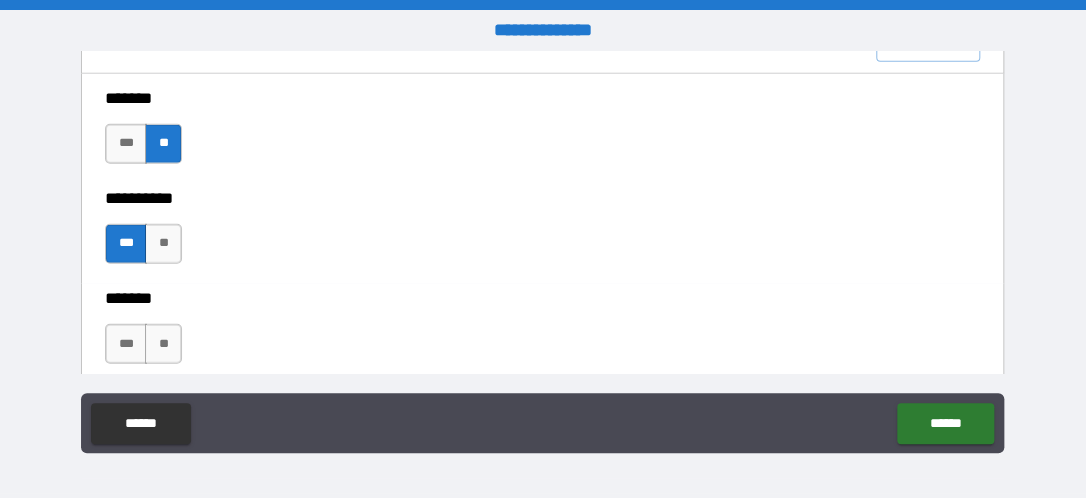 scroll, scrollTop: 1900, scrollLeft: 0, axis: vertical 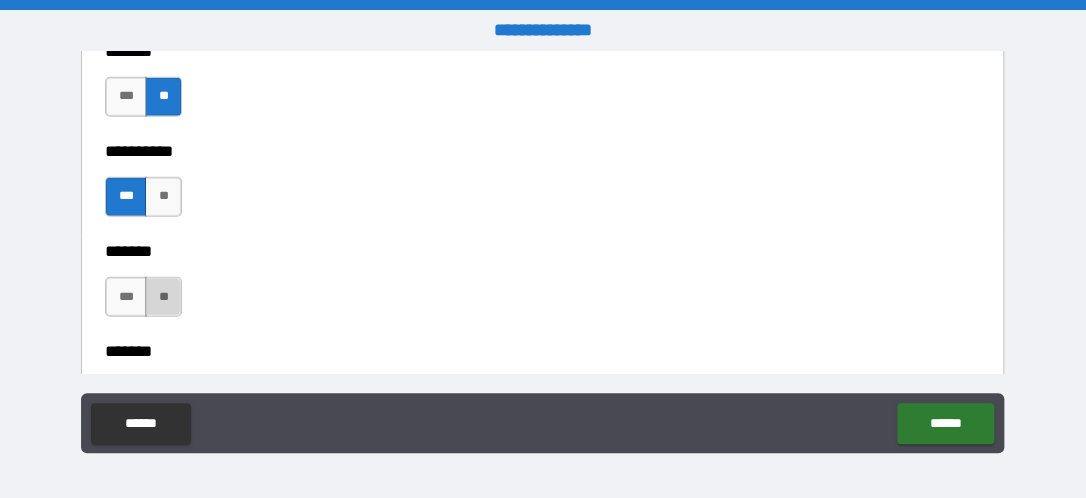 click on "**" at bounding box center [163, 297] 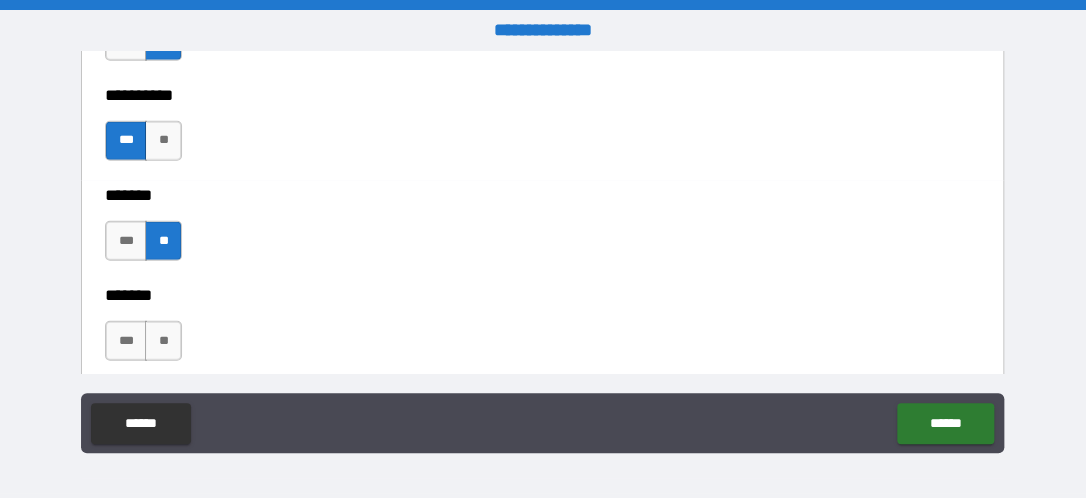 scroll, scrollTop: 2000, scrollLeft: 0, axis: vertical 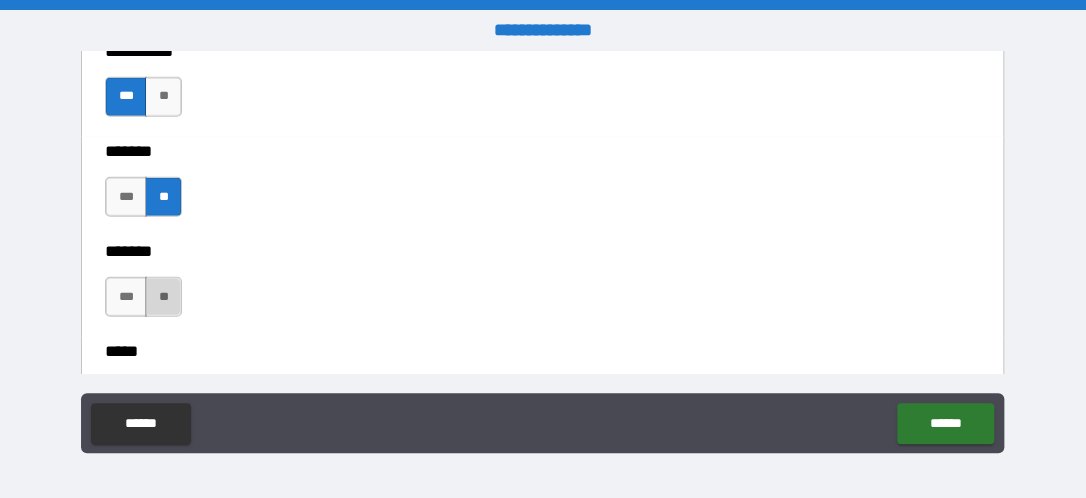 click on "**" at bounding box center (163, 297) 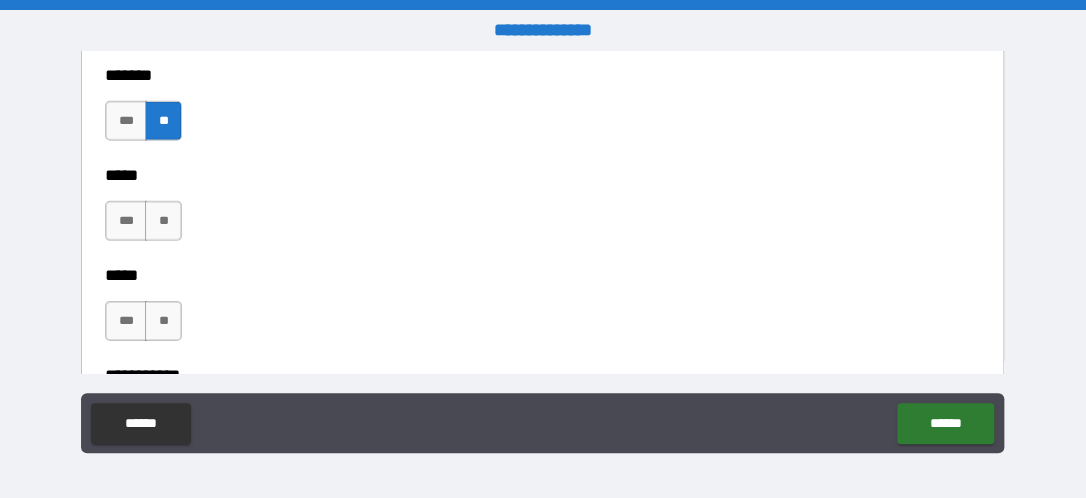 scroll, scrollTop: 2200, scrollLeft: 0, axis: vertical 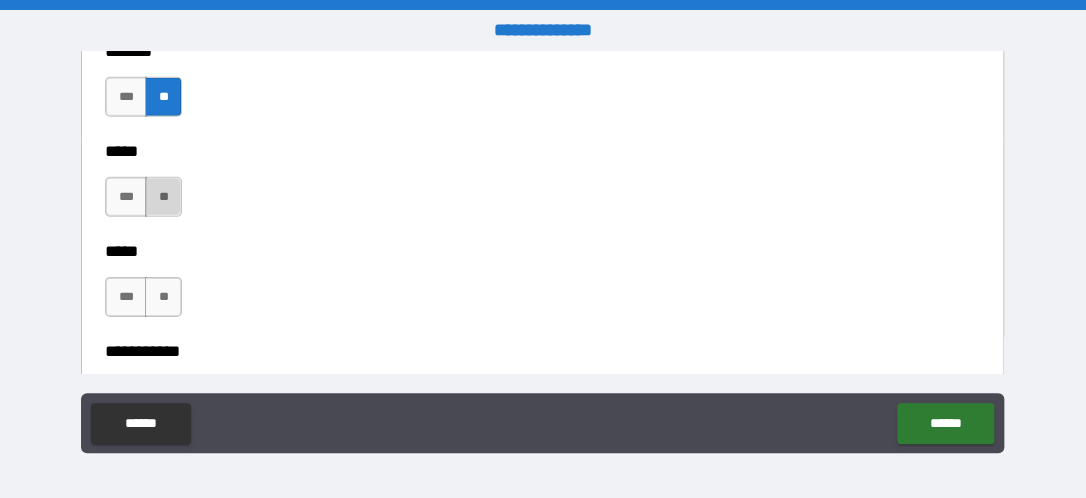 click on "**" at bounding box center (163, 197) 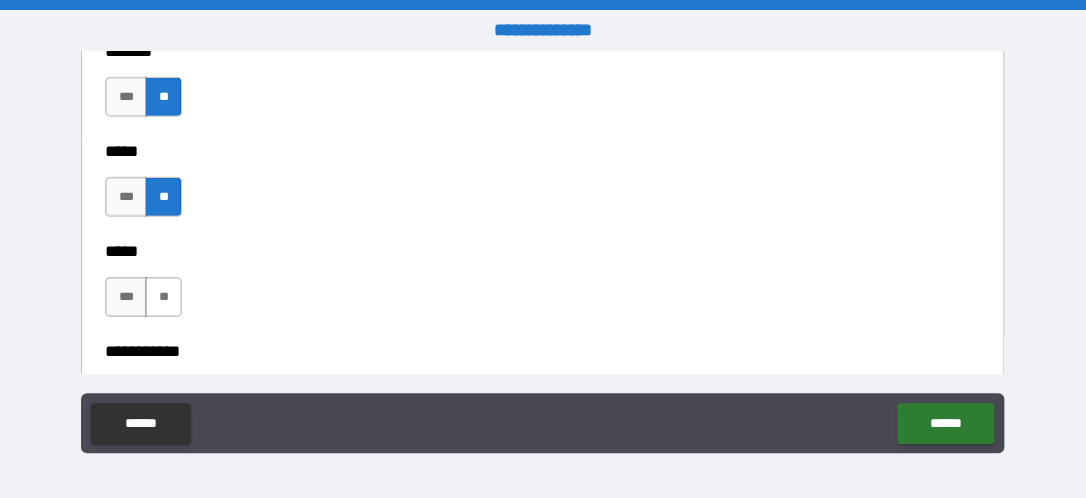 click on "**" at bounding box center (163, 297) 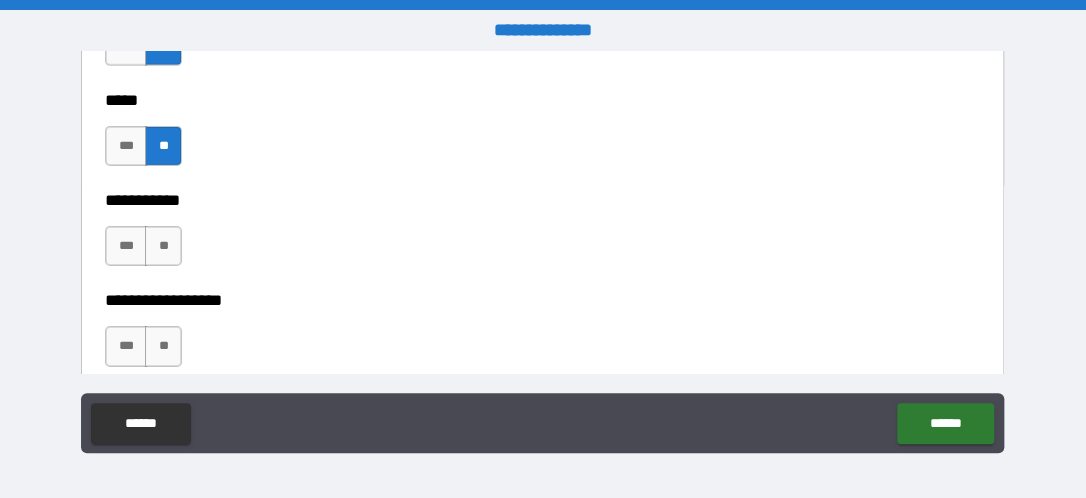 scroll, scrollTop: 2400, scrollLeft: 0, axis: vertical 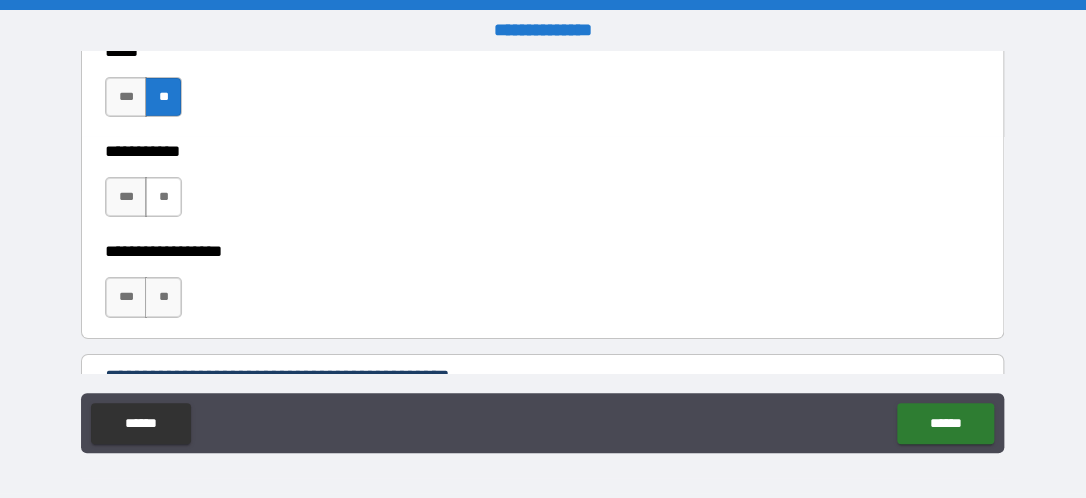 click on "**" at bounding box center (163, 197) 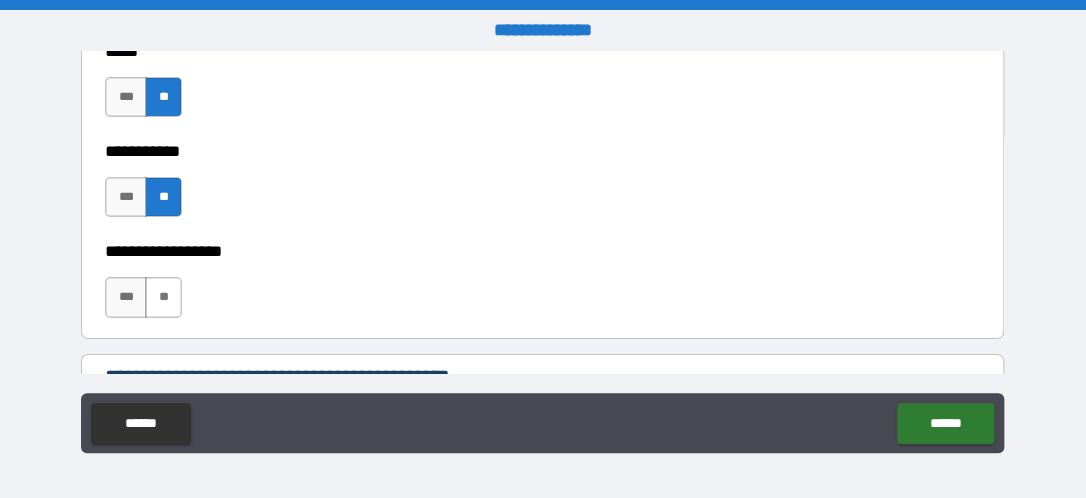 click on "**" at bounding box center [163, 297] 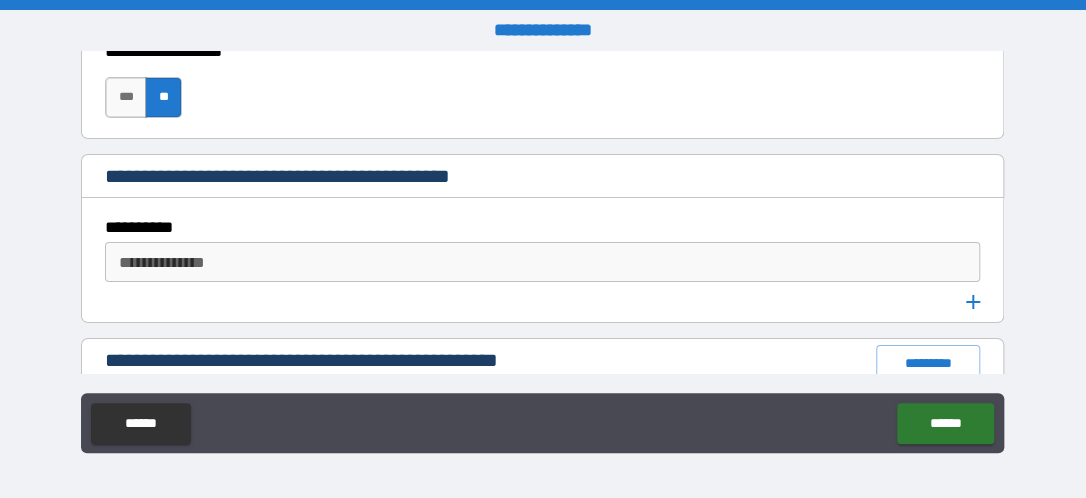 scroll, scrollTop: 2700, scrollLeft: 0, axis: vertical 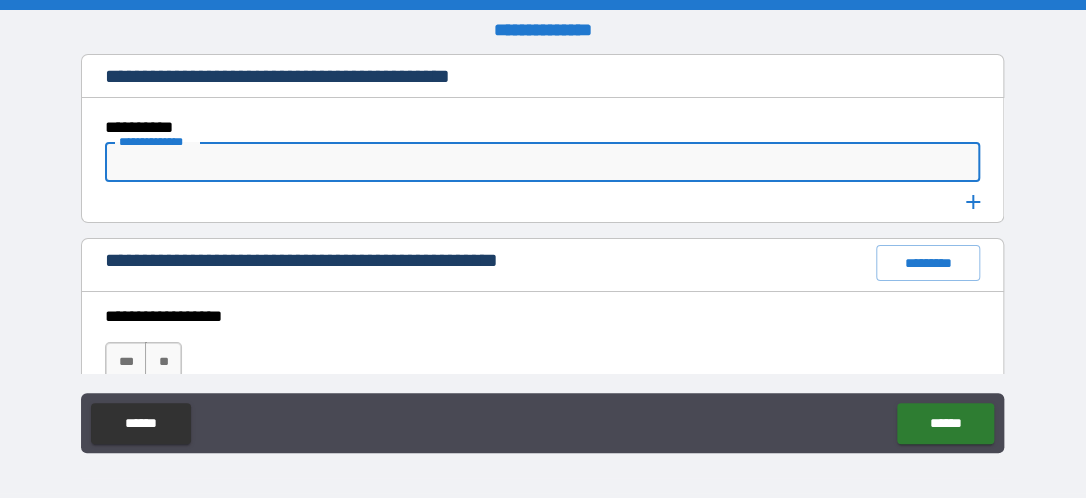 click on "**********" at bounding box center (541, 162) 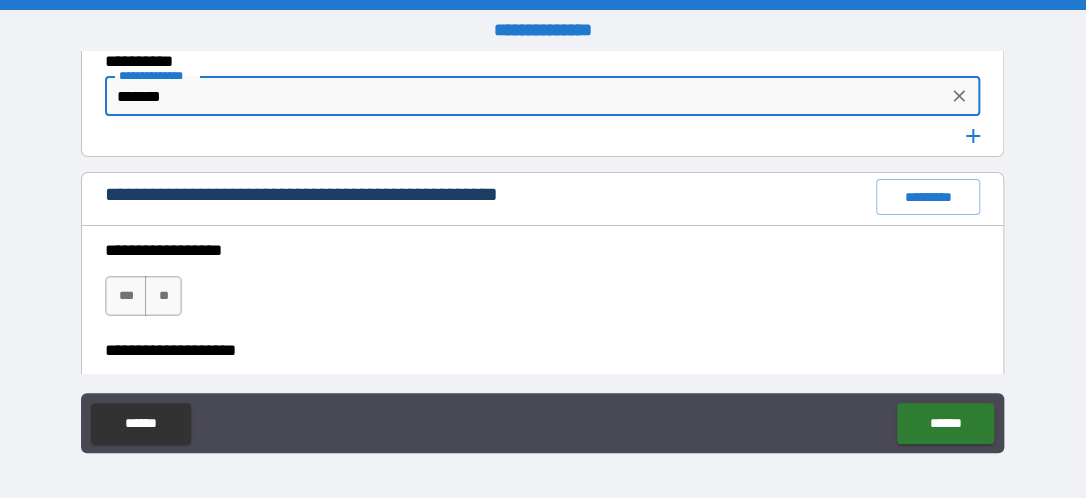 scroll, scrollTop: 2800, scrollLeft: 0, axis: vertical 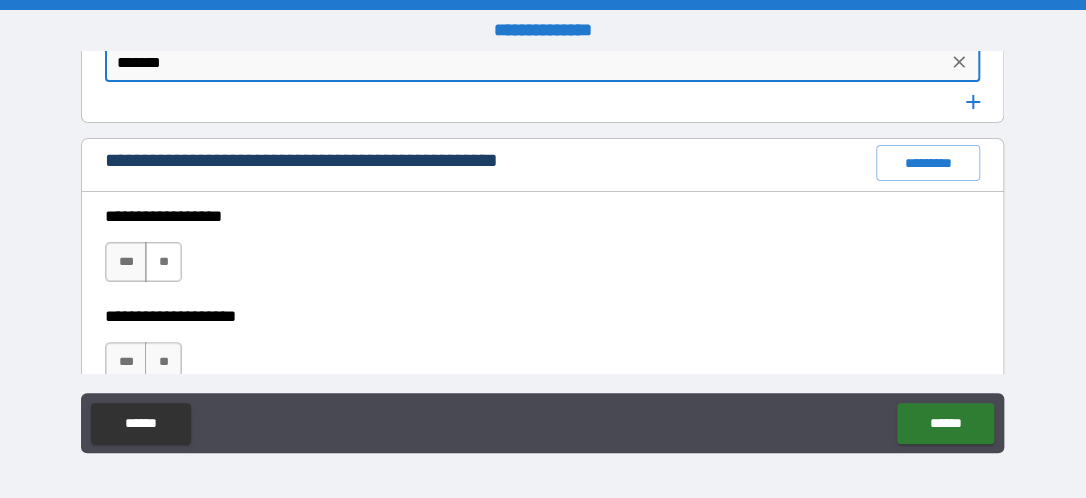 type on "*******" 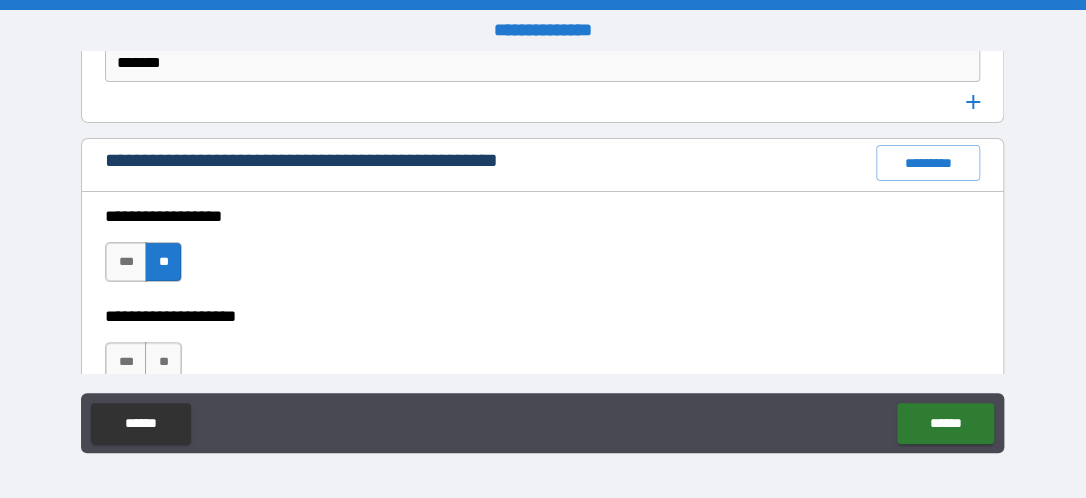 scroll, scrollTop: 2900, scrollLeft: 0, axis: vertical 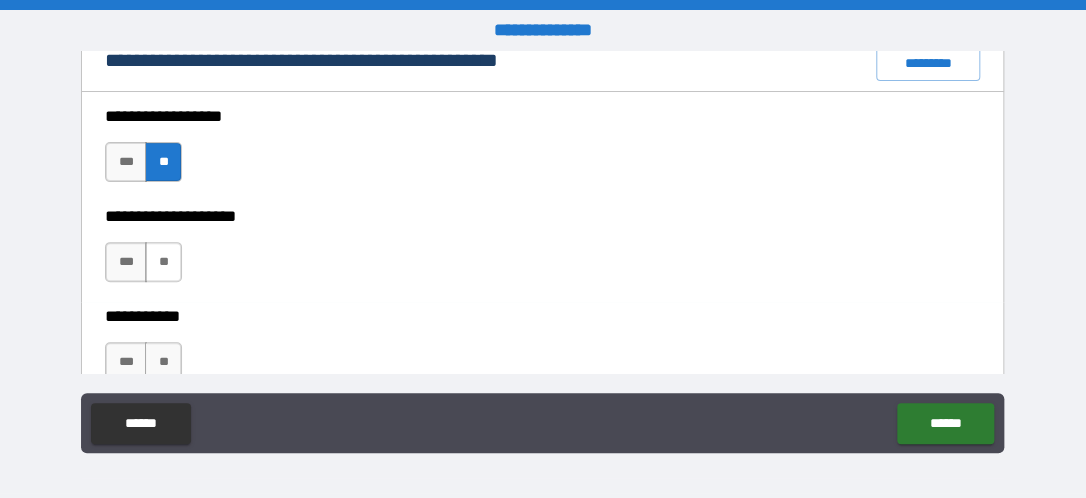 click on "**" at bounding box center (163, 262) 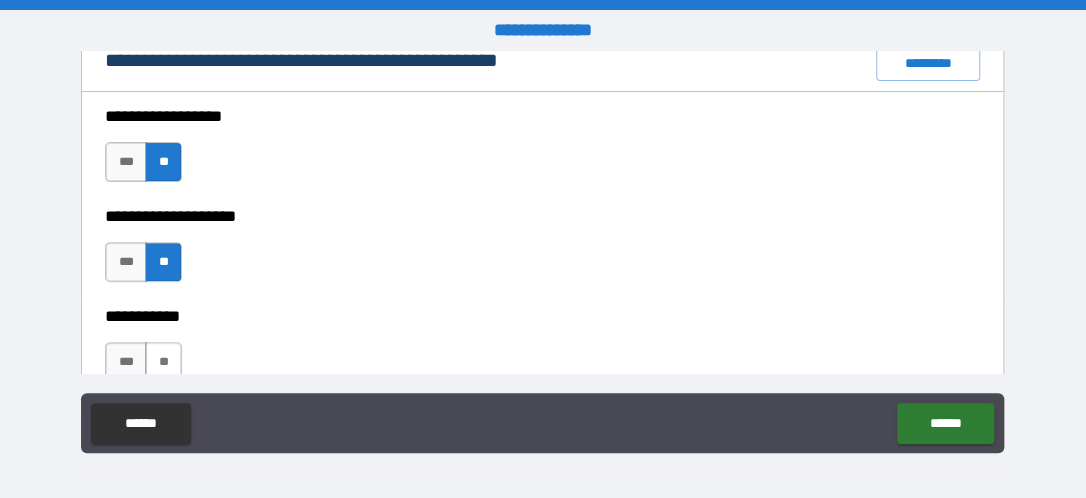 click on "**" at bounding box center (163, 362) 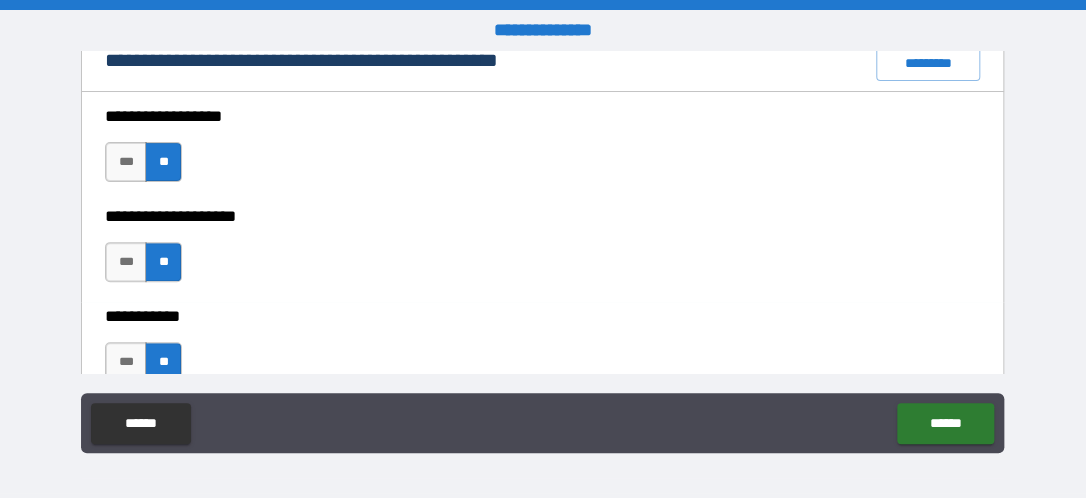 scroll, scrollTop: 3100, scrollLeft: 0, axis: vertical 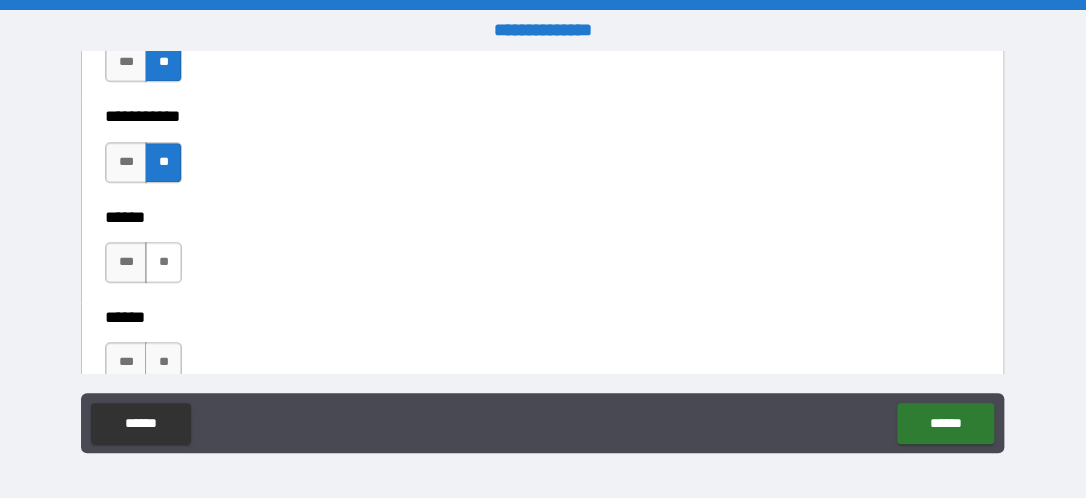 click on "**" at bounding box center [163, 262] 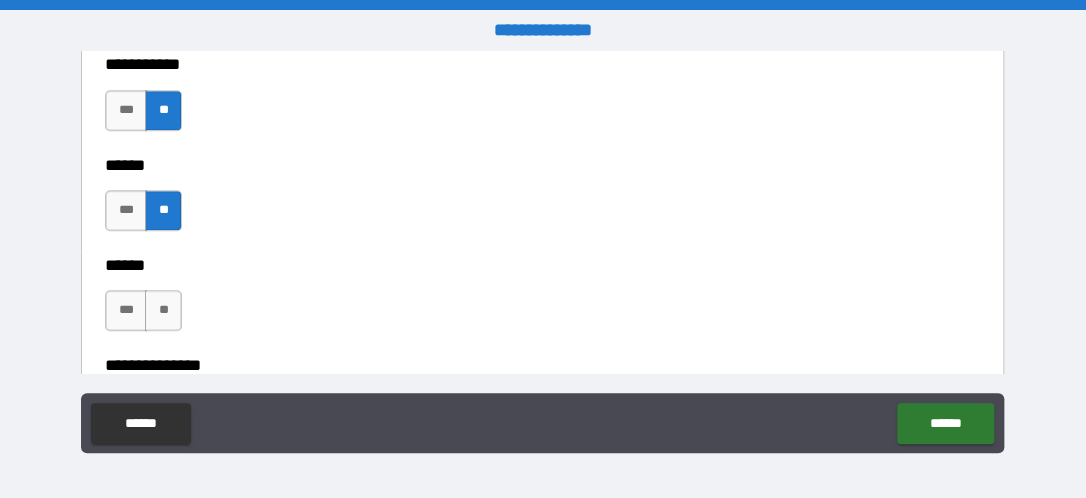 scroll, scrollTop: 3200, scrollLeft: 0, axis: vertical 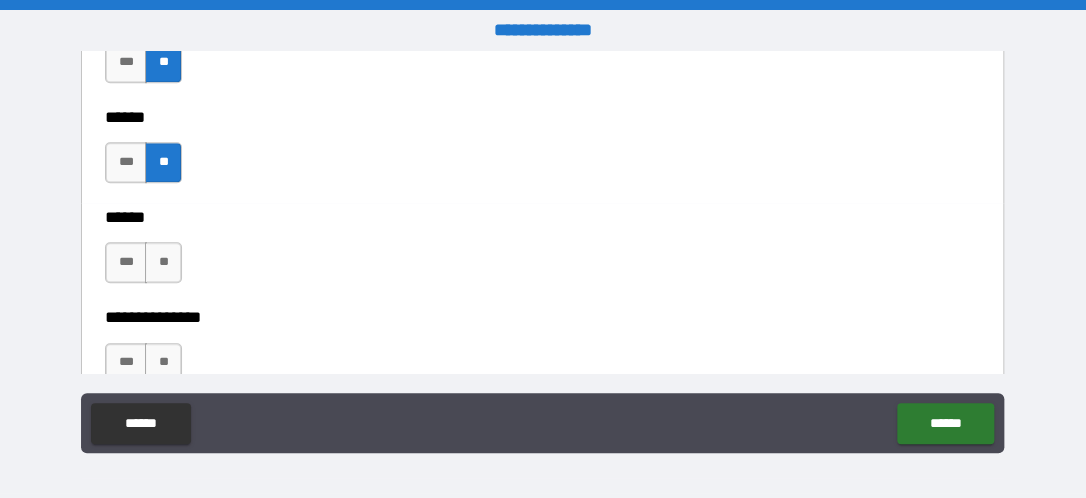 drag, startPoint x: 165, startPoint y: 253, endPoint x: 358, endPoint y: 267, distance: 193.50711 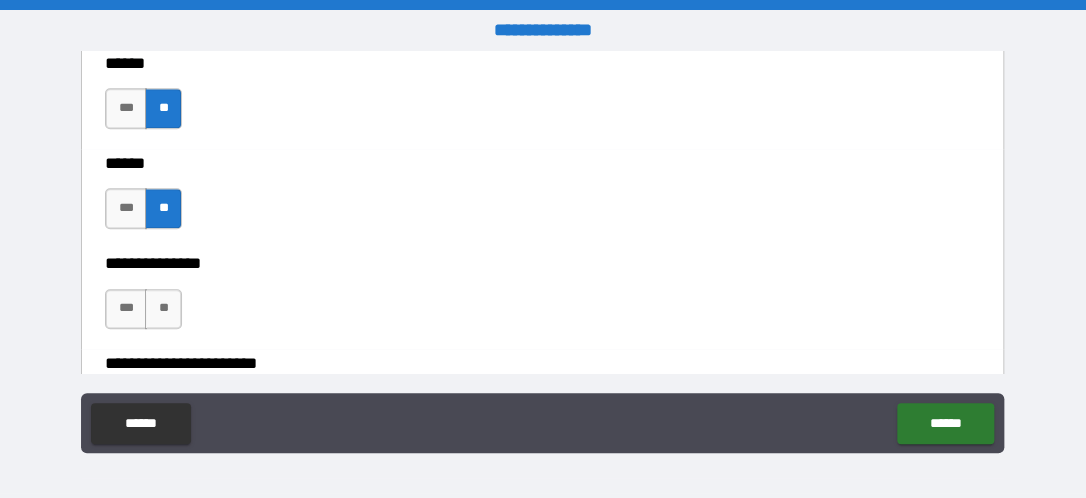 scroll, scrollTop: 3300, scrollLeft: 0, axis: vertical 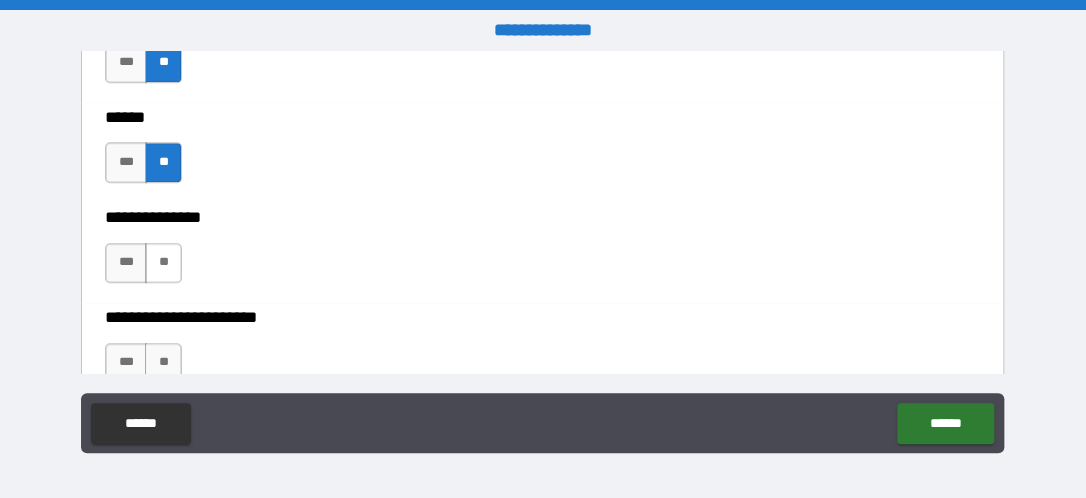 click on "**" at bounding box center (163, 263) 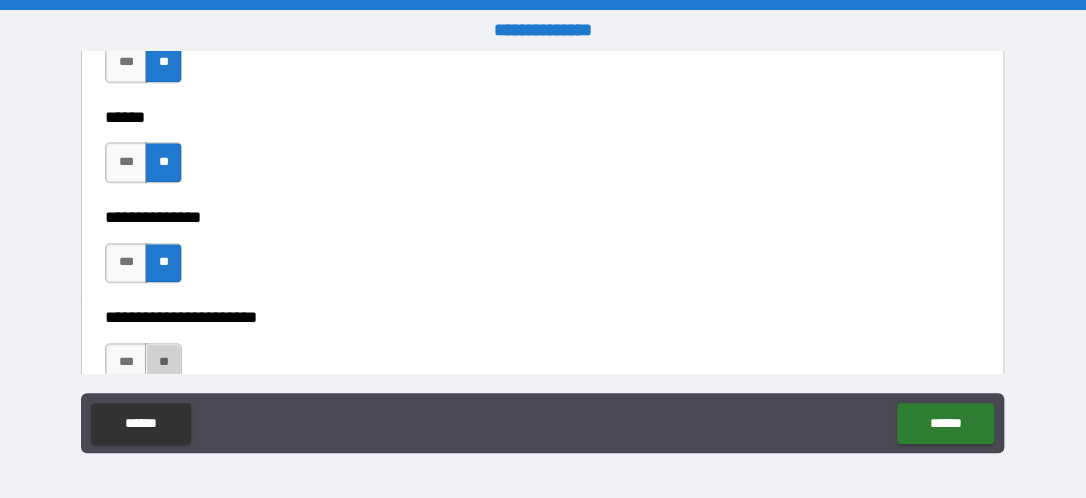 drag, startPoint x: 163, startPoint y: 352, endPoint x: 282, endPoint y: 236, distance: 166.18364 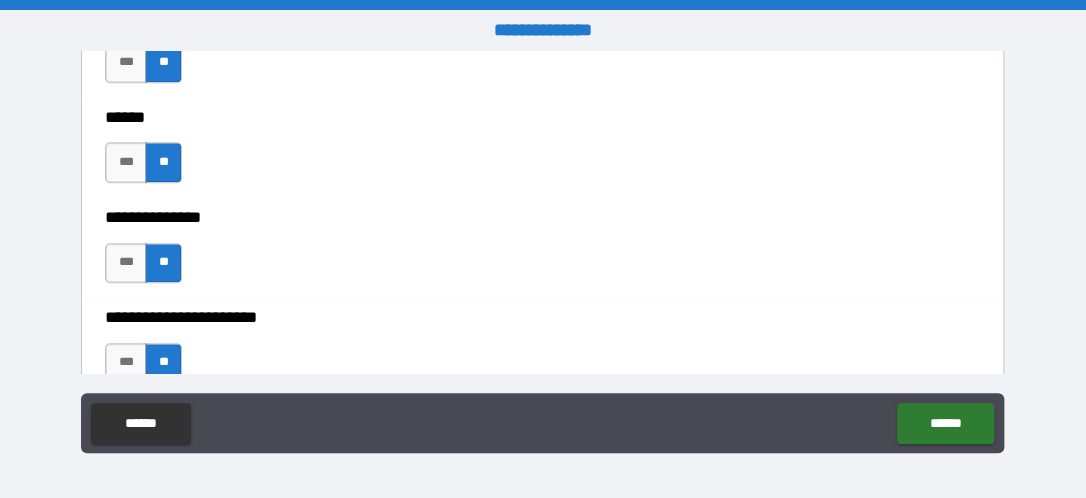 scroll, scrollTop: 3500, scrollLeft: 0, axis: vertical 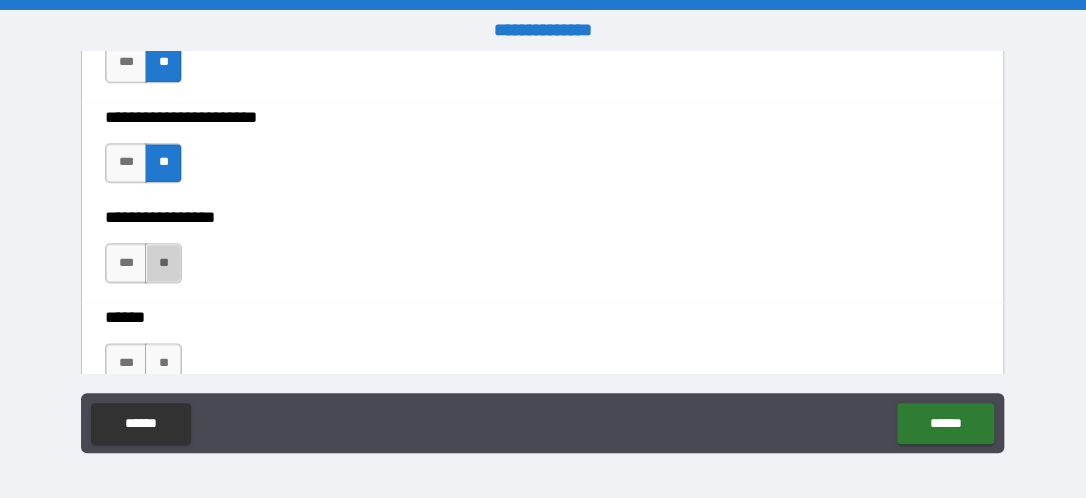 drag, startPoint x: 168, startPoint y: 254, endPoint x: 522, endPoint y: 207, distance: 357.1064 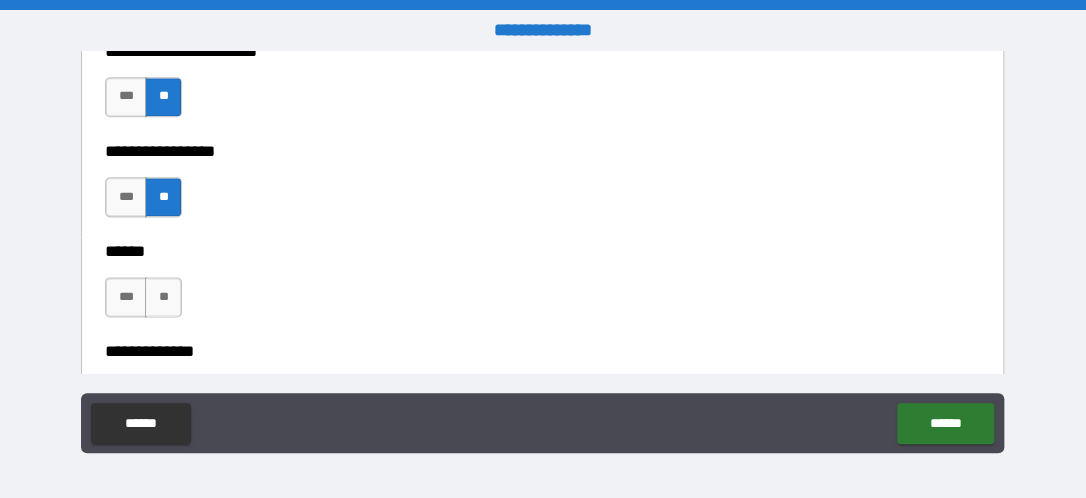 scroll, scrollTop: 3800, scrollLeft: 0, axis: vertical 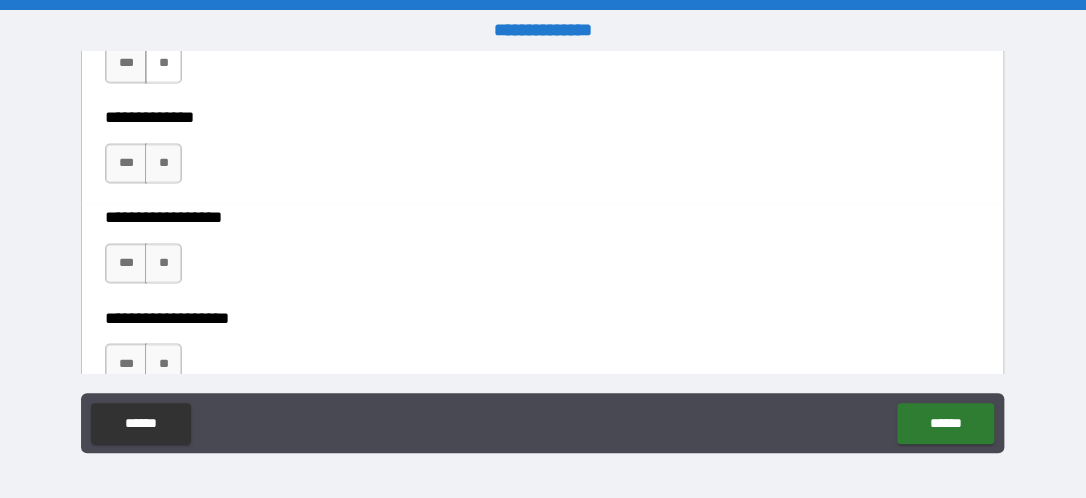 click on "**" at bounding box center (163, 63) 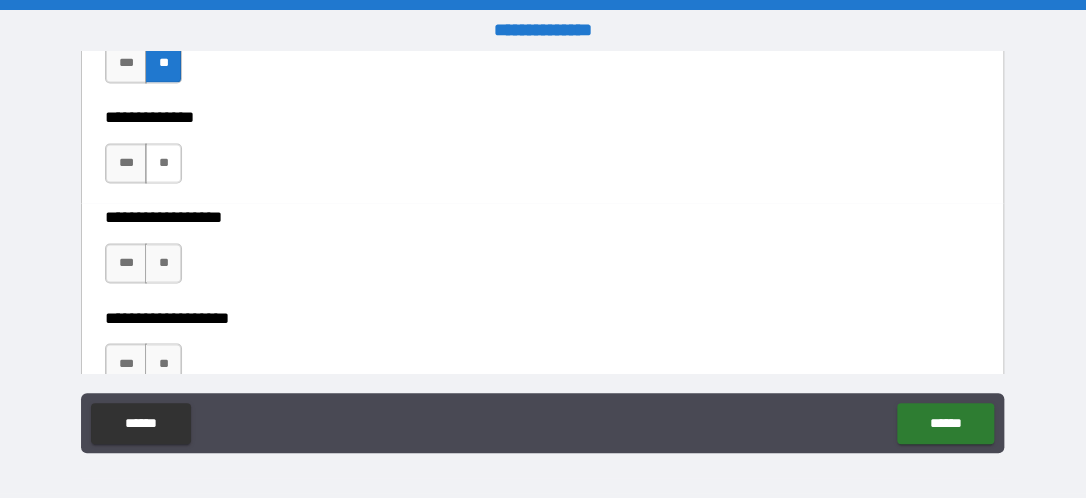 click on "**" at bounding box center (163, 163) 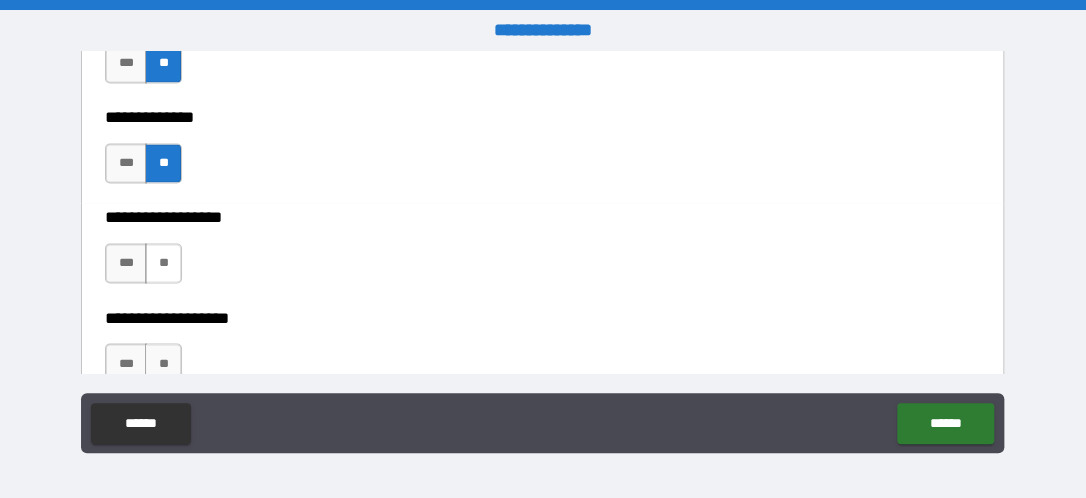 click on "**" at bounding box center (163, 263) 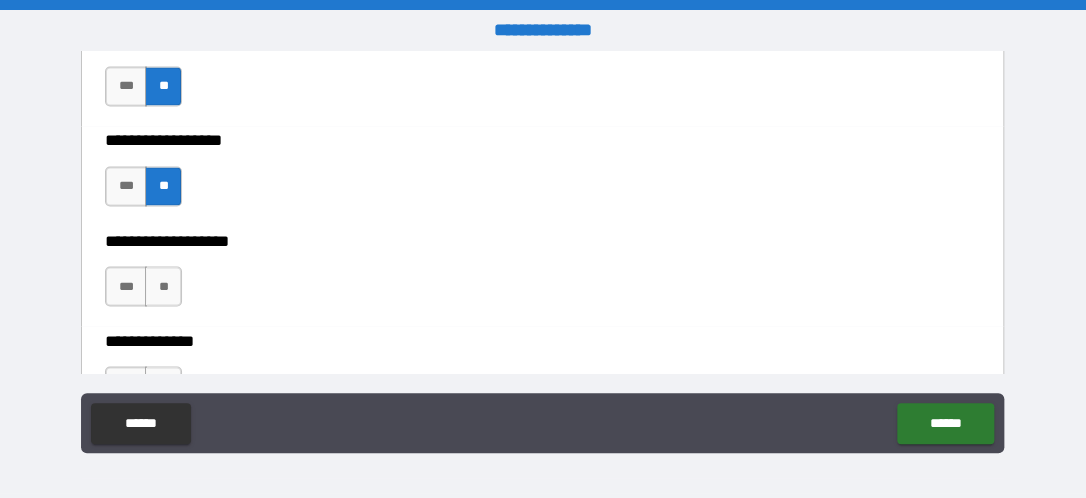 scroll, scrollTop: 4000, scrollLeft: 0, axis: vertical 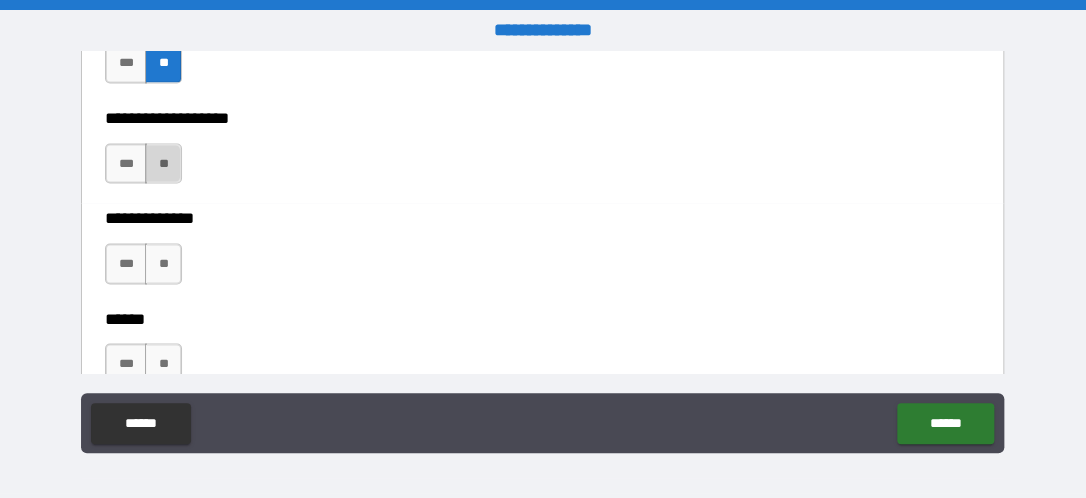 click on "**" at bounding box center (163, 163) 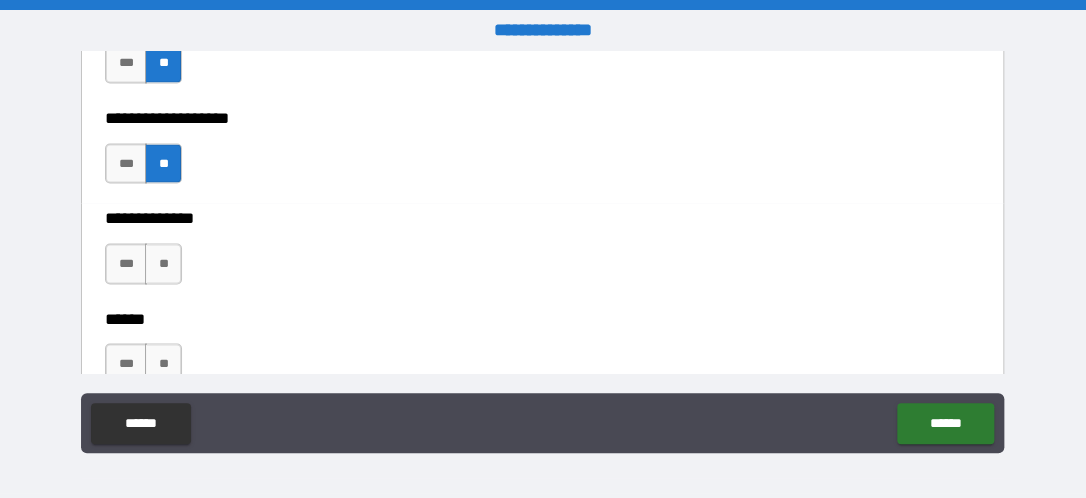 click on "**" at bounding box center (163, 263) 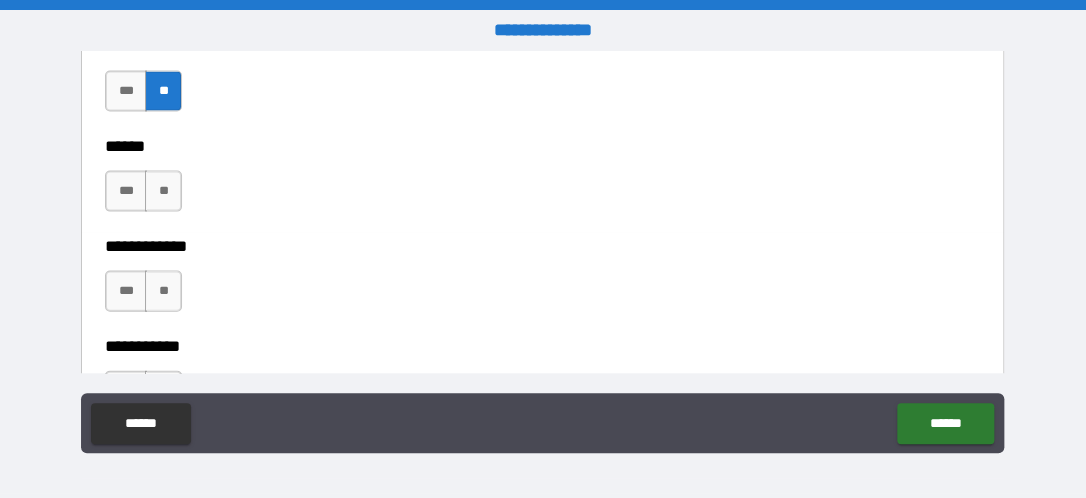 scroll, scrollTop: 4200, scrollLeft: 0, axis: vertical 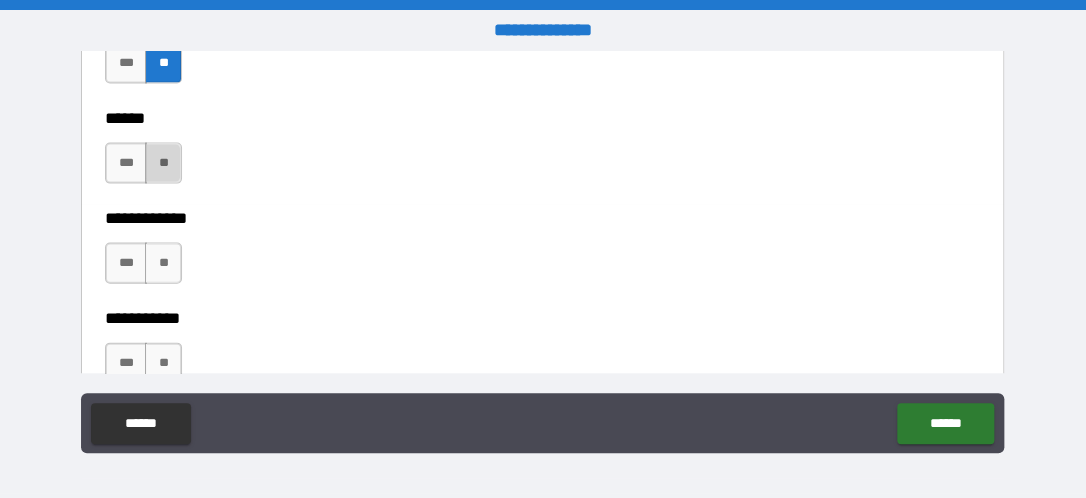 click on "**" at bounding box center [163, 163] 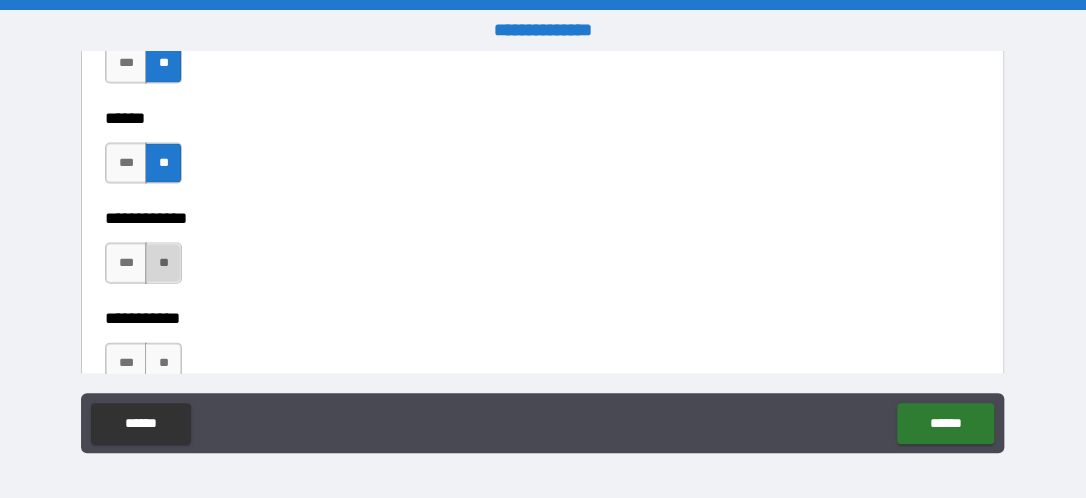 click on "**" at bounding box center [163, 263] 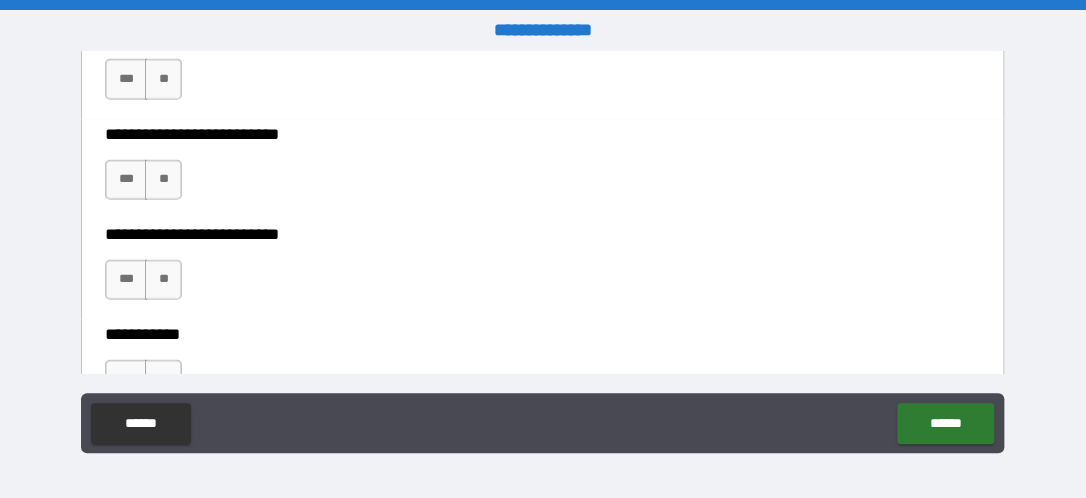 scroll, scrollTop: 4500, scrollLeft: 0, axis: vertical 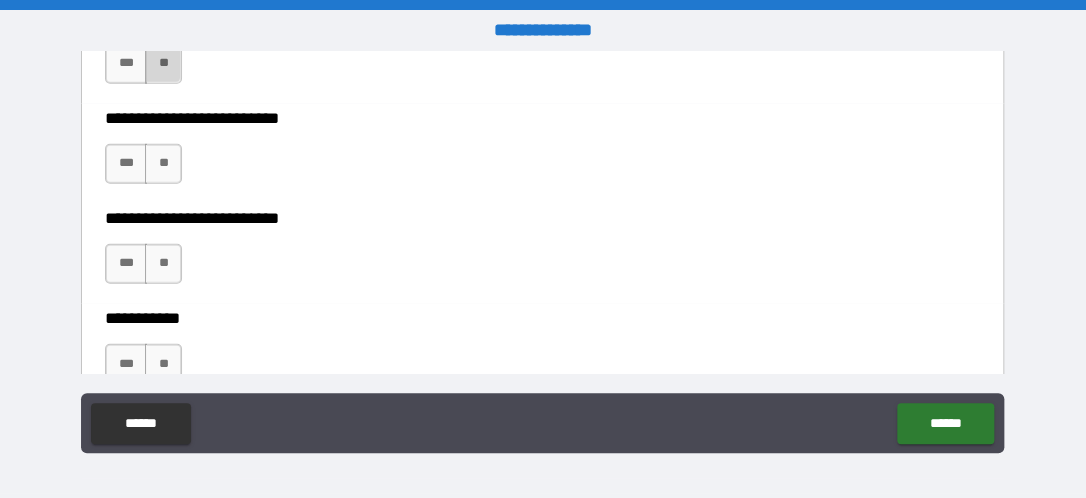 click on "**" at bounding box center [163, 63] 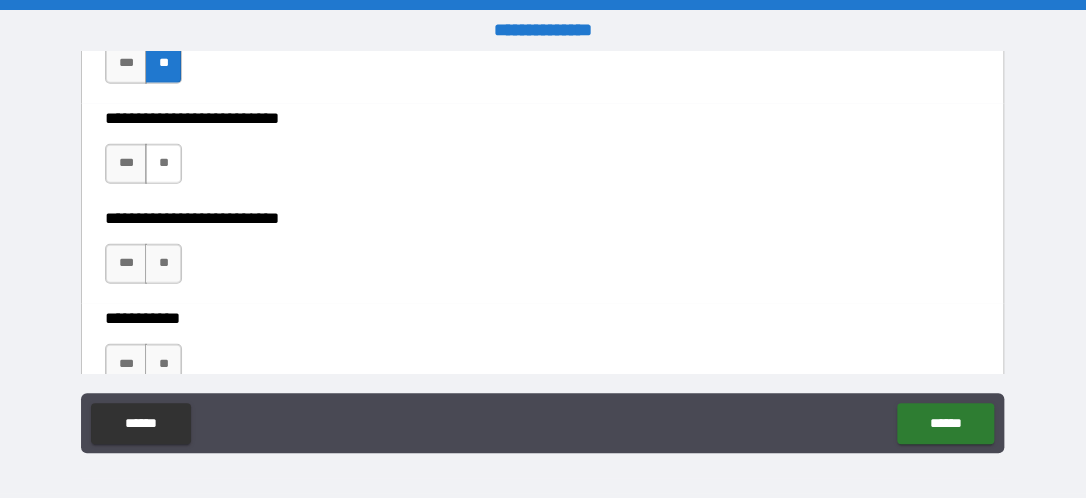 click on "**" at bounding box center (163, 164) 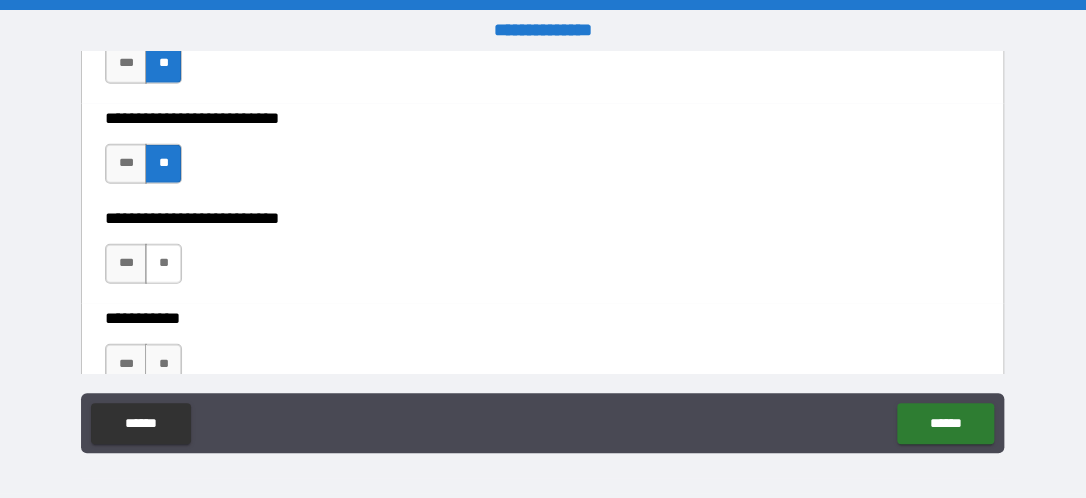 click on "**" at bounding box center [163, 264] 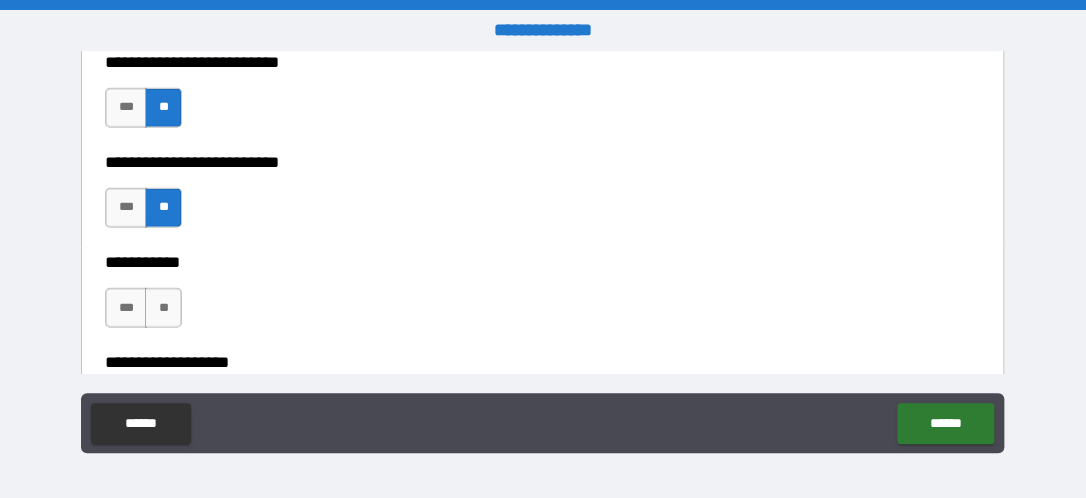 scroll, scrollTop: 4600, scrollLeft: 0, axis: vertical 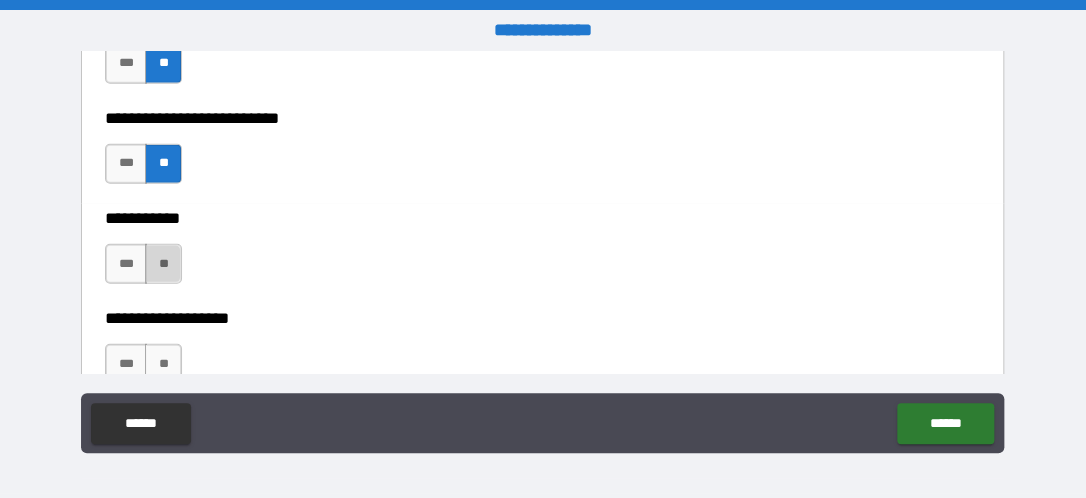 click on "**" at bounding box center (163, 264) 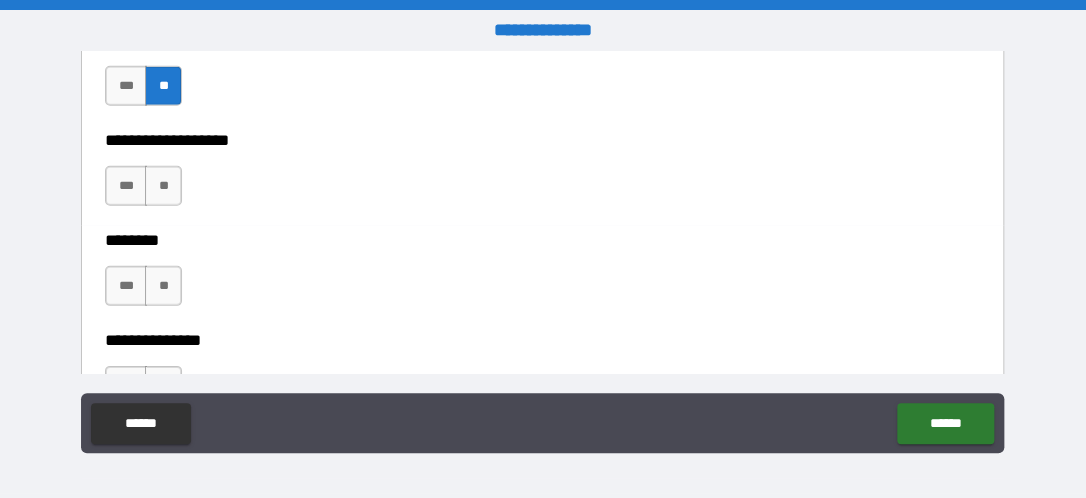scroll, scrollTop: 4800, scrollLeft: 0, axis: vertical 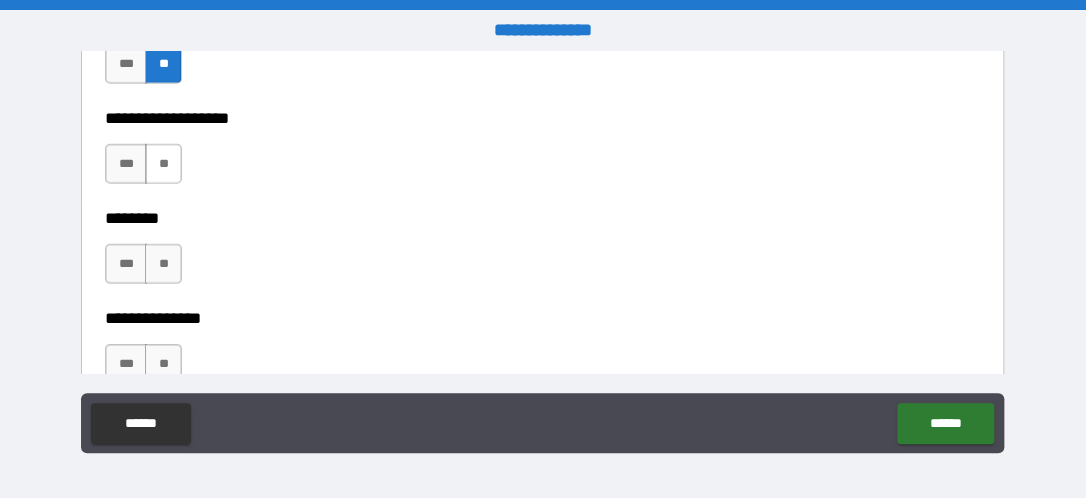 click on "**" at bounding box center [163, 164] 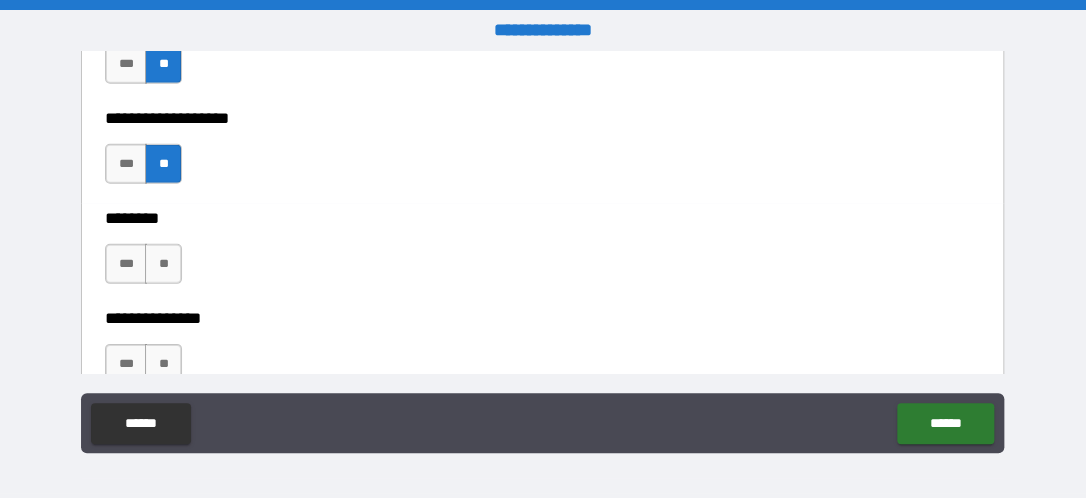 click on "**" at bounding box center (163, 264) 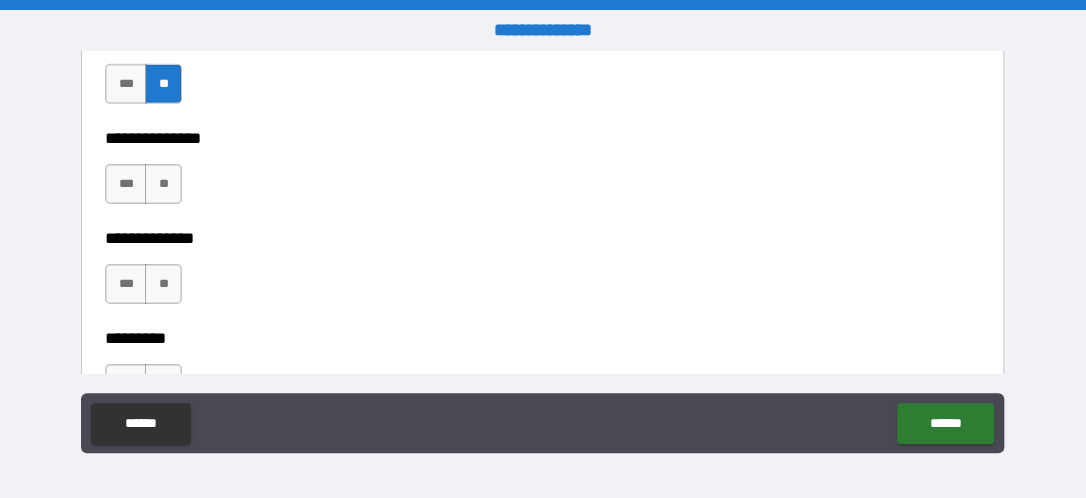 scroll, scrollTop: 5000, scrollLeft: 0, axis: vertical 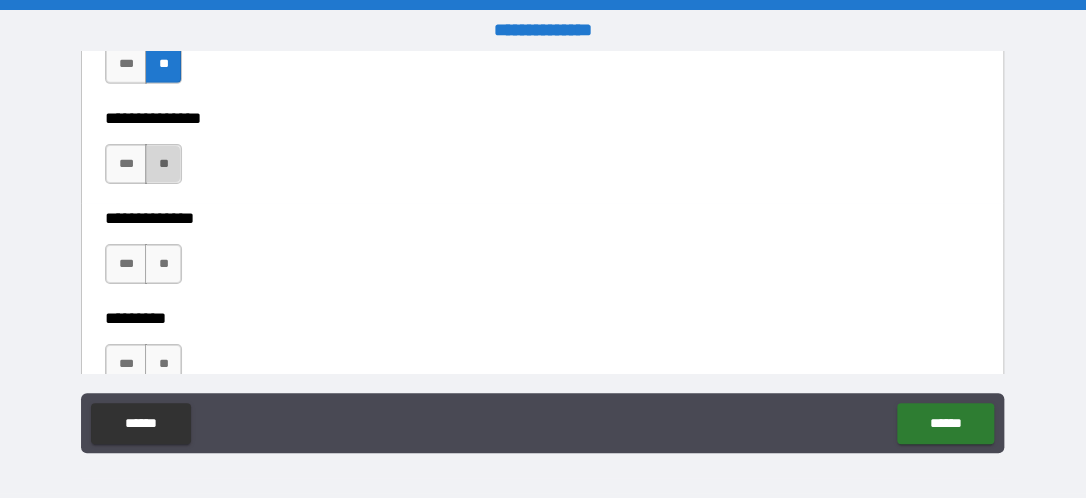 click on "**" at bounding box center (163, 164) 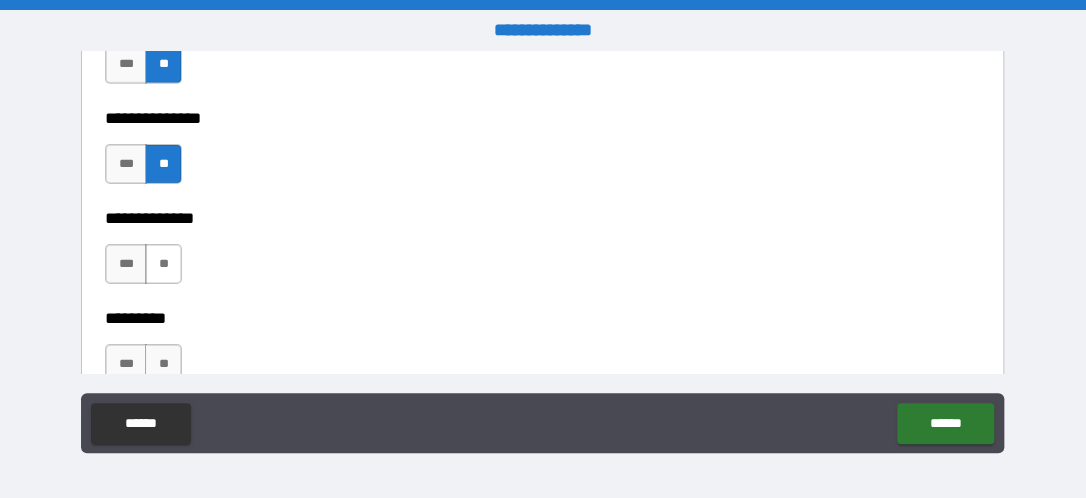 click on "**" at bounding box center [163, 264] 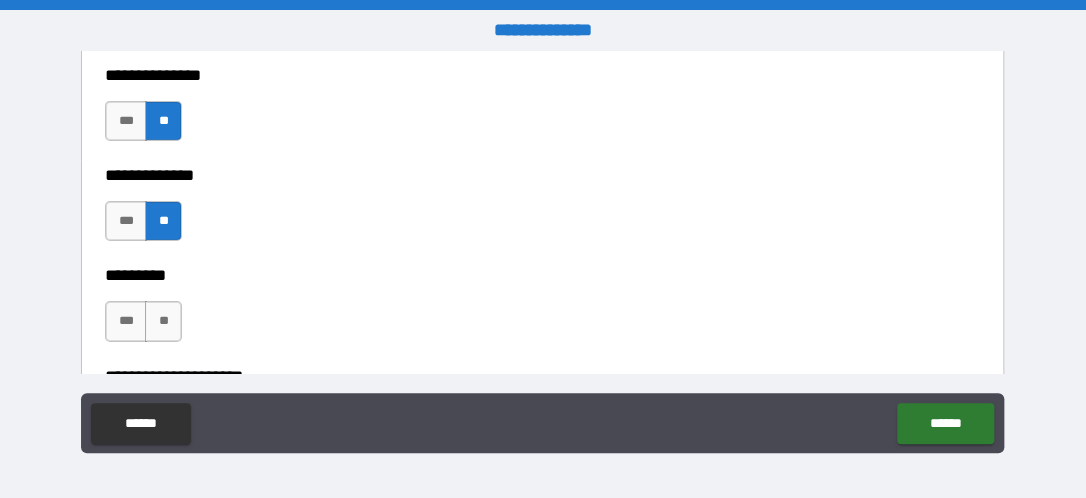scroll, scrollTop: 5100, scrollLeft: 0, axis: vertical 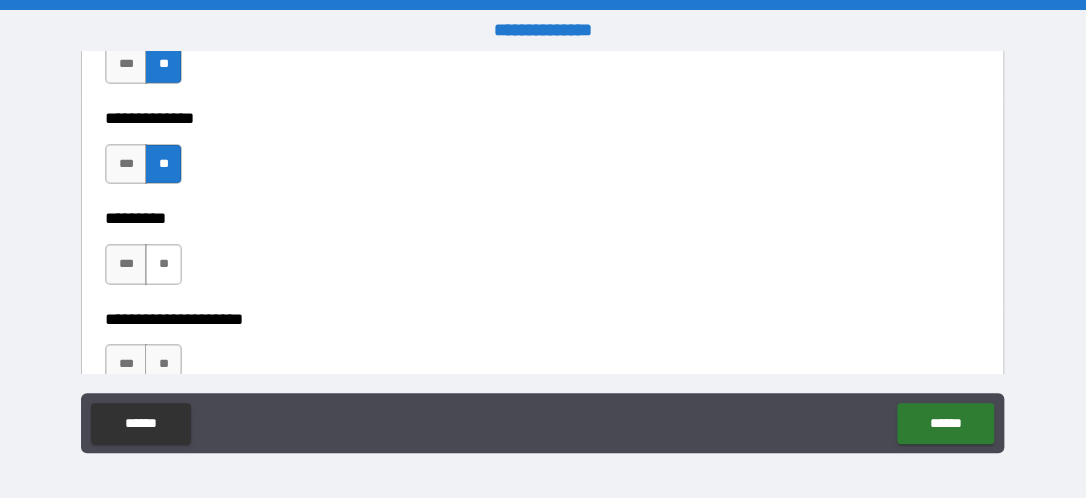 click on "**" at bounding box center (163, 264) 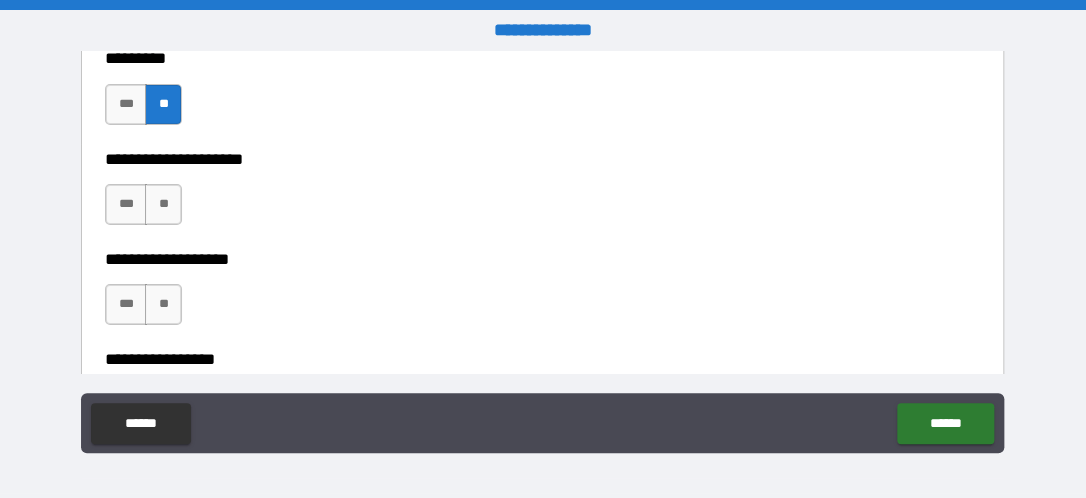 scroll, scrollTop: 5300, scrollLeft: 0, axis: vertical 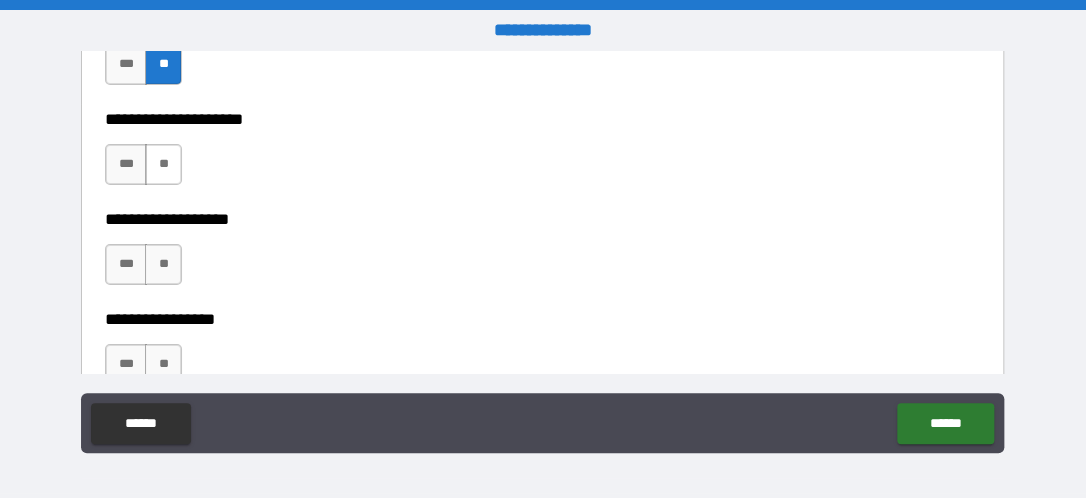 click on "**" at bounding box center (163, 164) 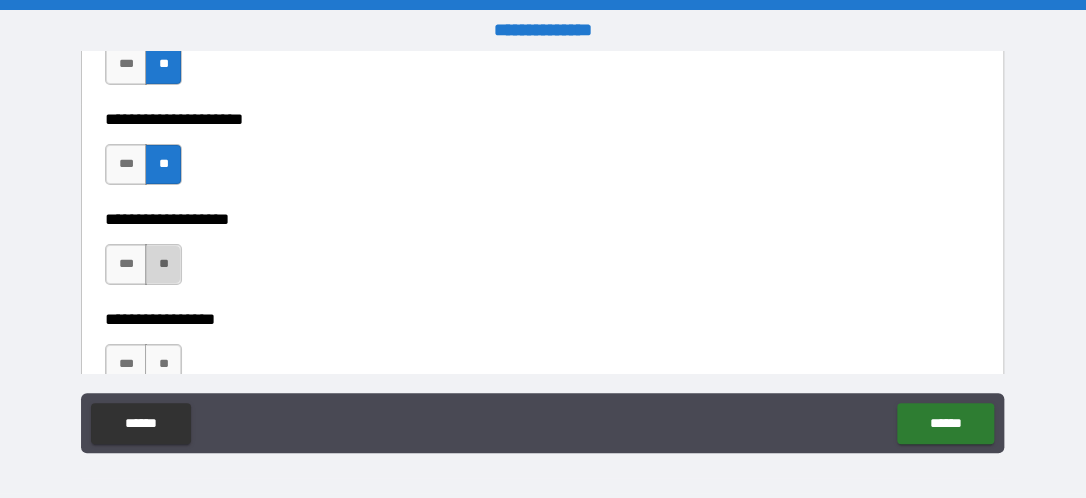 click on "**" at bounding box center (163, 264) 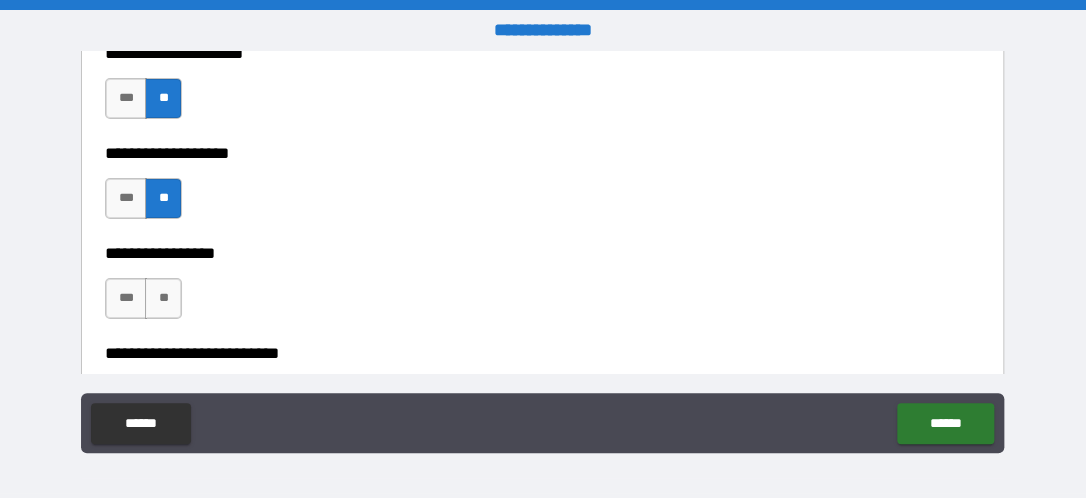 scroll, scrollTop: 5400, scrollLeft: 0, axis: vertical 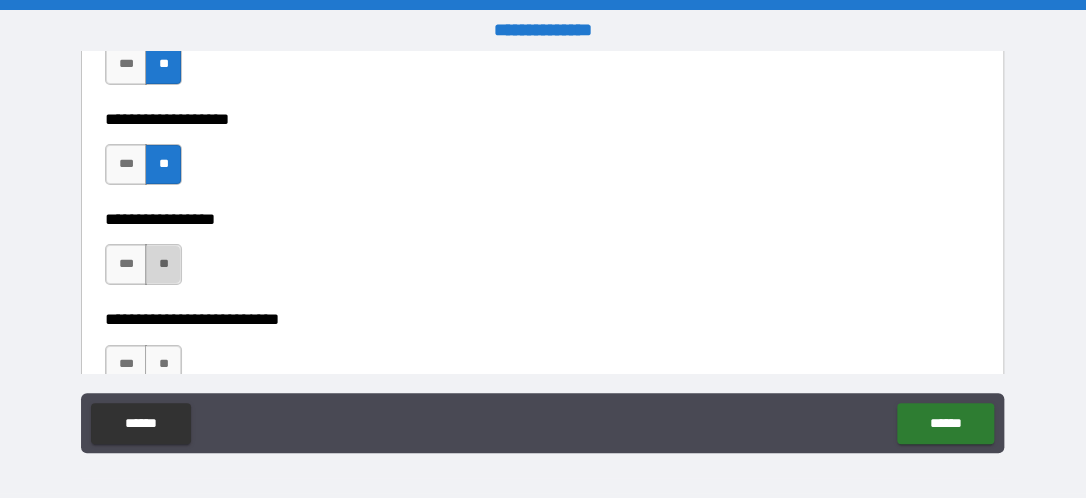 click on "**" at bounding box center (163, 264) 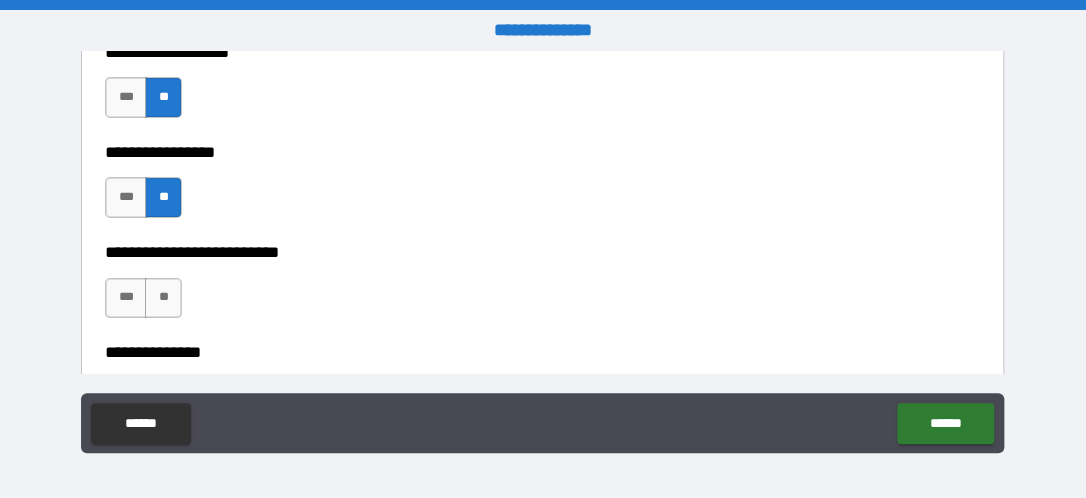 scroll, scrollTop: 5500, scrollLeft: 0, axis: vertical 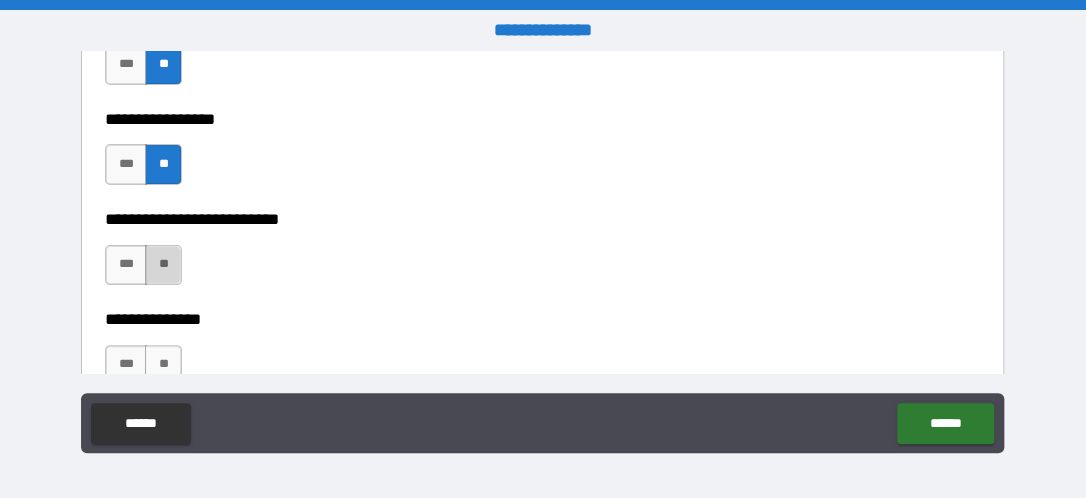 click on "**" at bounding box center (163, 265) 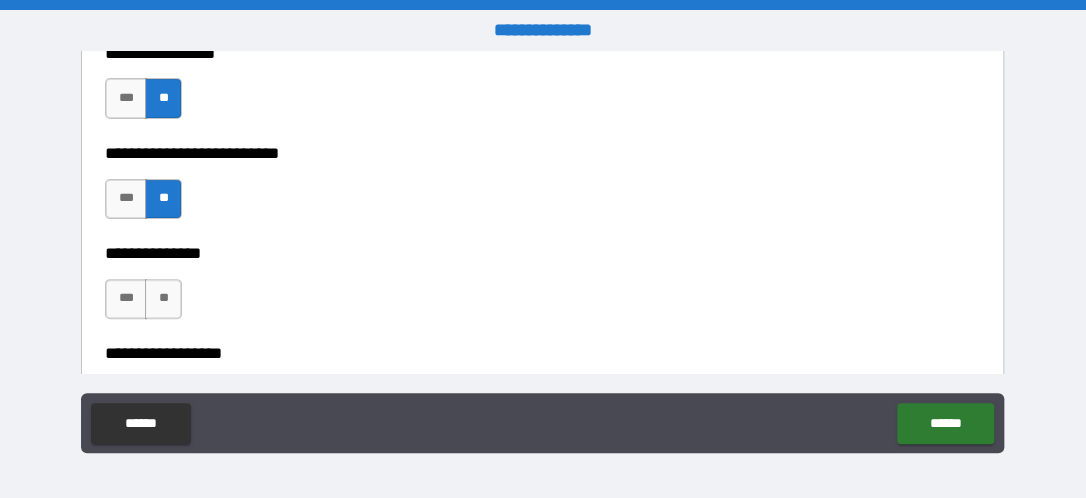scroll, scrollTop: 5600, scrollLeft: 0, axis: vertical 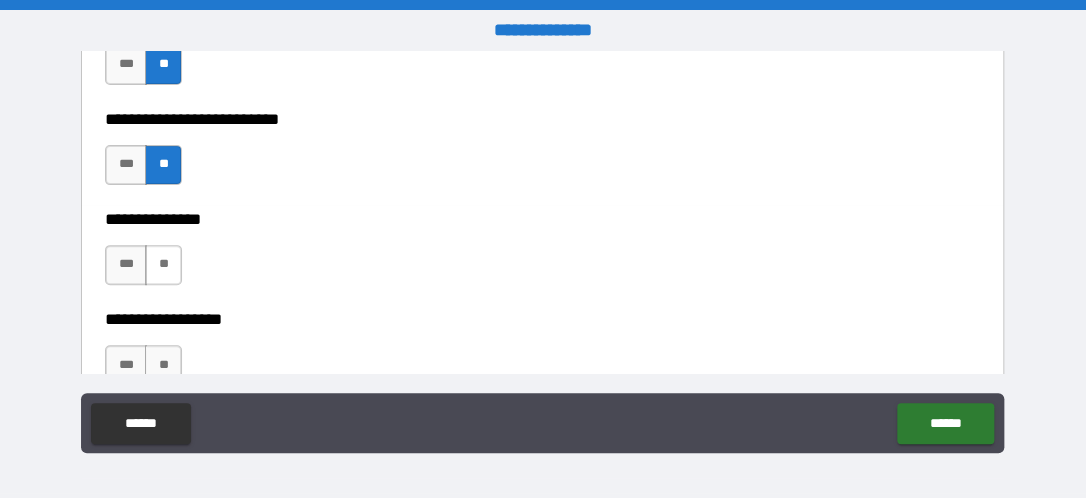 click on "**" at bounding box center [163, 265] 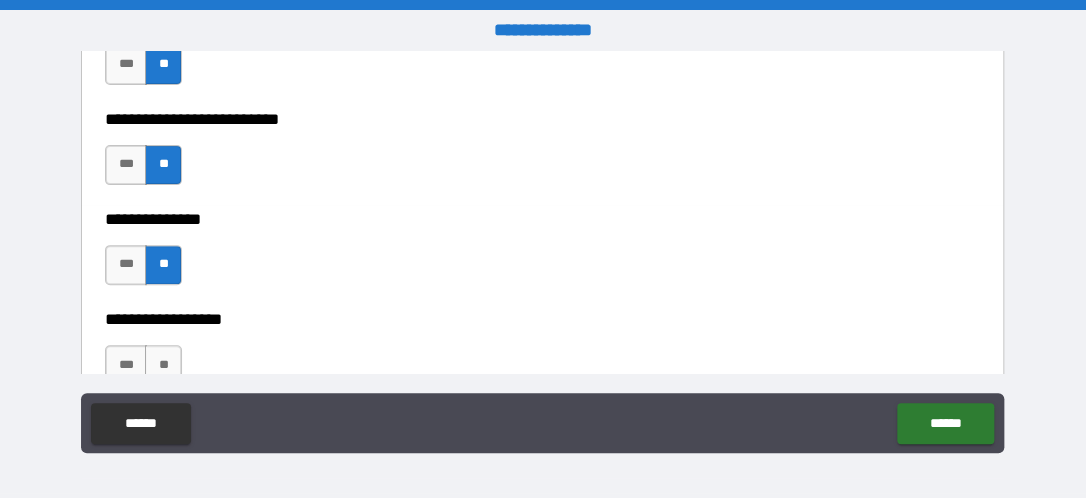 scroll, scrollTop: 5800, scrollLeft: 0, axis: vertical 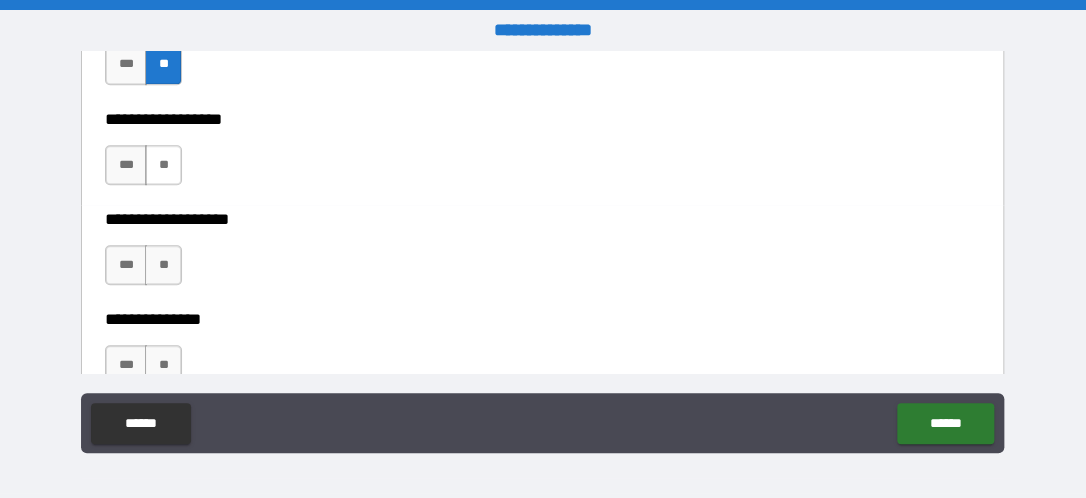 click on "**" at bounding box center [163, 165] 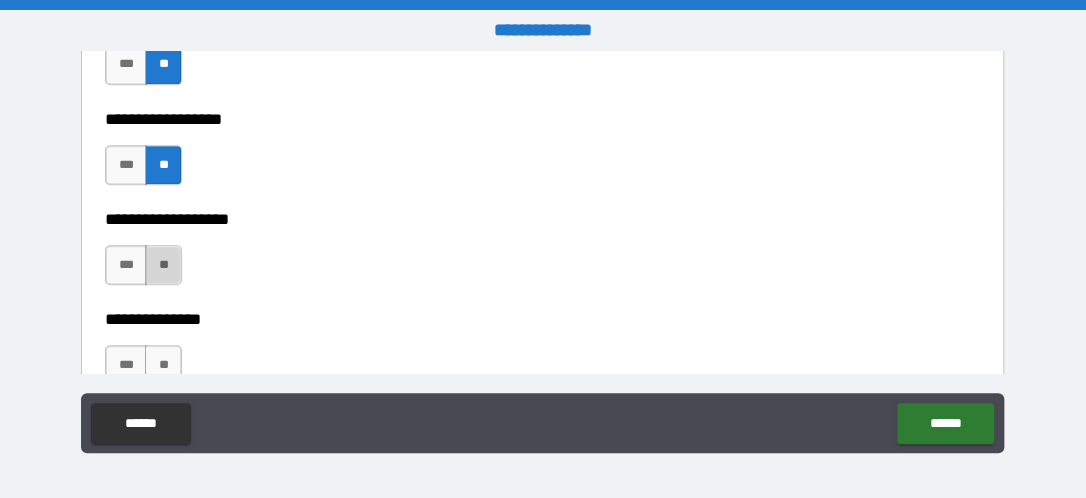 click on "**" at bounding box center [163, 265] 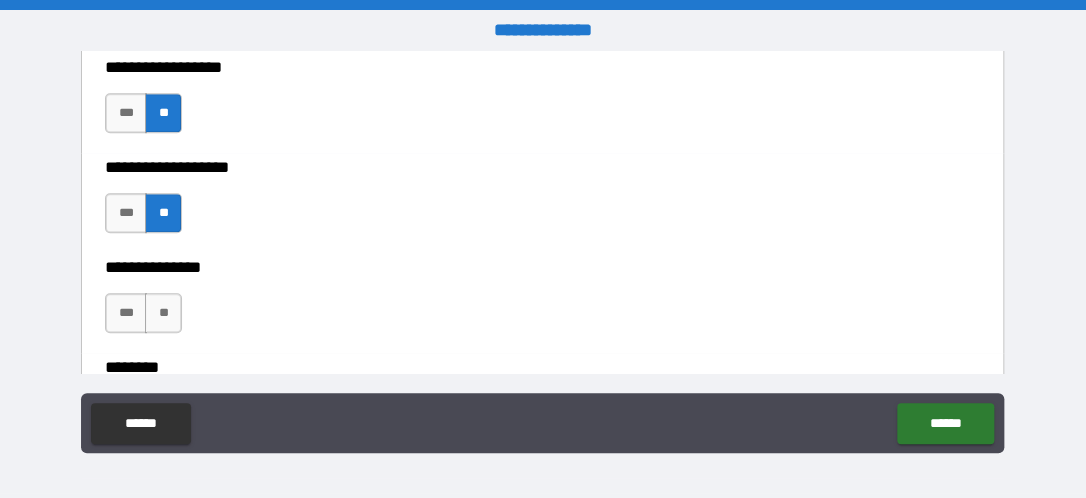 scroll, scrollTop: 5900, scrollLeft: 0, axis: vertical 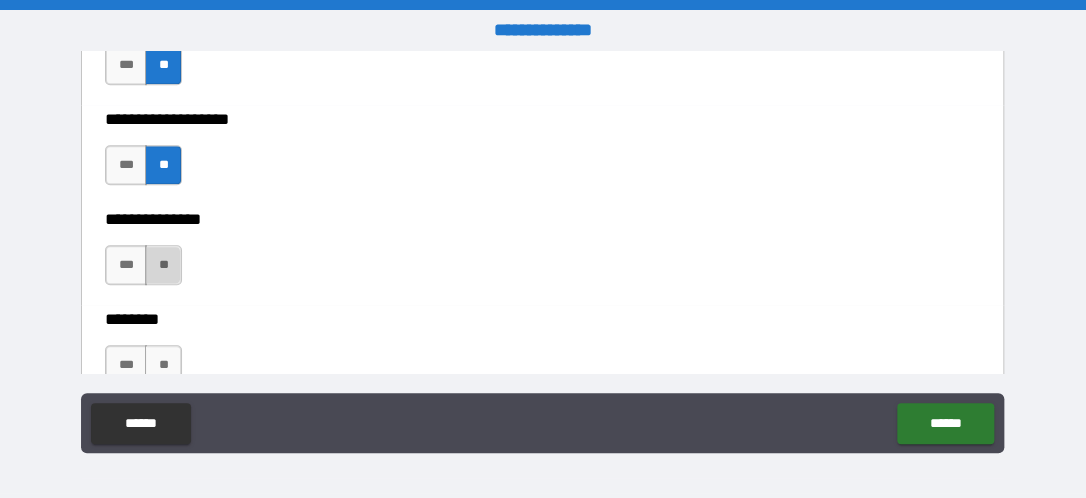 click on "**" at bounding box center (163, 265) 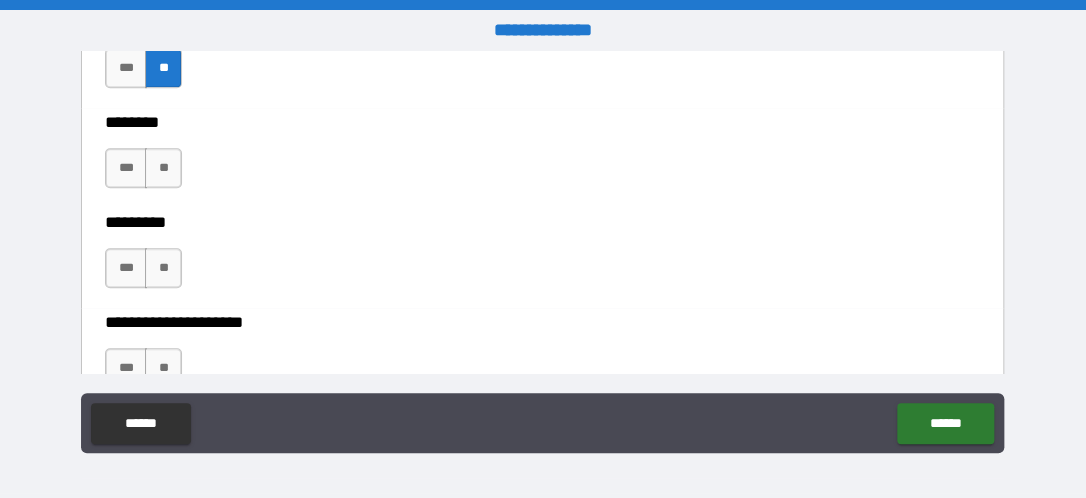 scroll, scrollTop: 6100, scrollLeft: 0, axis: vertical 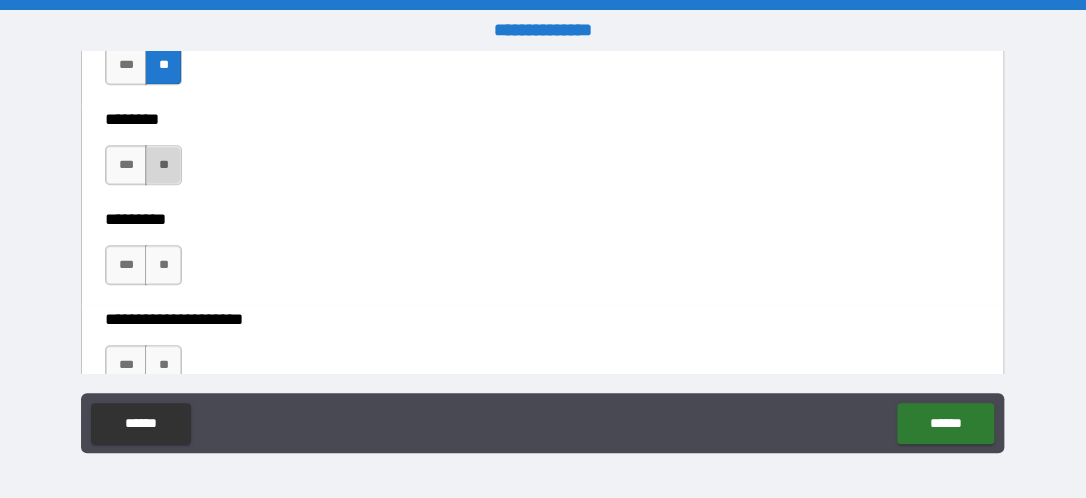 click on "**" at bounding box center (163, 165) 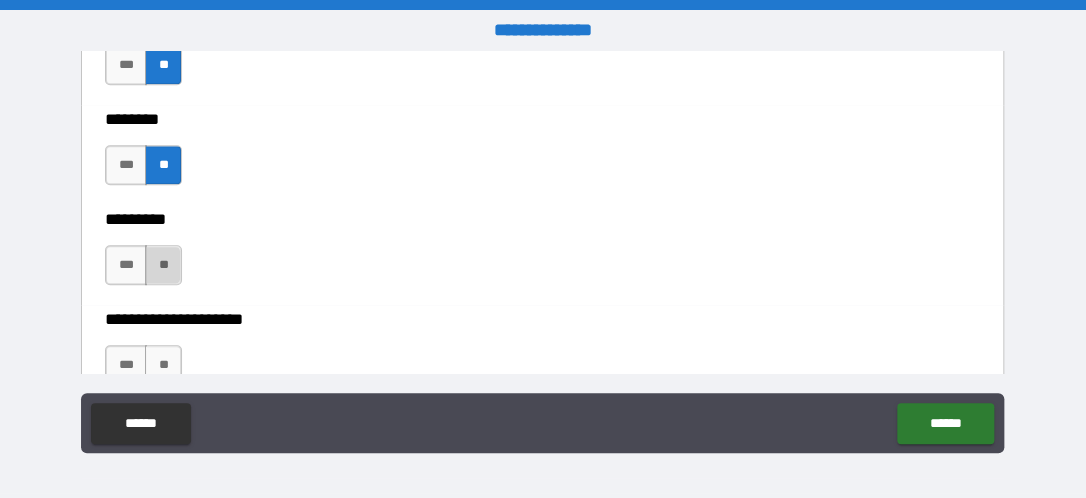 drag, startPoint x: 159, startPoint y: 262, endPoint x: 264, endPoint y: 218, distance: 113.84639 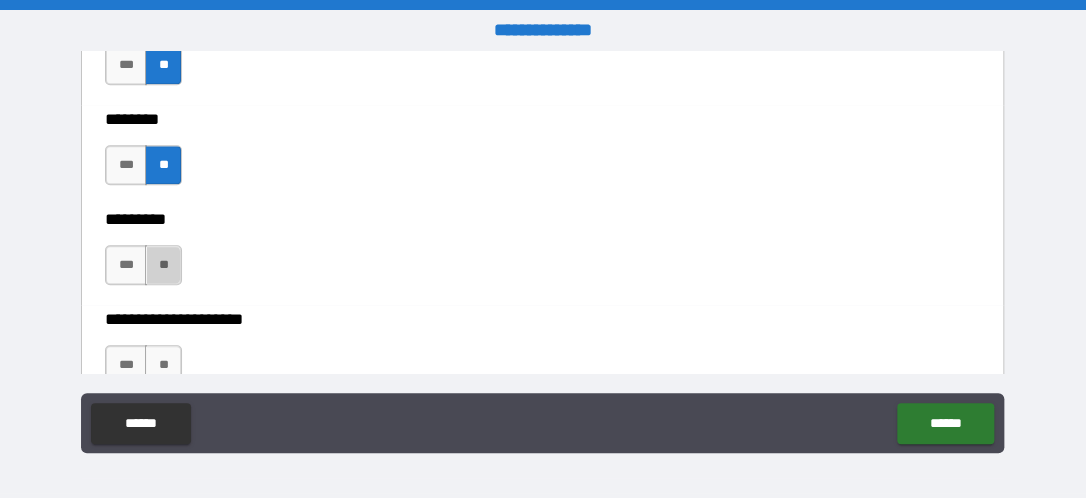 click on "**" at bounding box center (163, 265) 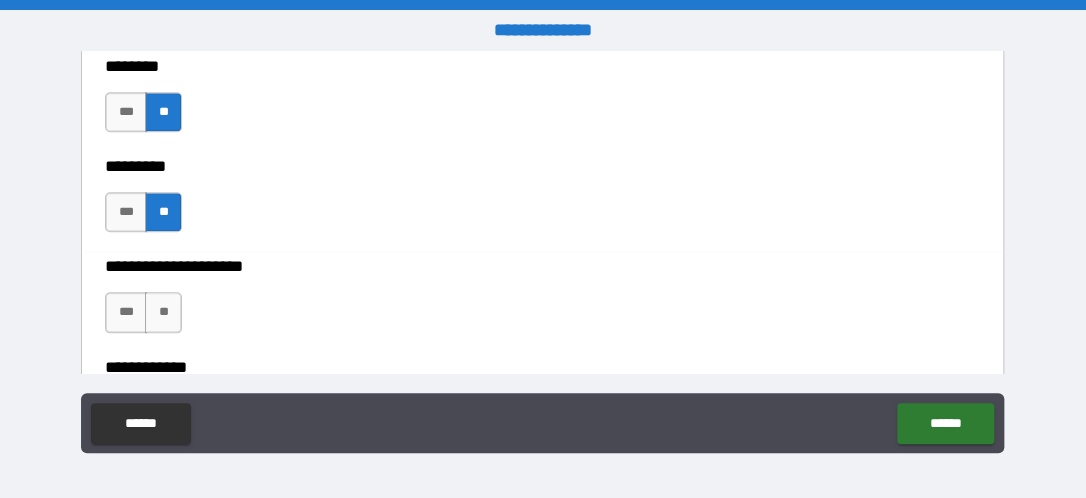 scroll, scrollTop: 6200, scrollLeft: 0, axis: vertical 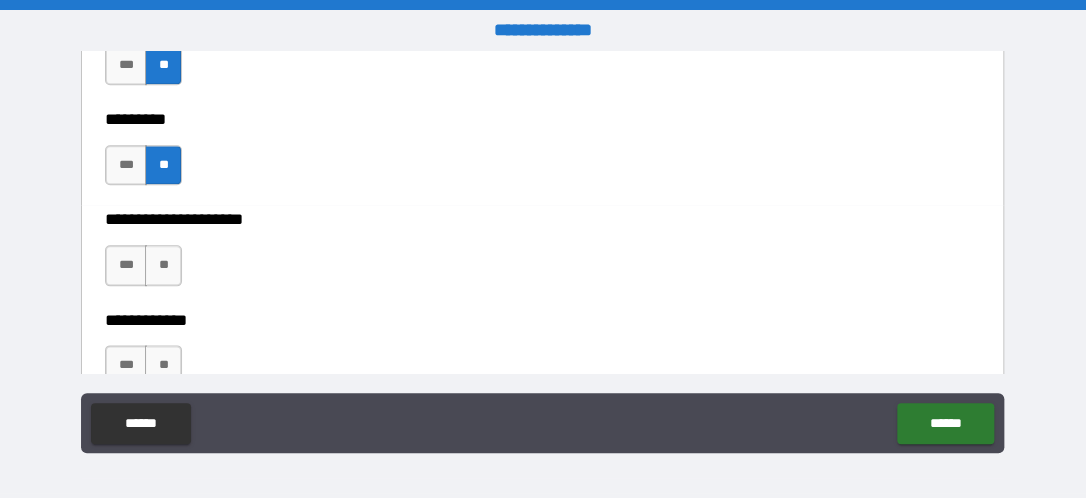 drag, startPoint x: 163, startPoint y: 250, endPoint x: 262, endPoint y: 203, distance: 109.59015 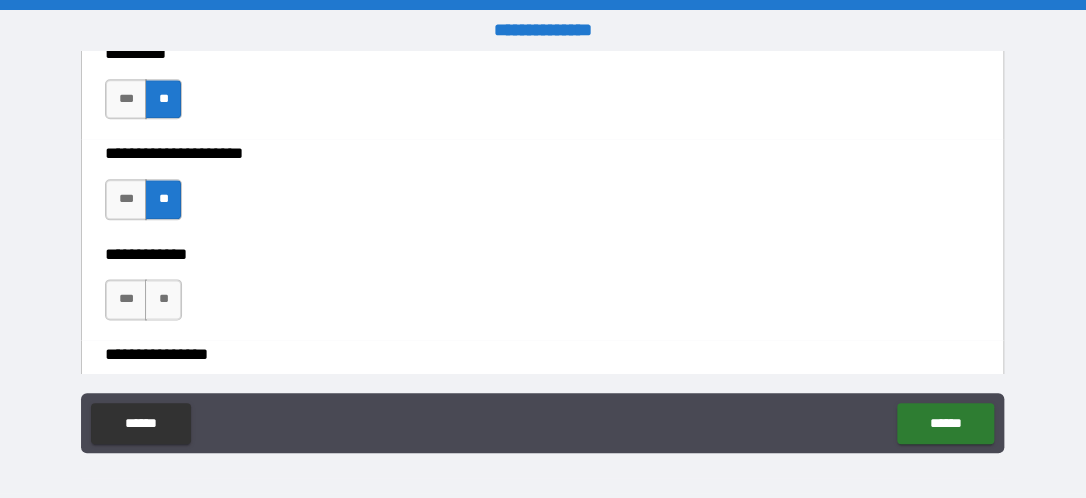scroll, scrollTop: 6300, scrollLeft: 0, axis: vertical 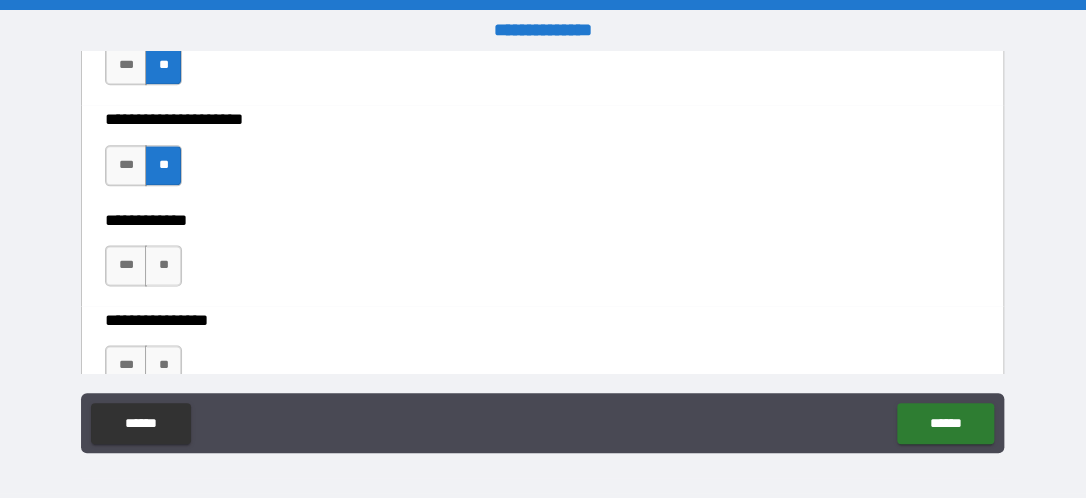 drag, startPoint x: 164, startPoint y: 254, endPoint x: 216, endPoint y: 230, distance: 57.271286 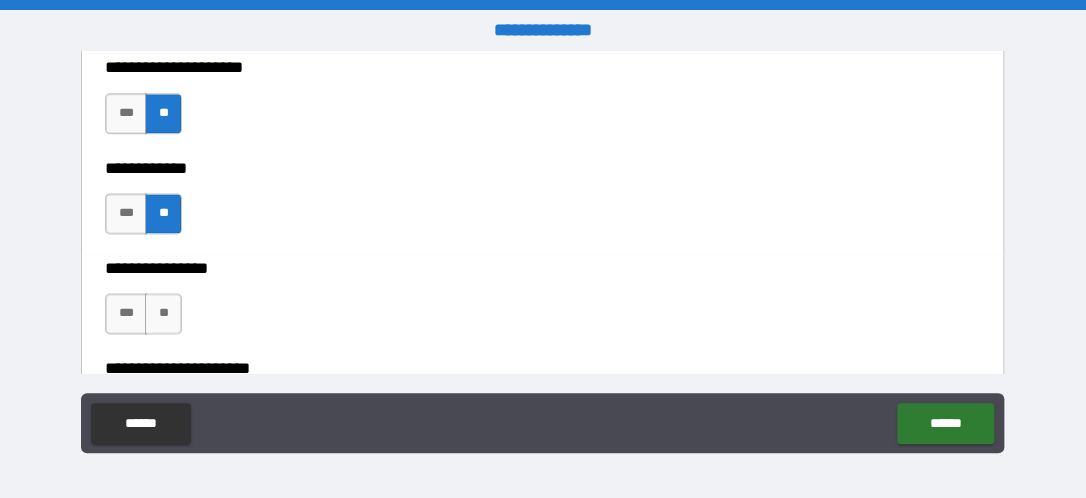 scroll, scrollTop: 6400, scrollLeft: 0, axis: vertical 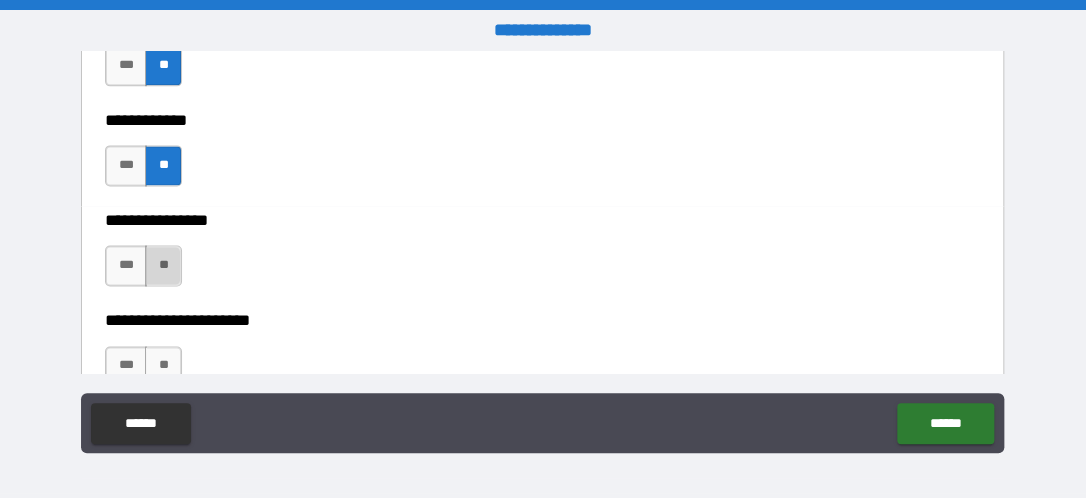 click on "**" at bounding box center (163, 265) 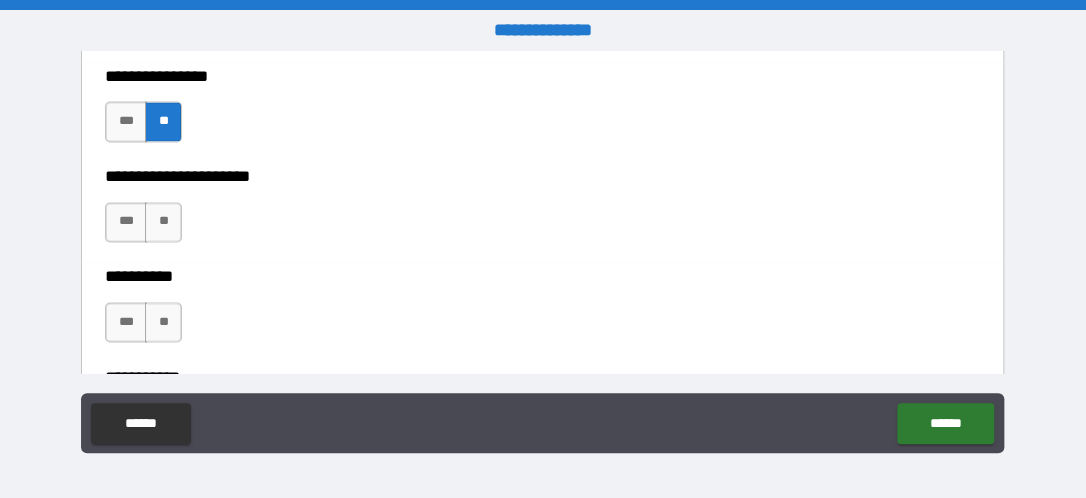 scroll, scrollTop: 6600, scrollLeft: 0, axis: vertical 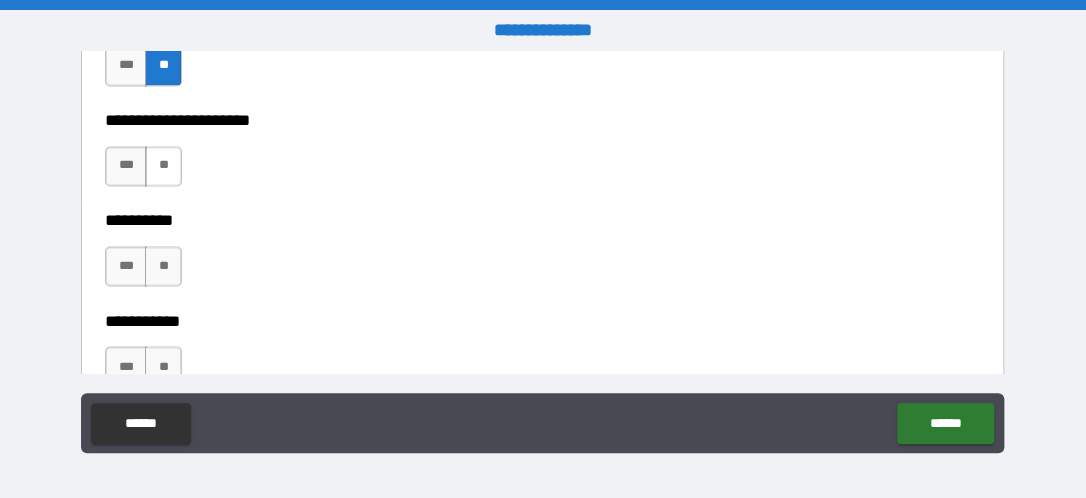 click on "**" at bounding box center (163, 166) 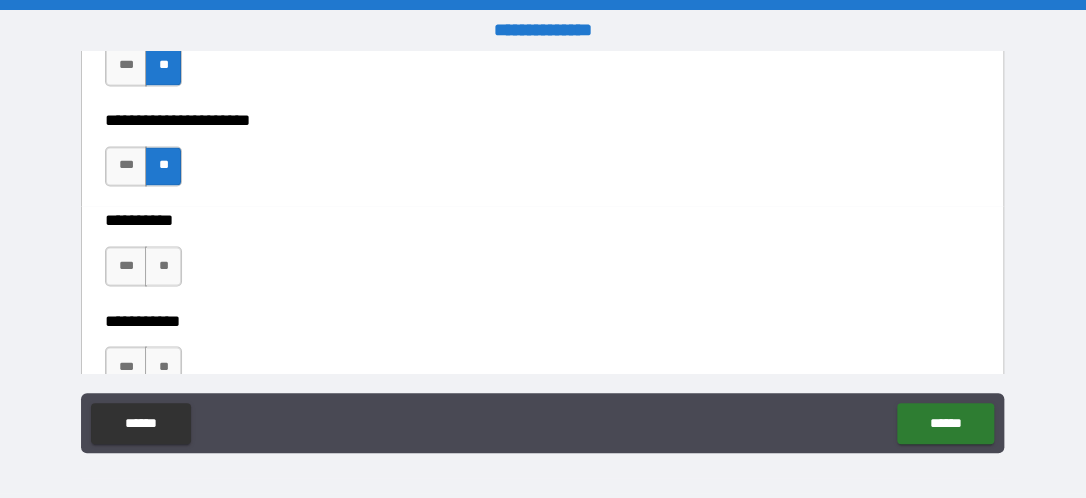 drag, startPoint x: 161, startPoint y: 256, endPoint x: 282, endPoint y: 203, distance: 132.09845 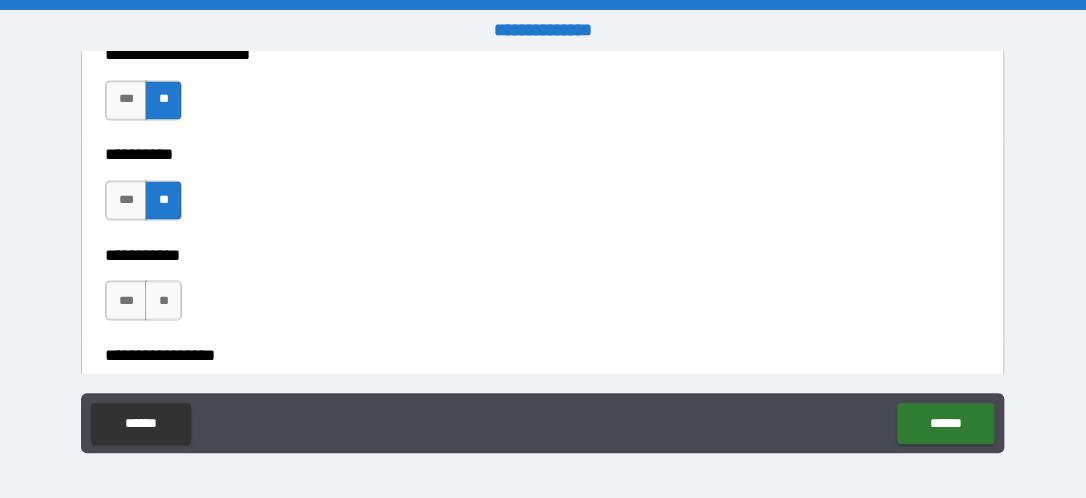 scroll, scrollTop: 6700, scrollLeft: 0, axis: vertical 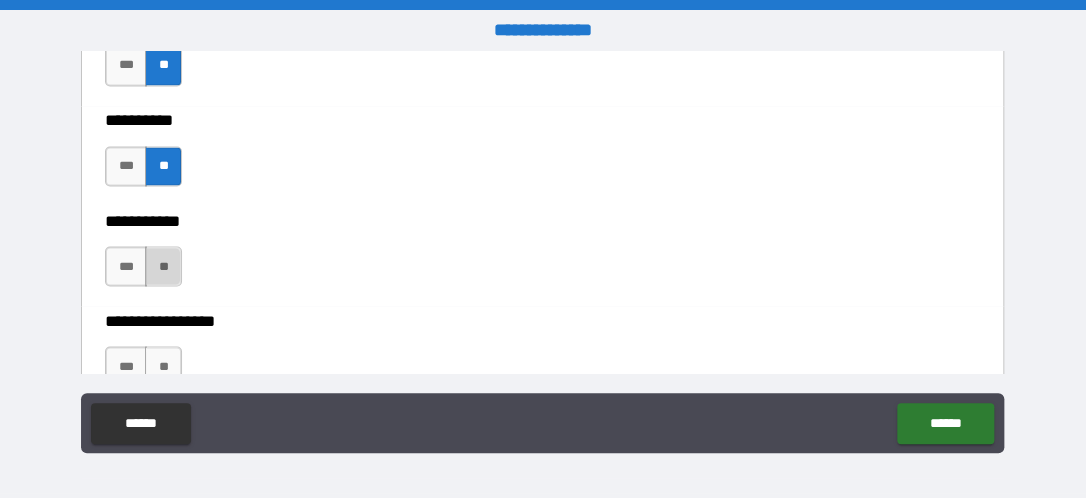 click on "**" at bounding box center (163, 266) 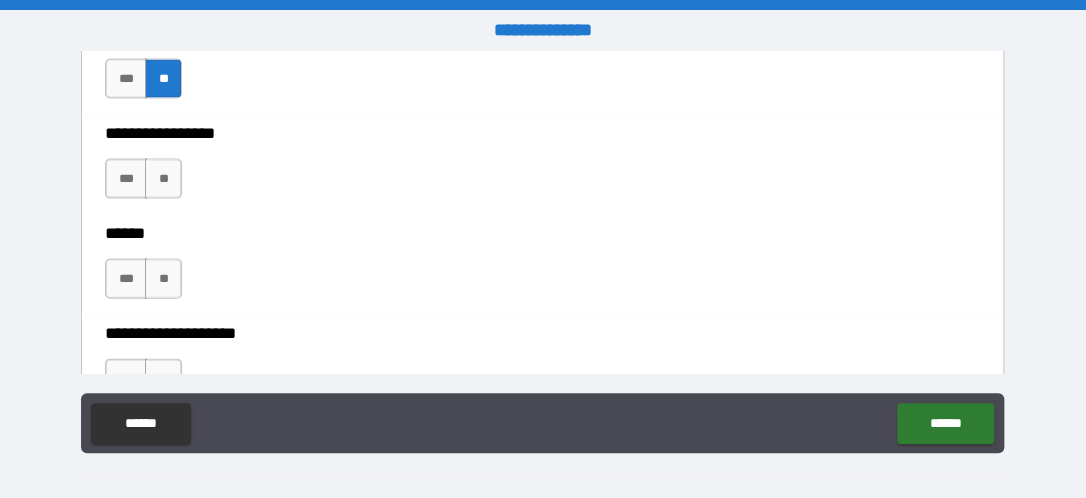 scroll, scrollTop: 6900, scrollLeft: 0, axis: vertical 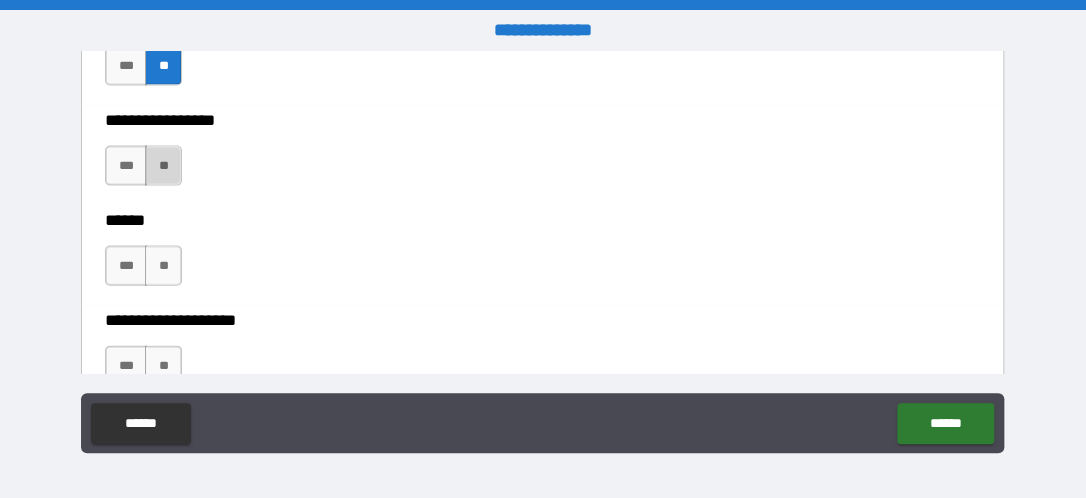 click on "**" at bounding box center [163, 166] 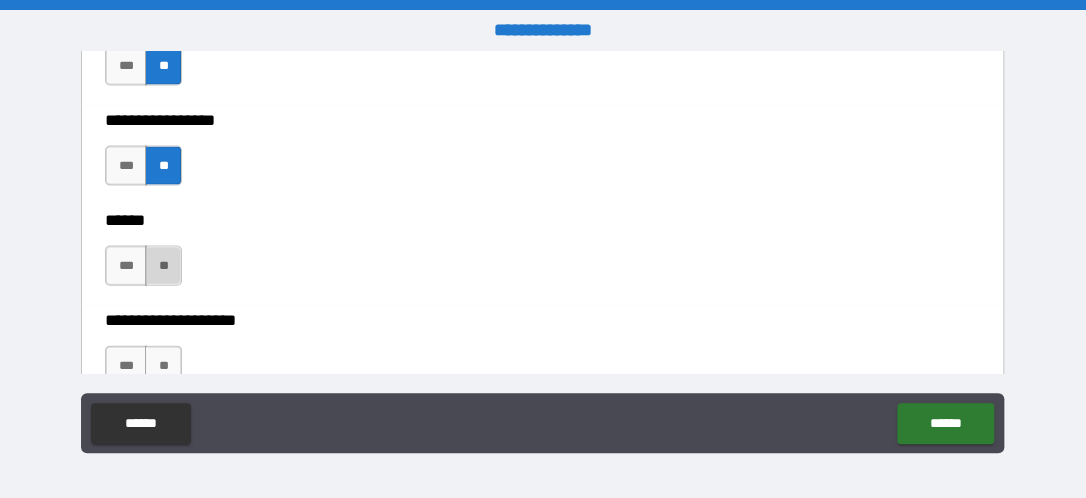 click on "**" at bounding box center (163, 266) 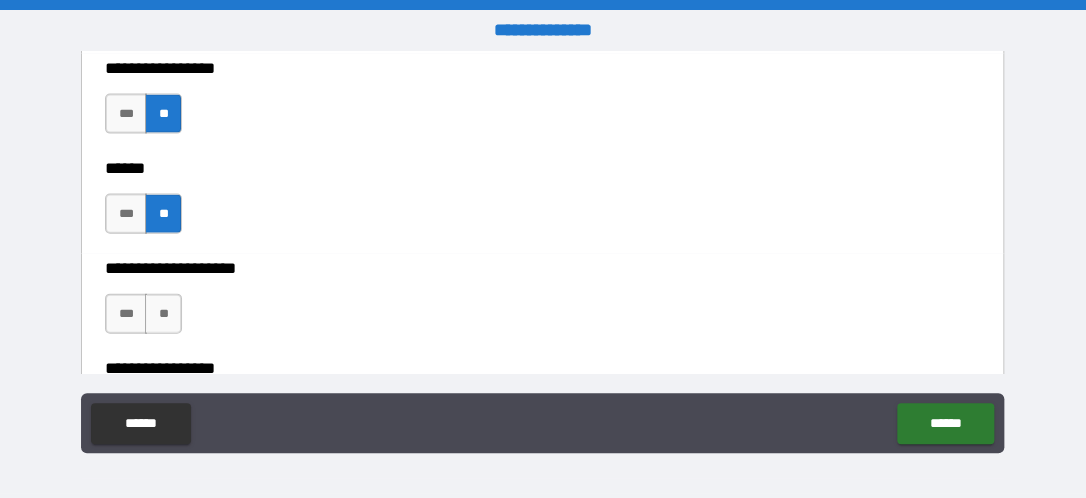 scroll, scrollTop: 7000, scrollLeft: 0, axis: vertical 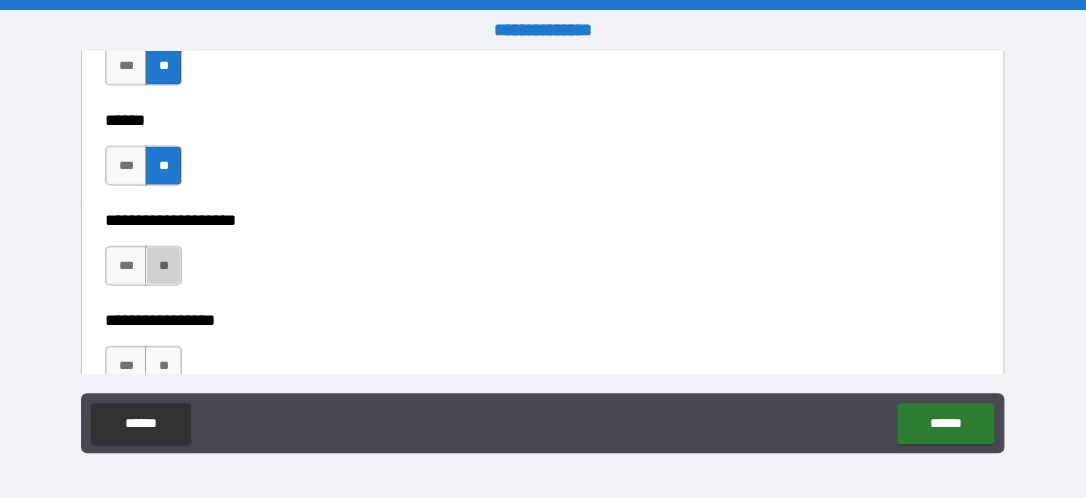 drag, startPoint x: 164, startPoint y: 257, endPoint x: 332, endPoint y: 193, distance: 179.77763 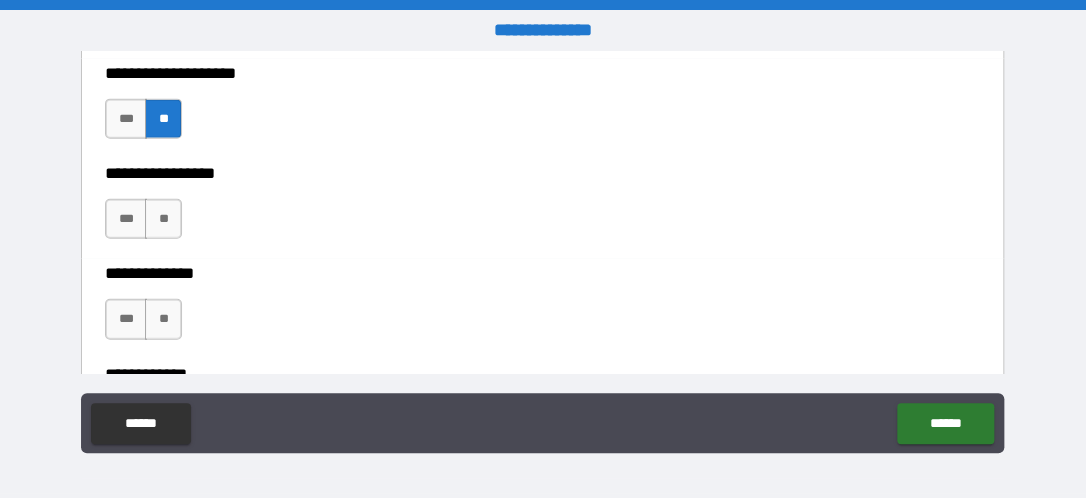scroll, scrollTop: 7200, scrollLeft: 0, axis: vertical 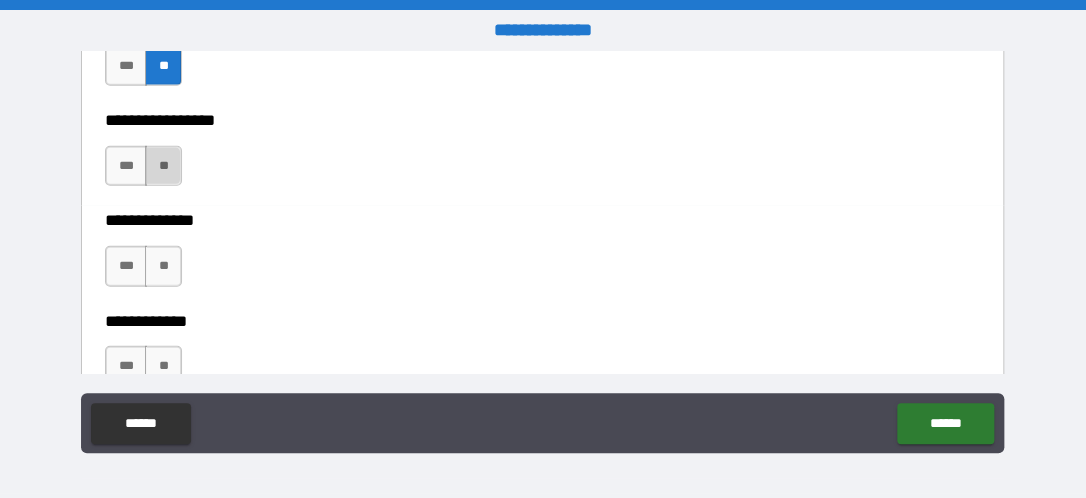 drag, startPoint x: 164, startPoint y: 160, endPoint x: 248, endPoint y: 168, distance: 84.38009 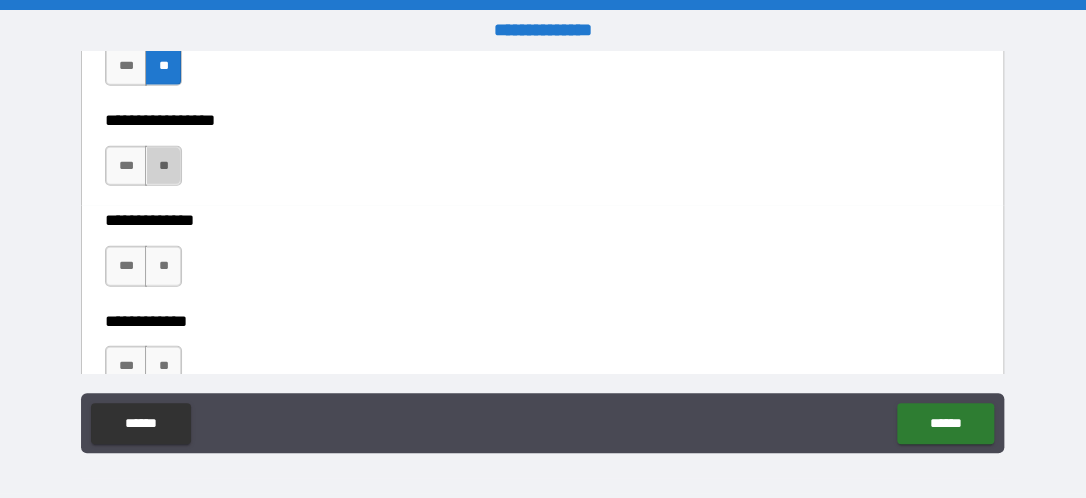 click on "**" at bounding box center (163, 166) 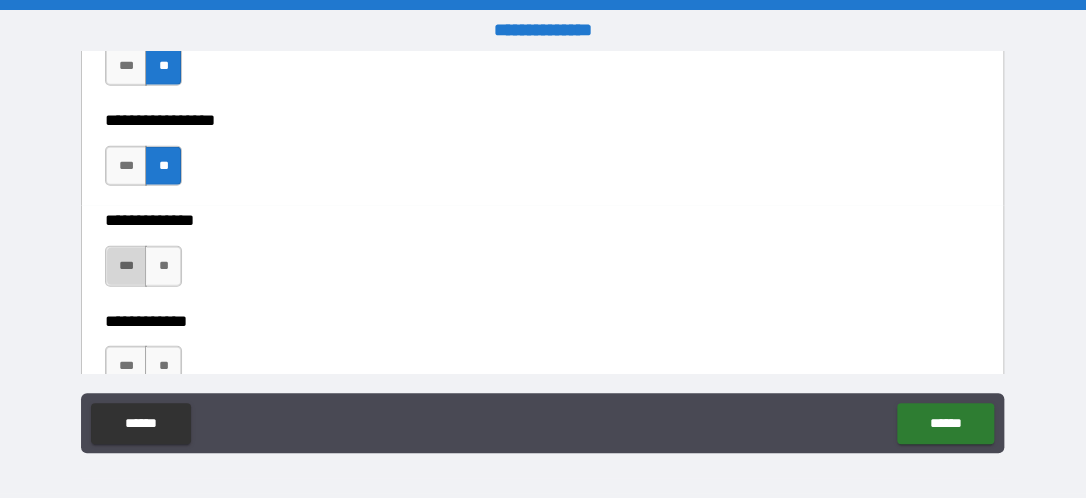 click on "***" at bounding box center [126, 266] 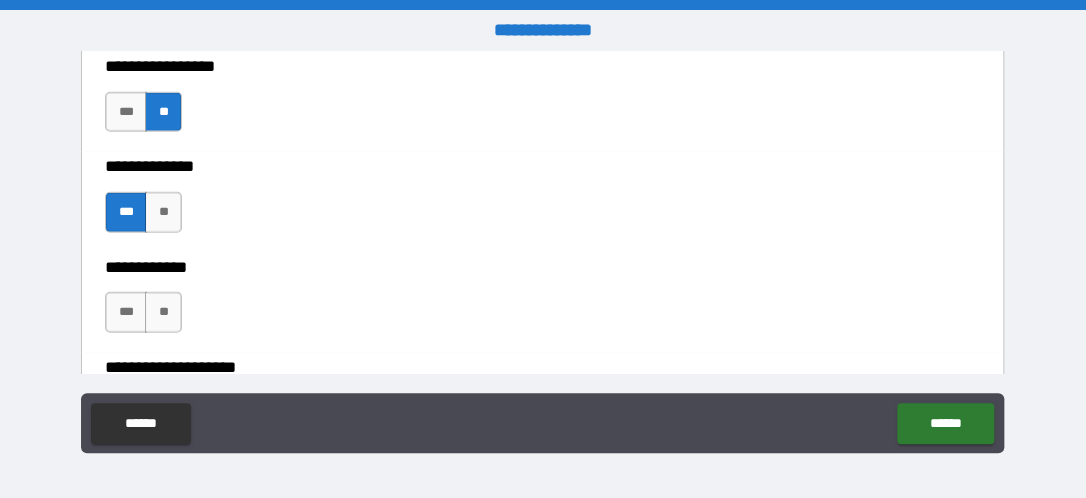 scroll, scrollTop: 7300, scrollLeft: 0, axis: vertical 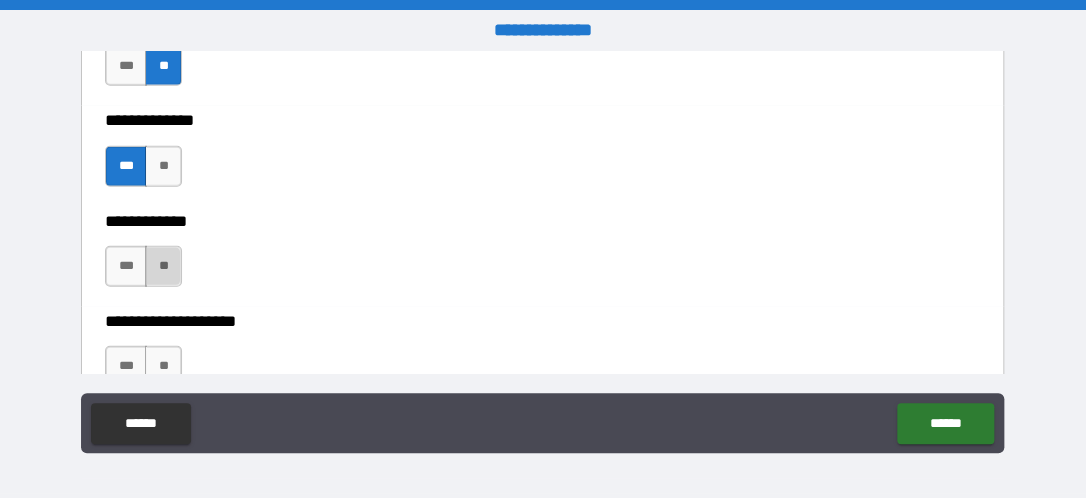 click on "**" at bounding box center [163, 266] 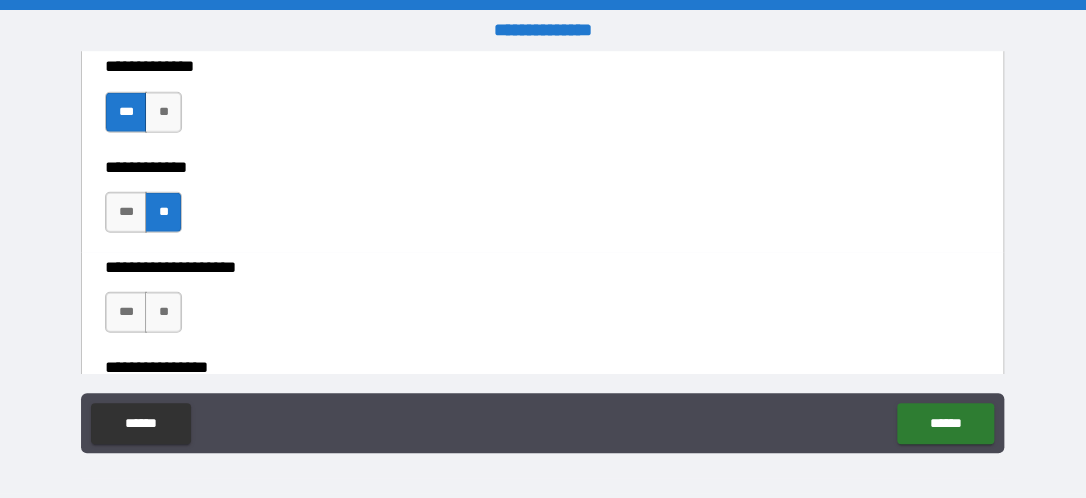 scroll, scrollTop: 7400, scrollLeft: 0, axis: vertical 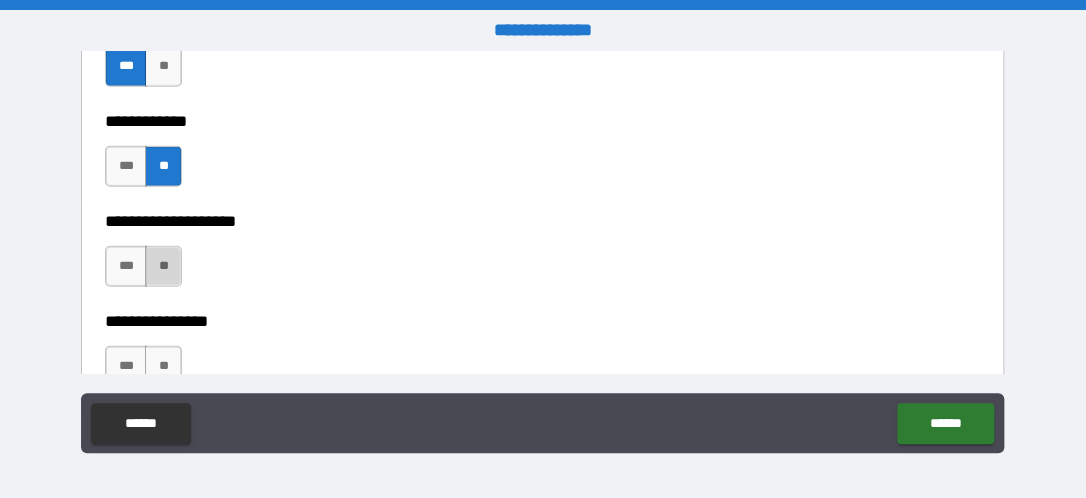 click on "**" at bounding box center (163, 266) 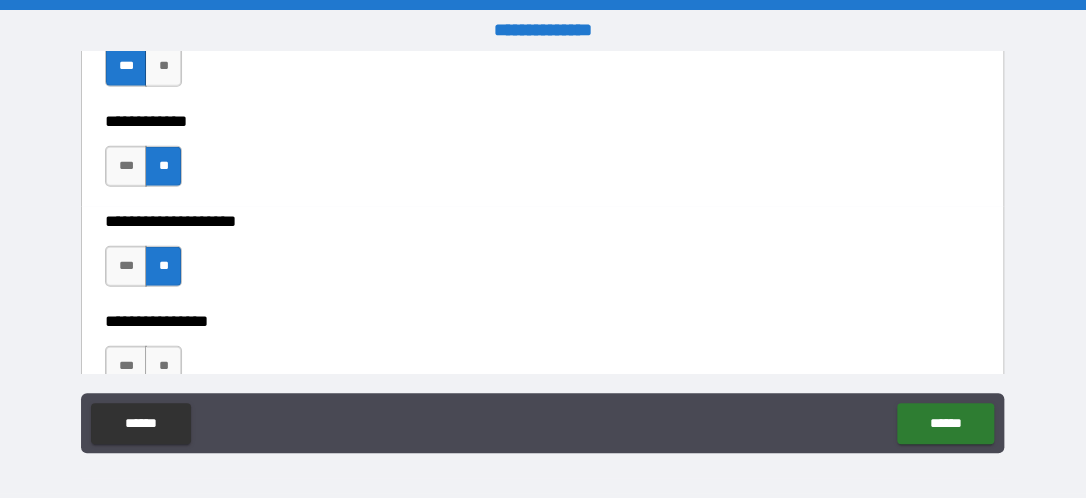 scroll, scrollTop: 7500, scrollLeft: 0, axis: vertical 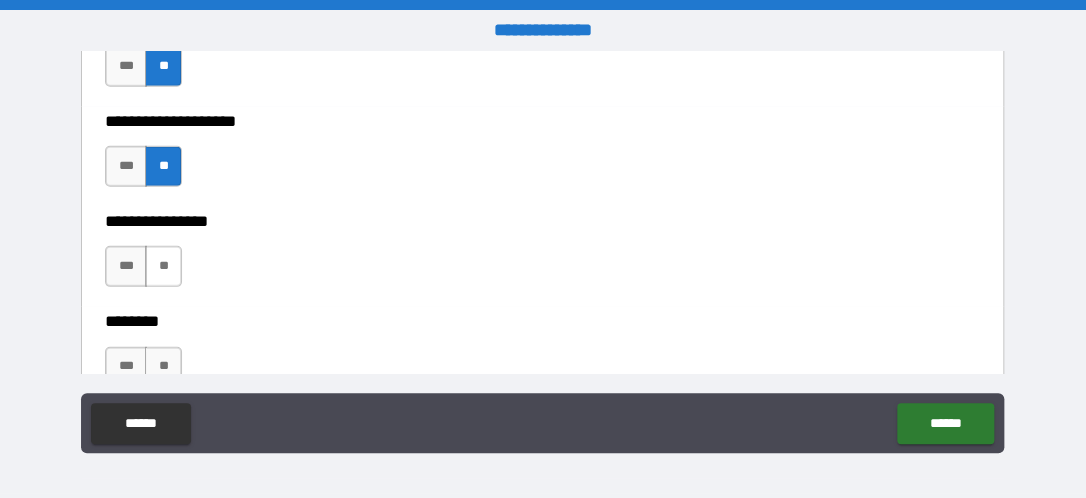 click on "**" at bounding box center (163, 266) 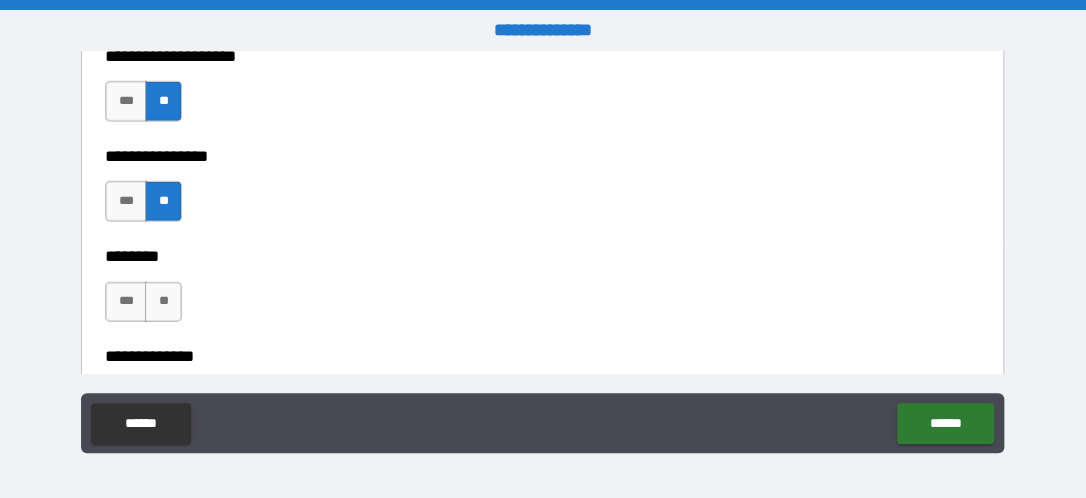 scroll, scrollTop: 7600, scrollLeft: 0, axis: vertical 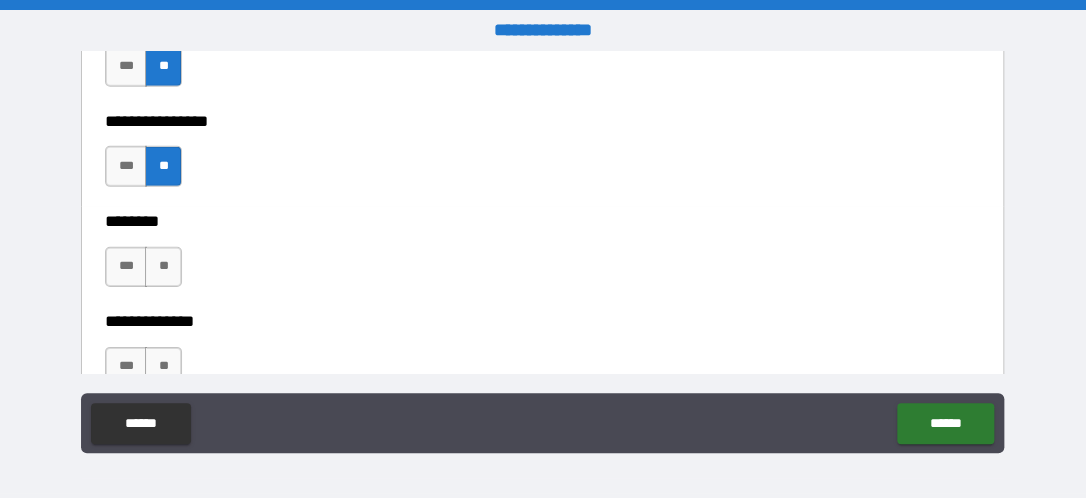 drag, startPoint x: 165, startPoint y: 256, endPoint x: 558, endPoint y: 146, distance: 408.10416 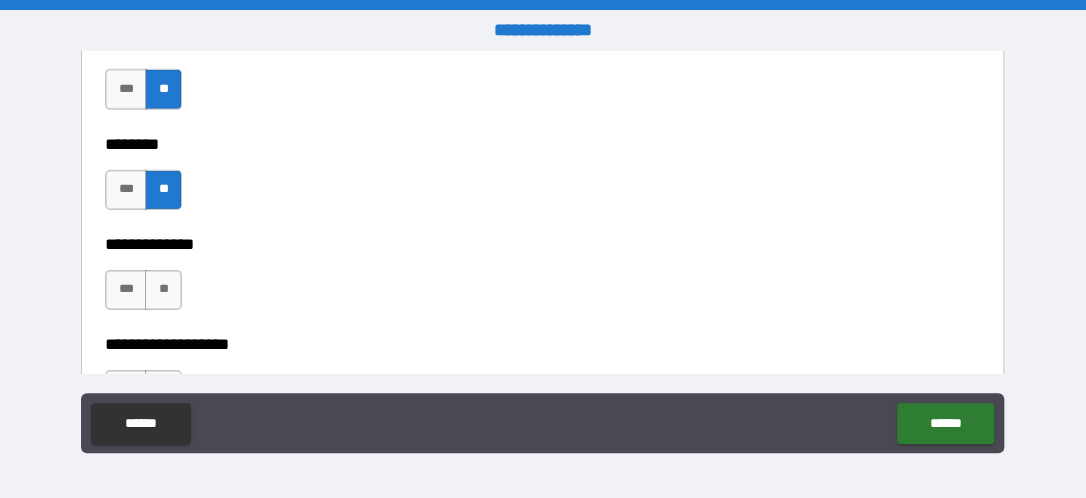 scroll, scrollTop: 7800, scrollLeft: 0, axis: vertical 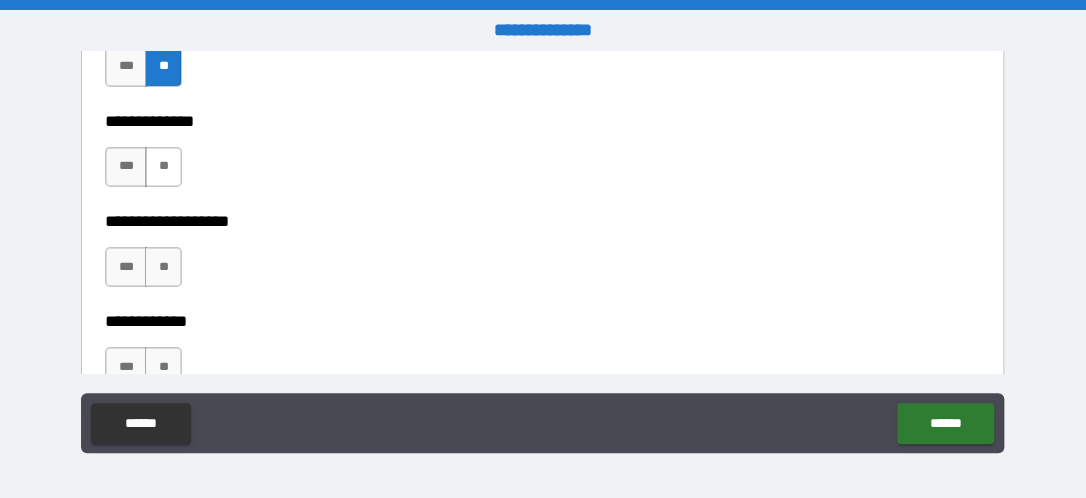click on "**" at bounding box center [163, 167] 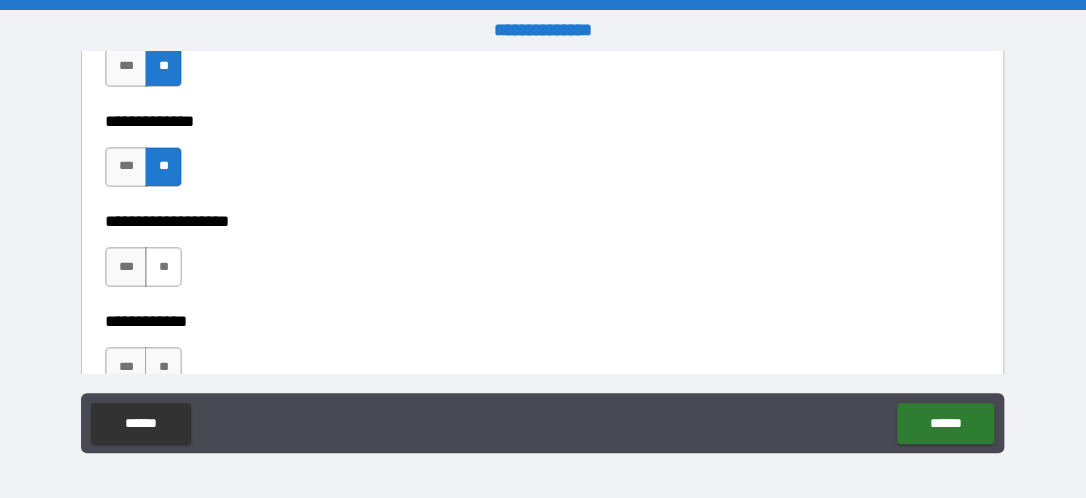 click on "**" at bounding box center [163, 267] 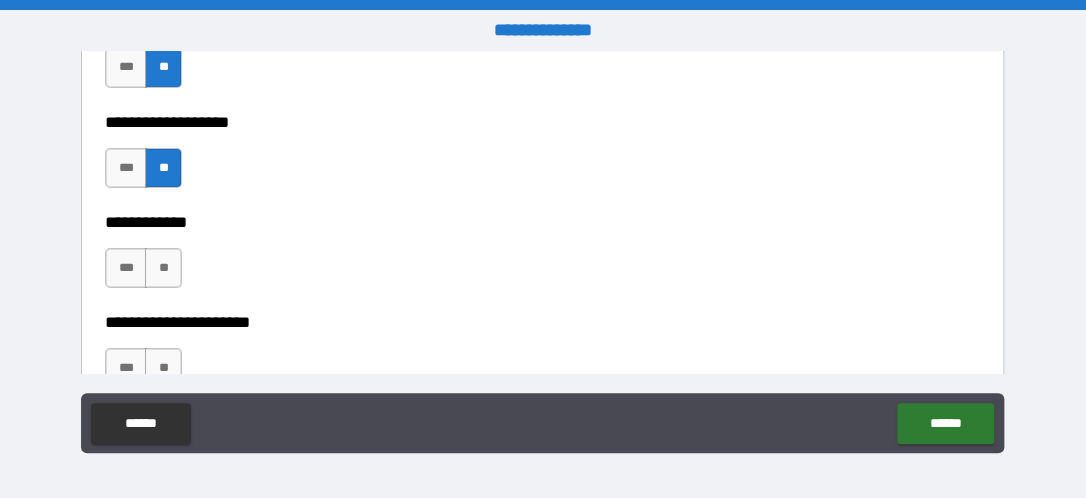 scroll, scrollTop: 7900, scrollLeft: 0, axis: vertical 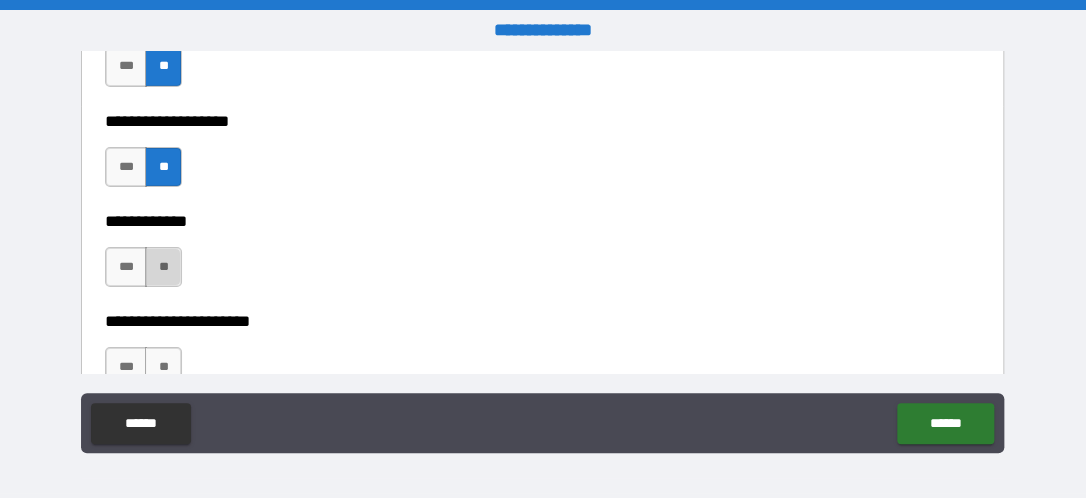 click on "**" at bounding box center (163, 267) 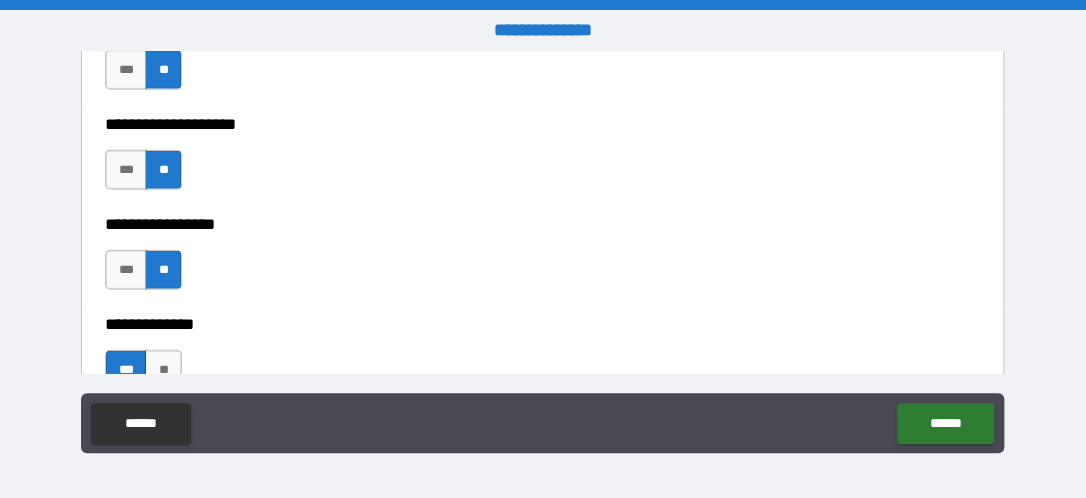 scroll, scrollTop: 6900, scrollLeft: 0, axis: vertical 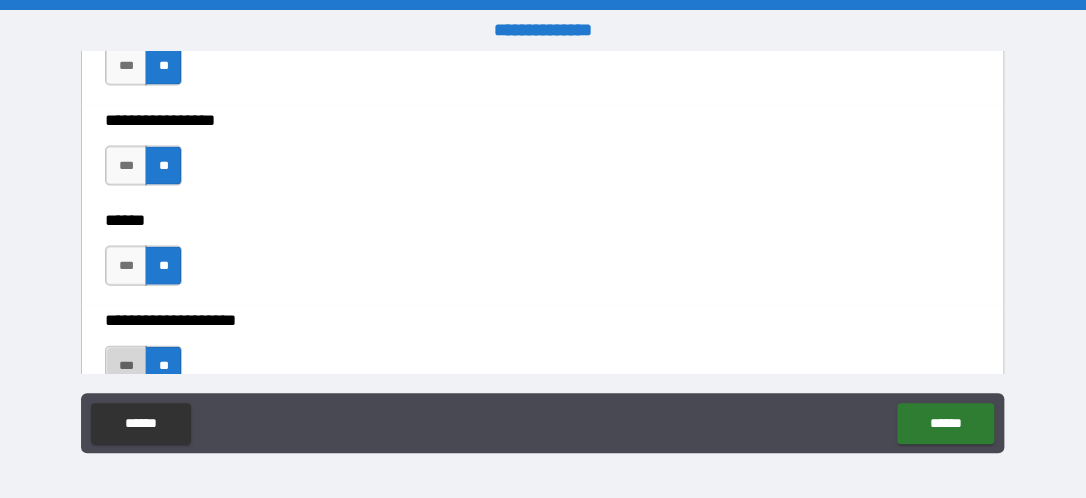click on "***" at bounding box center [126, 366] 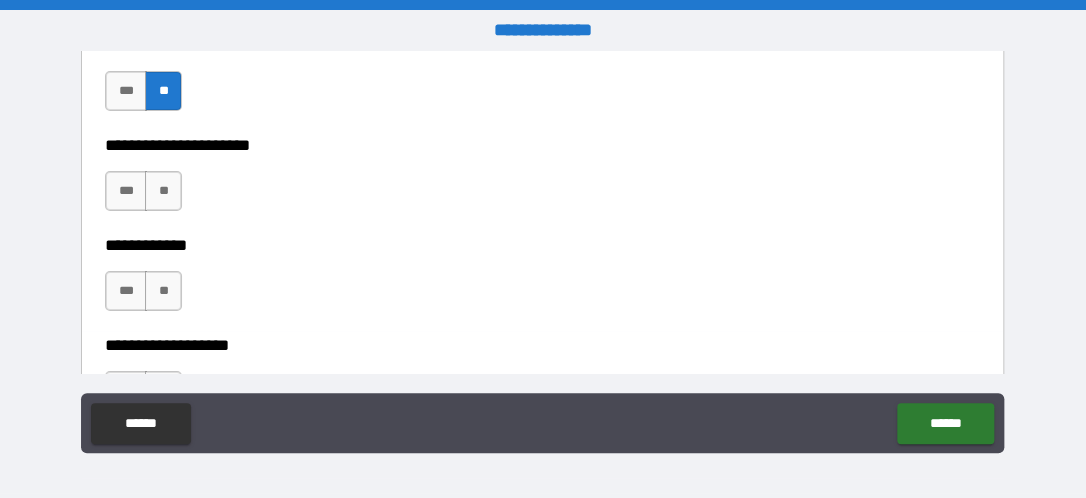 scroll, scrollTop: 8100, scrollLeft: 0, axis: vertical 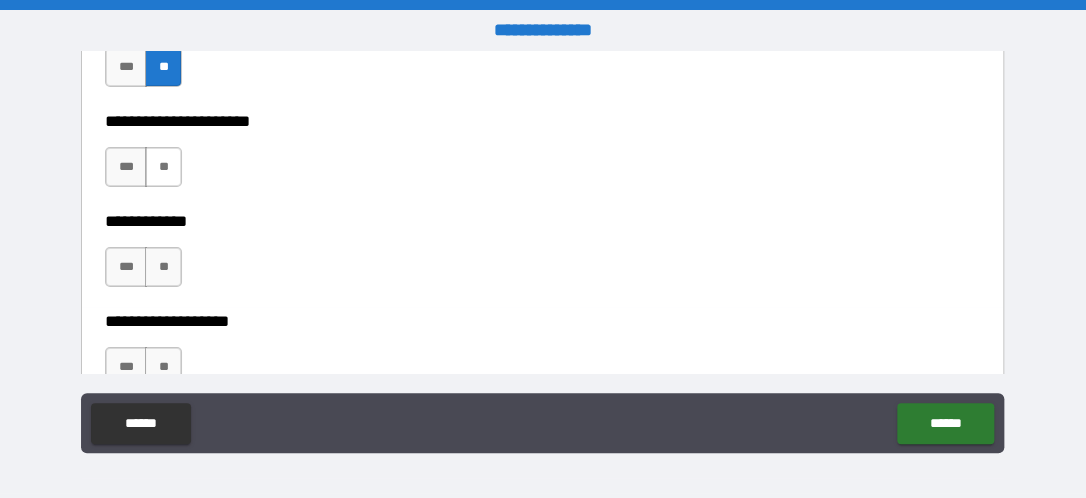 click on "**" at bounding box center [163, 167] 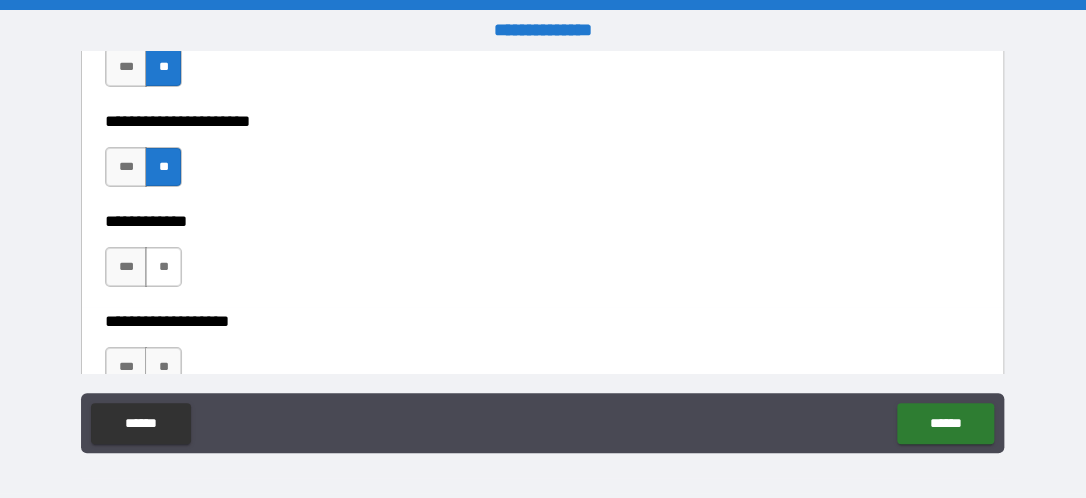 click on "**" at bounding box center (163, 267) 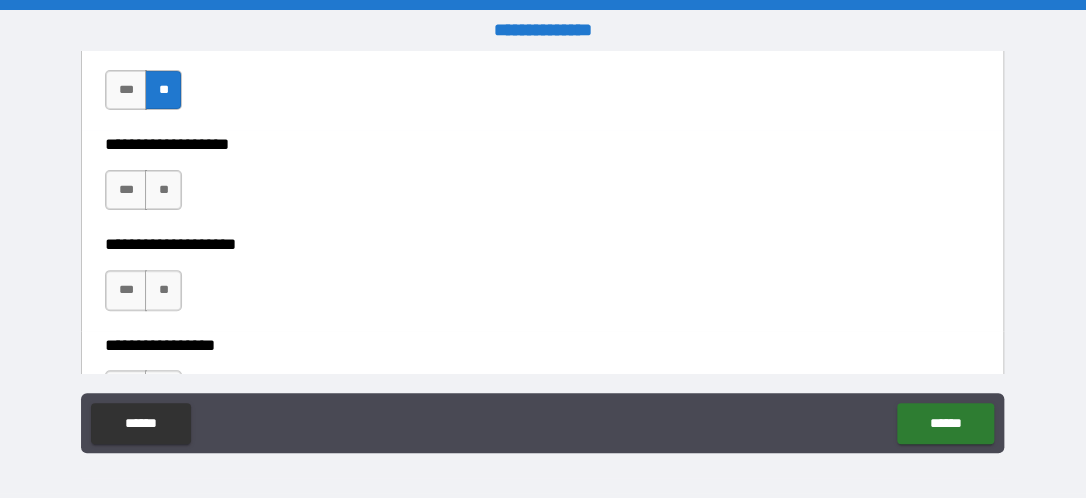 scroll, scrollTop: 8300, scrollLeft: 0, axis: vertical 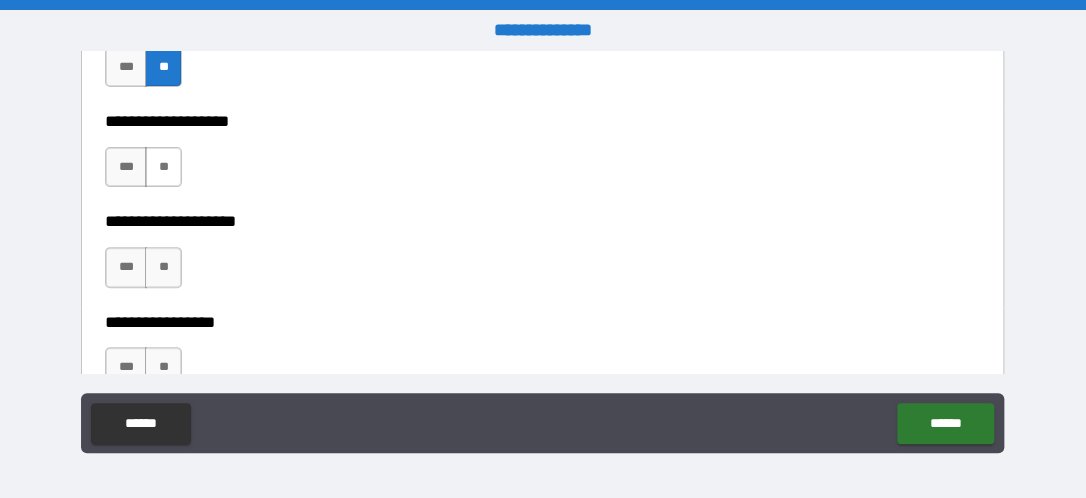 click on "**" at bounding box center (163, 167) 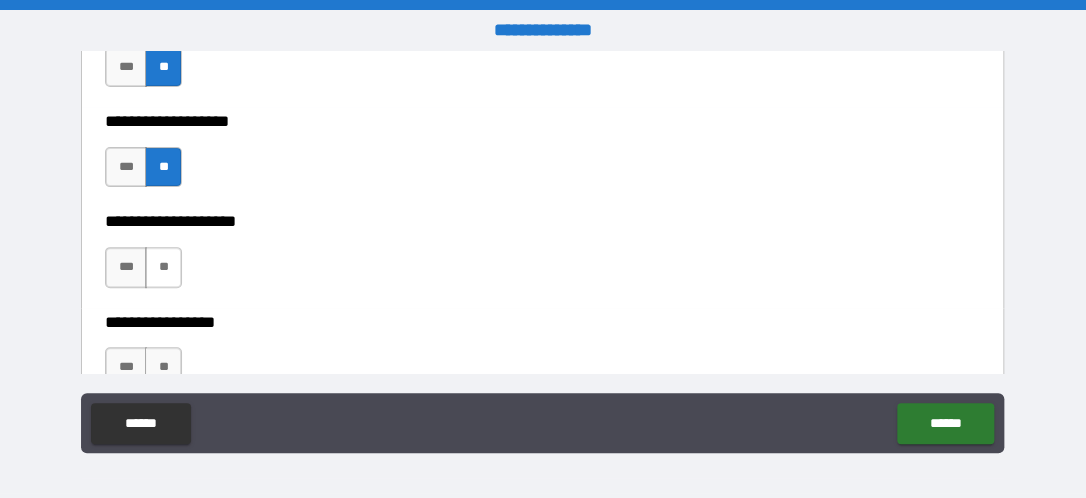 click on "**" at bounding box center (163, 267) 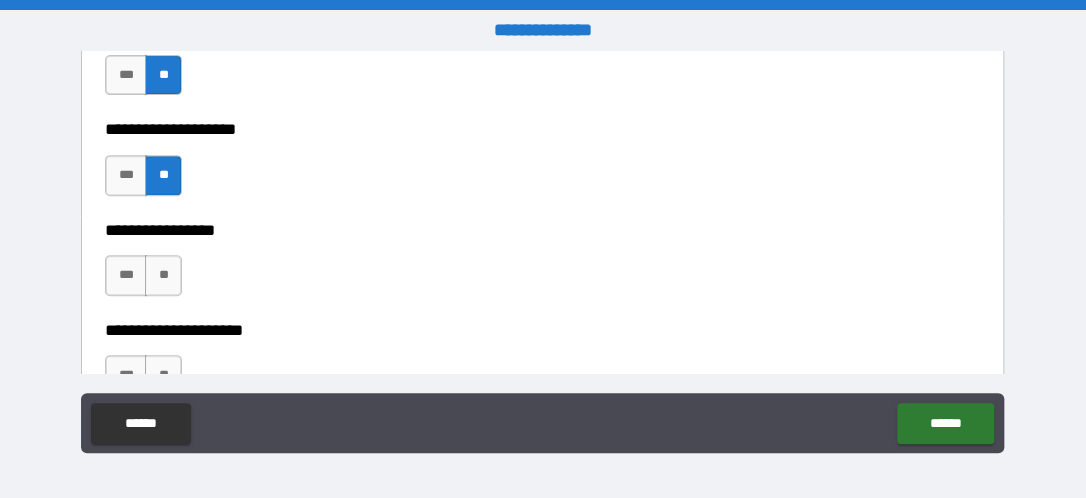 scroll, scrollTop: 8500, scrollLeft: 0, axis: vertical 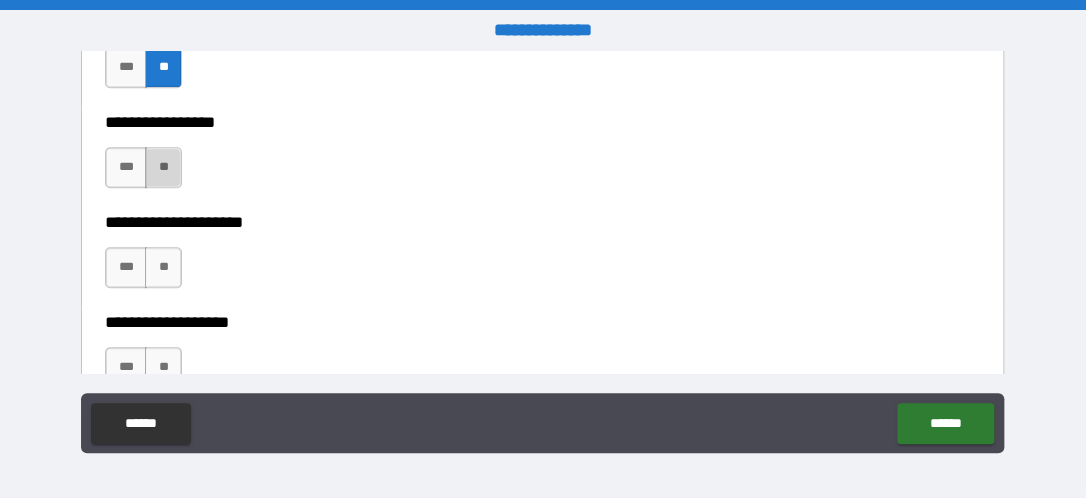 click on "**" at bounding box center (163, 167) 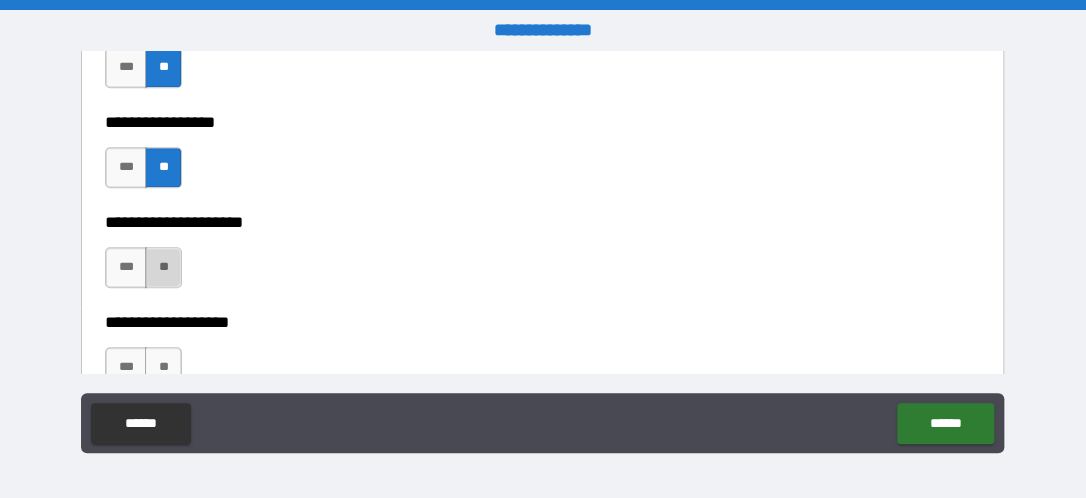 click on "**" at bounding box center (163, 267) 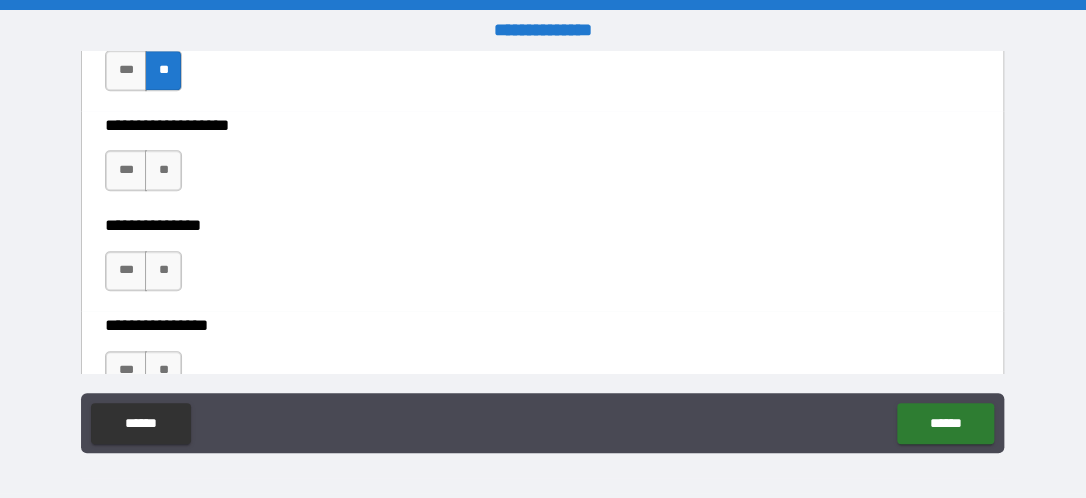 scroll, scrollTop: 8700, scrollLeft: 0, axis: vertical 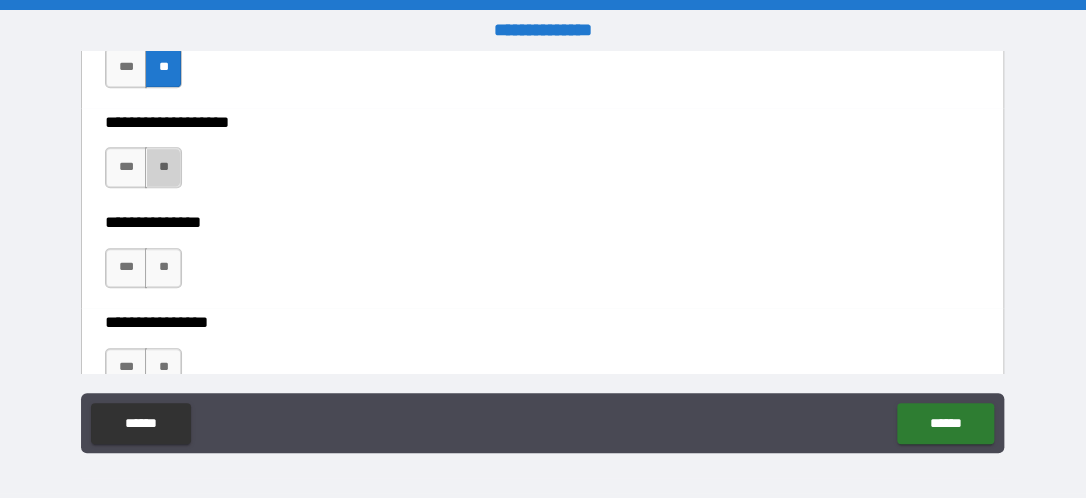 drag, startPoint x: 162, startPoint y: 162, endPoint x: 163, endPoint y: 221, distance: 59.008472 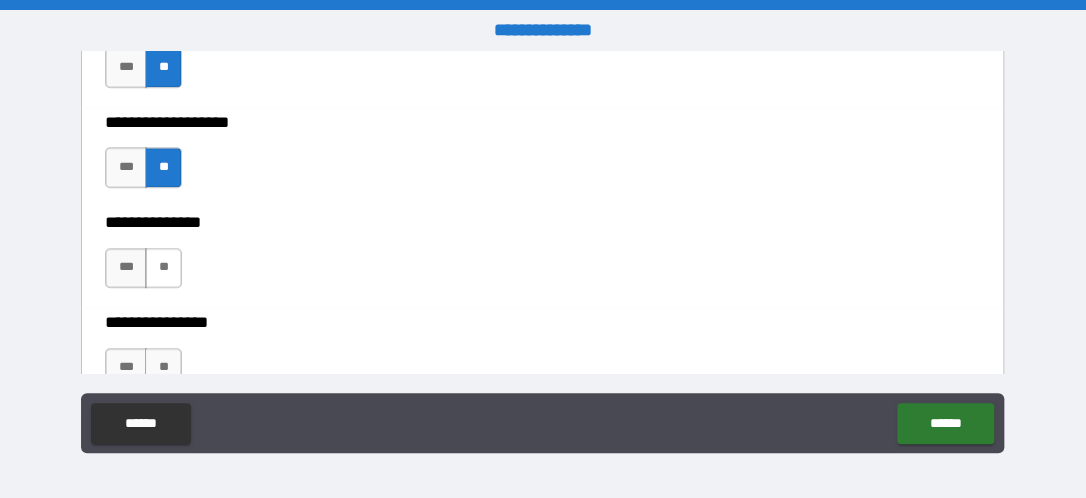 click on "**" at bounding box center (163, 268) 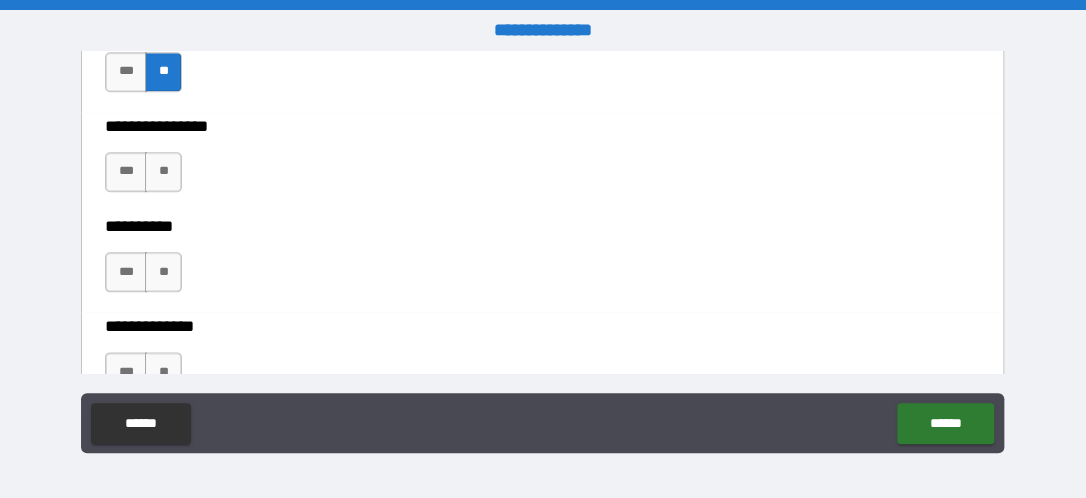 scroll, scrollTop: 8900, scrollLeft: 0, axis: vertical 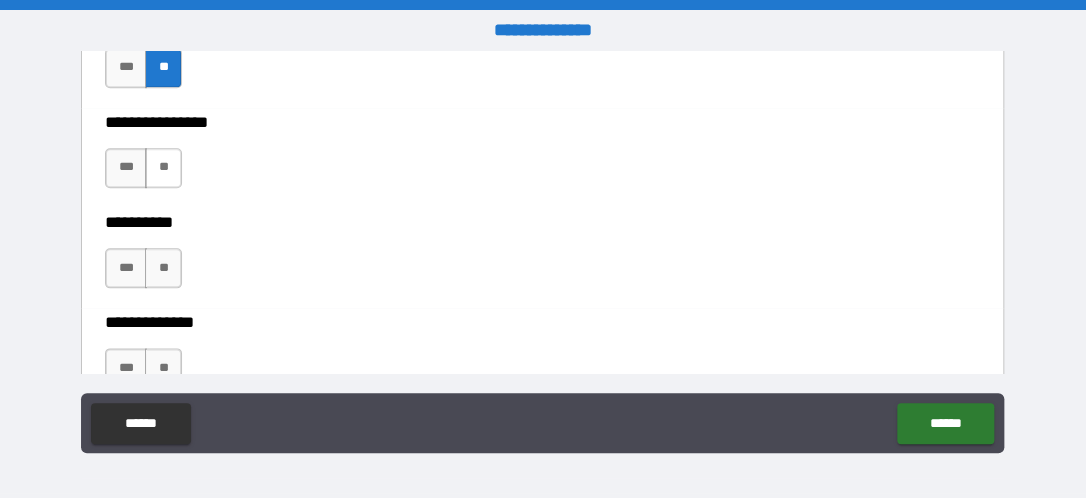 click on "**" at bounding box center [163, 168] 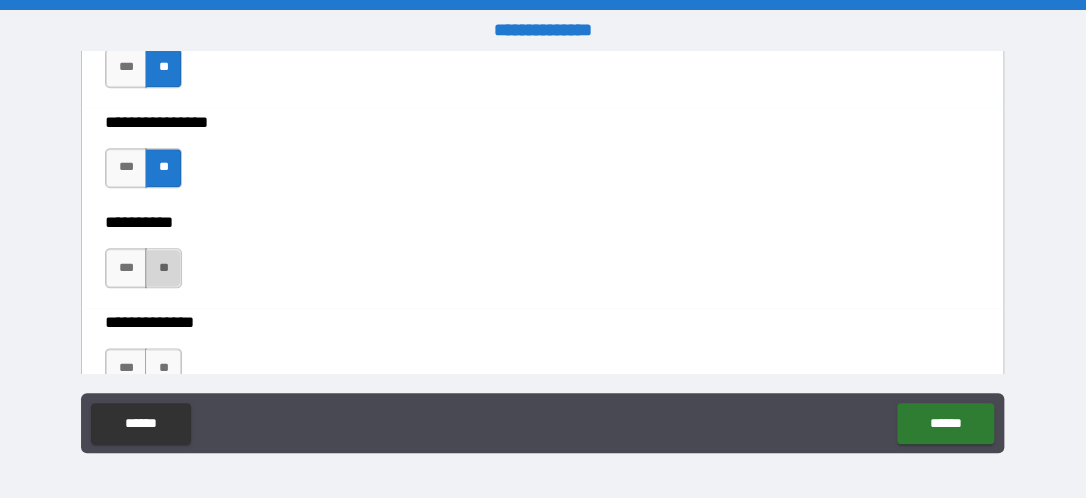 click on "**" at bounding box center [163, 268] 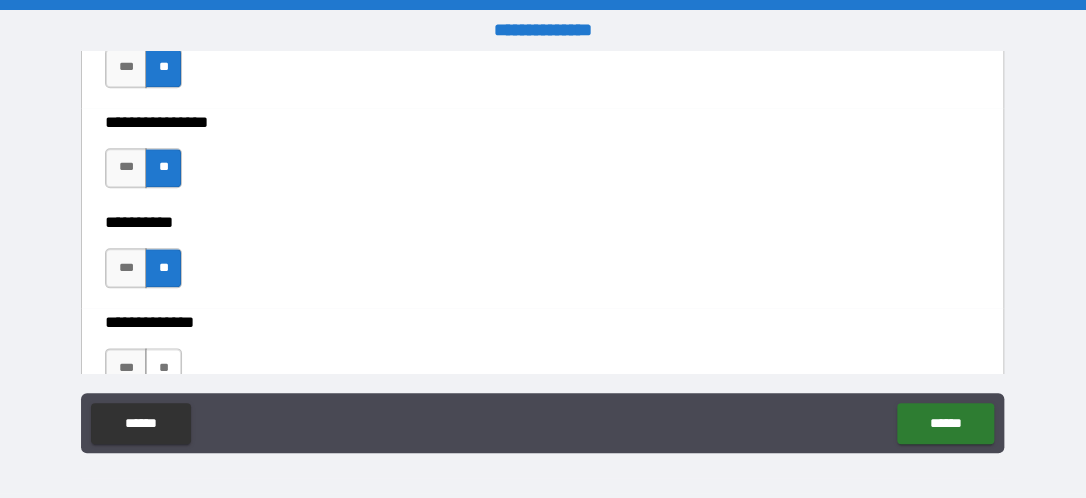 click on "**" at bounding box center (163, 368) 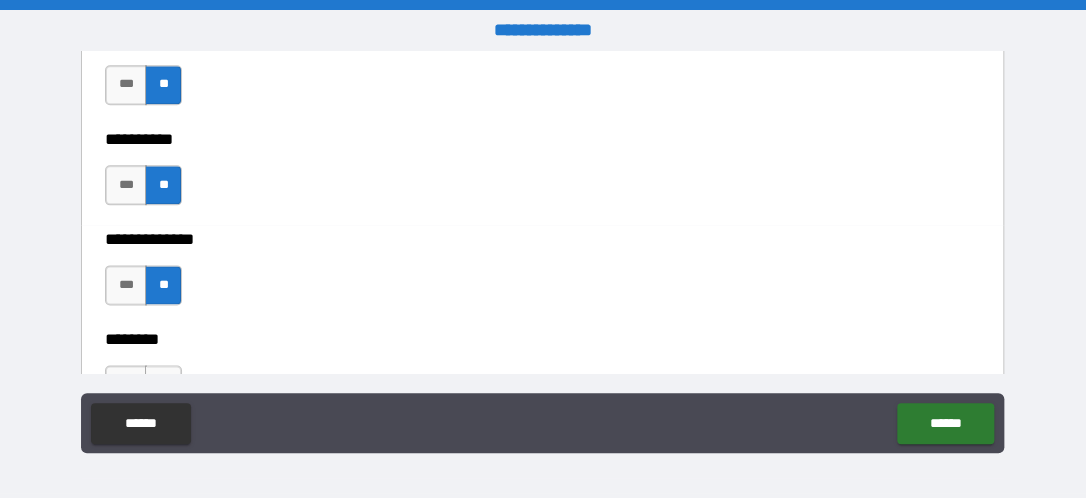 scroll, scrollTop: 9100, scrollLeft: 0, axis: vertical 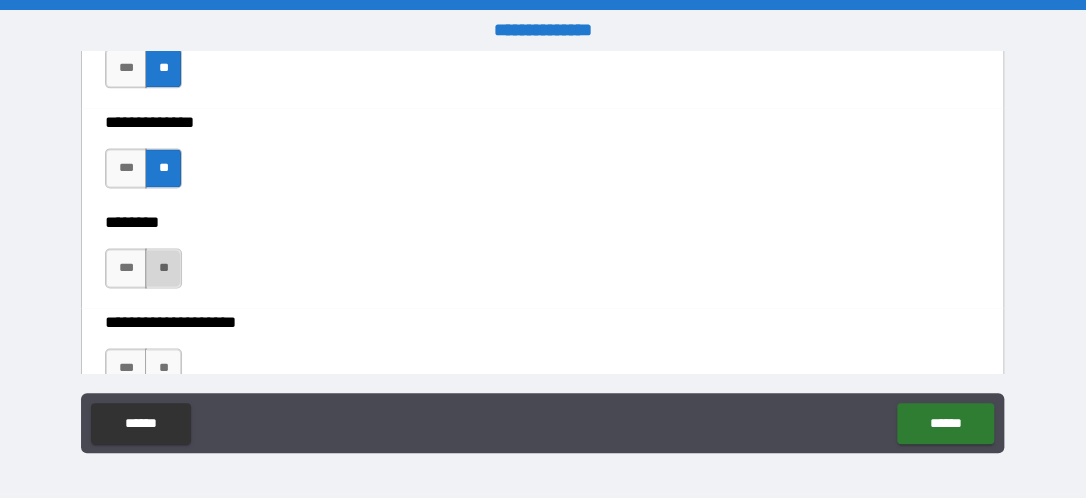 click on "**" at bounding box center (163, 268) 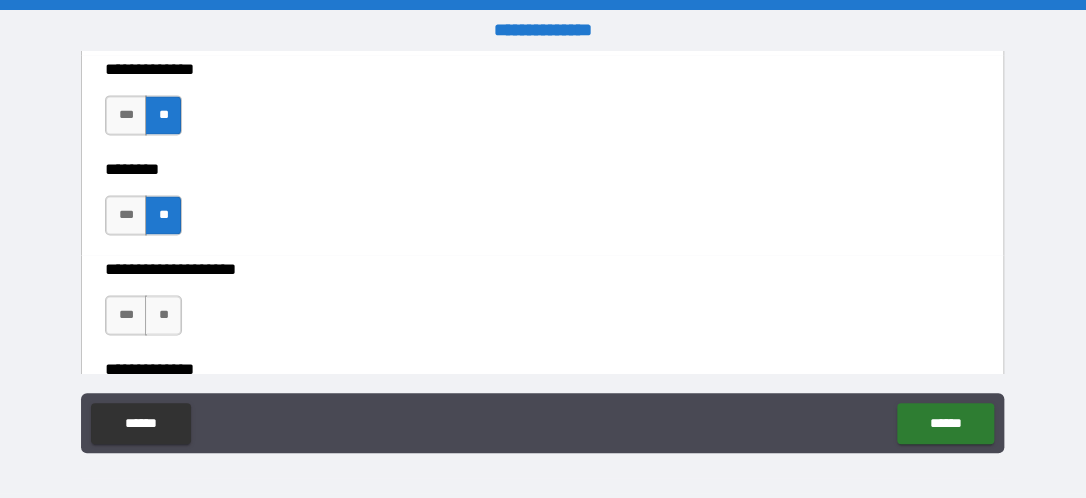 scroll, scrollTop: 9300, scrollLeft: 0, axis: vertical 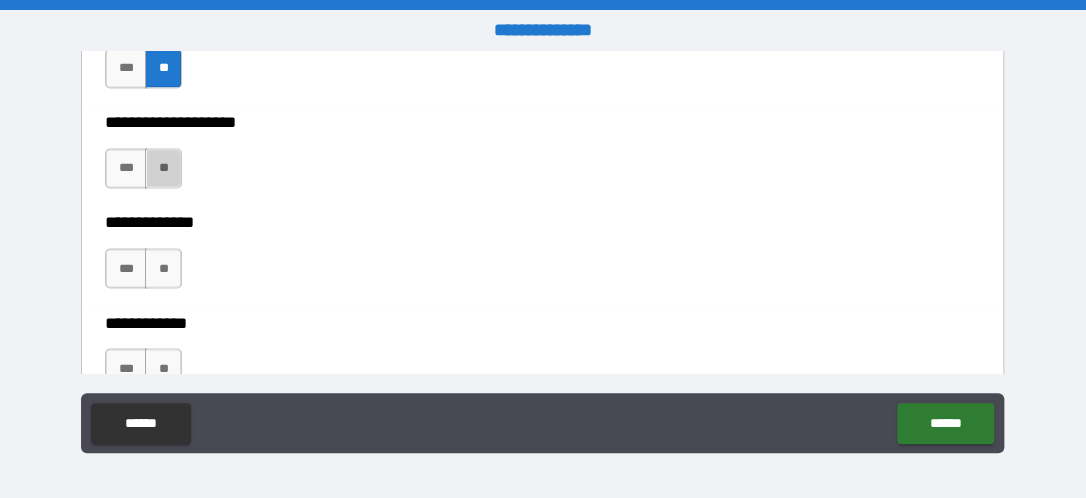 drag, startPoint x: 160, startPoint y: 159, endPoint x: 168, endPoint y: 233, distance: 74.431175 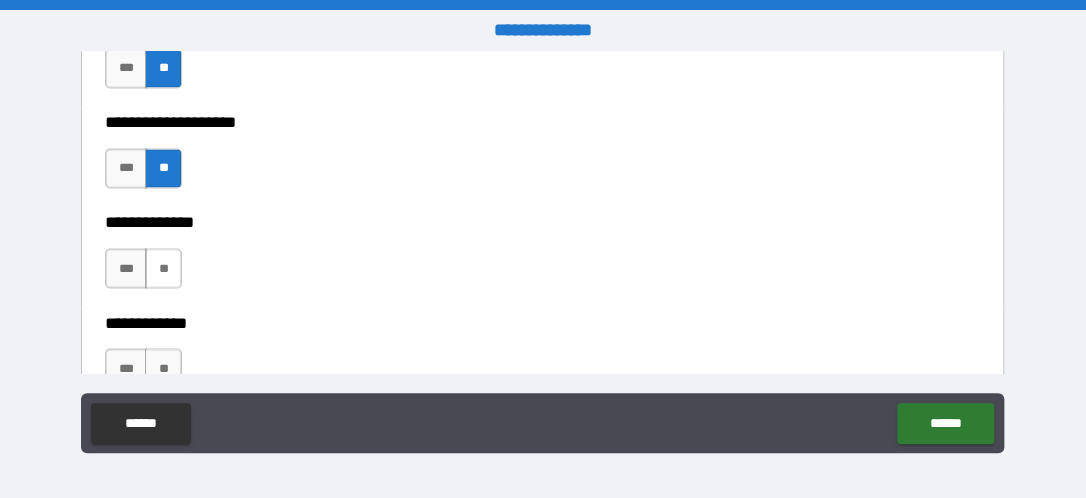 click on "**" at bounding box center [163, 268] 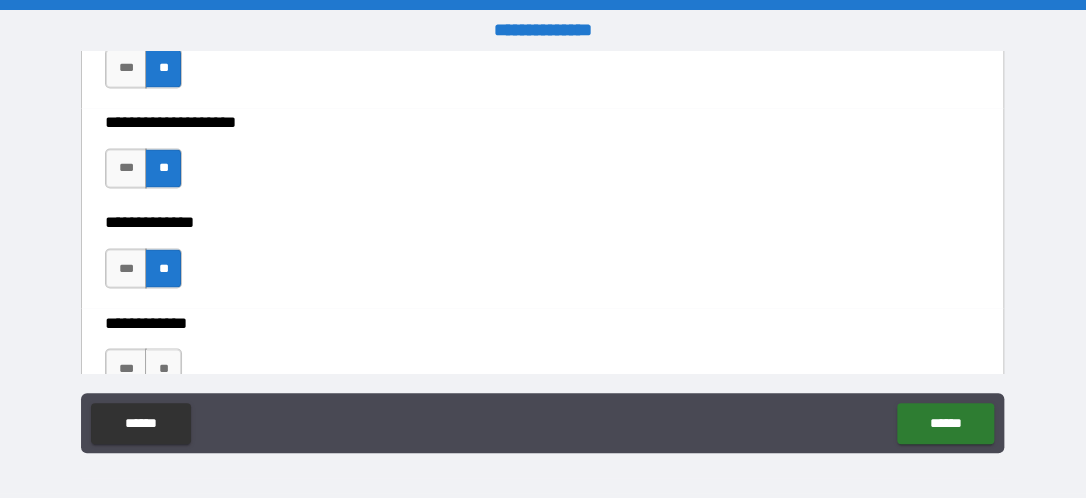 scroll, scrollTop: 9500, scrollLeft: 0, axis: vertical 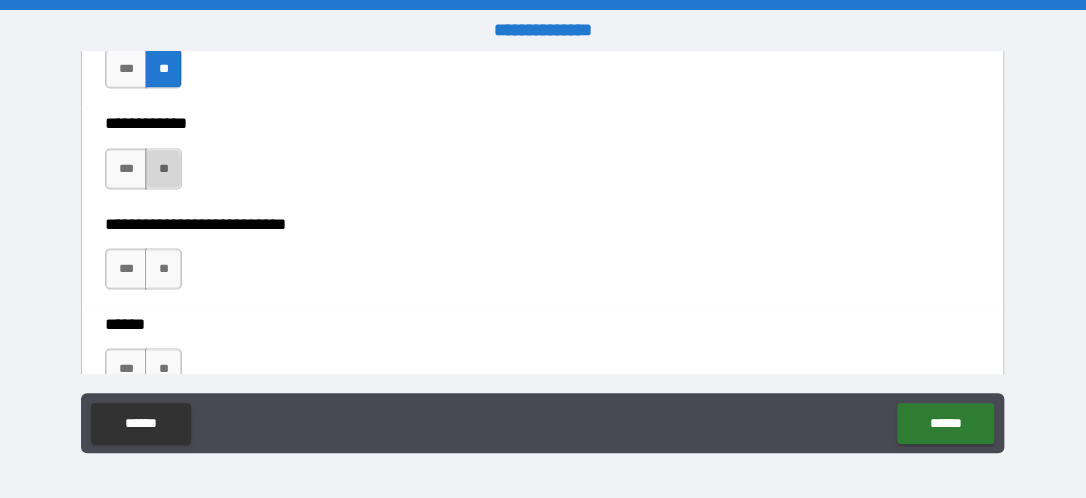 click on "**" at bounding box center [163, 168] 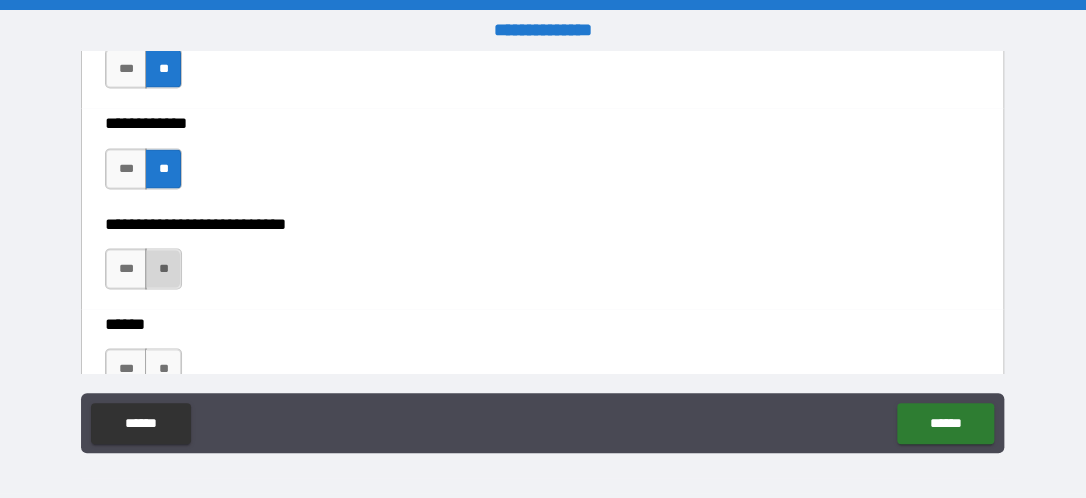 click on "**" at bounding box center [163, 268] 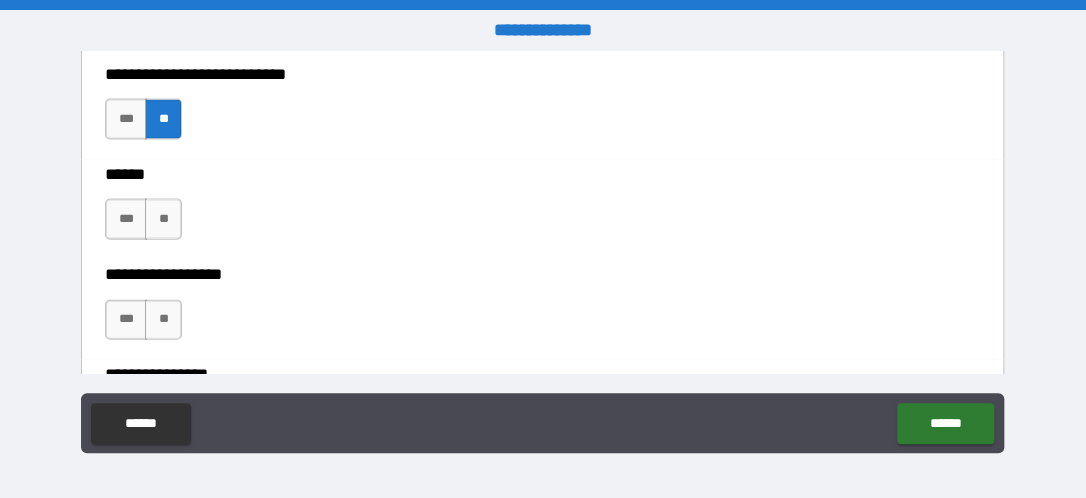 scroll, scrollTop: 9700, scrollLeft: 0, axis: vertical 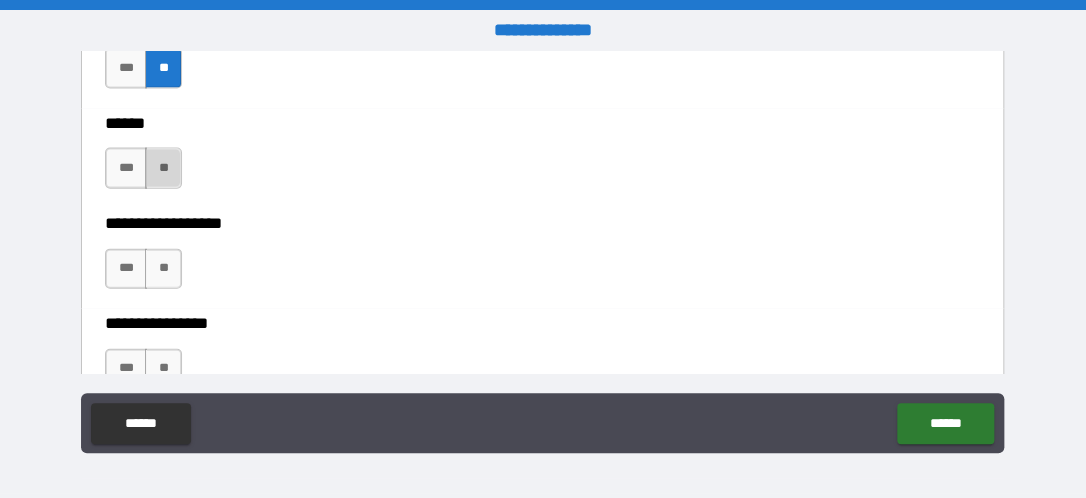 click on "**" at bounding box center (163, 168) 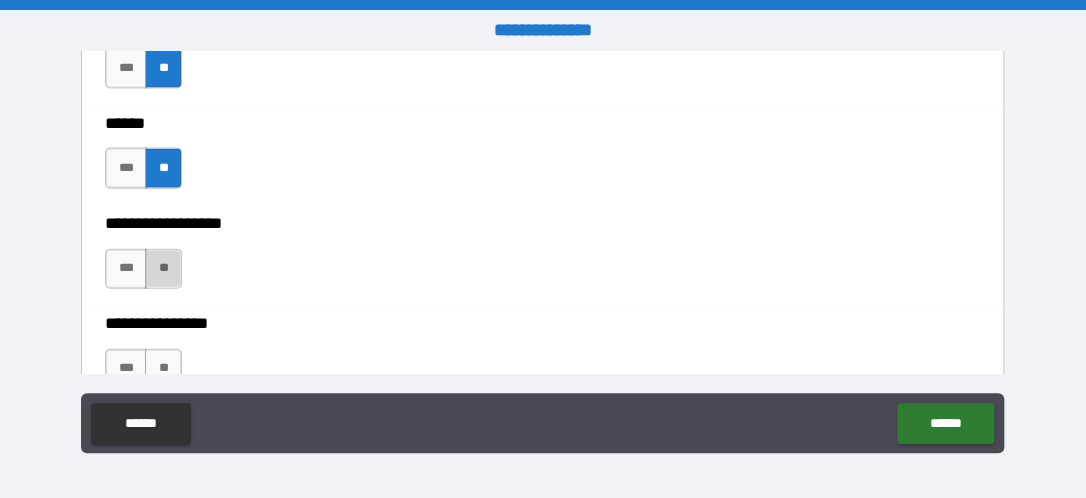 click on "**" at bounding box center [163, 269] 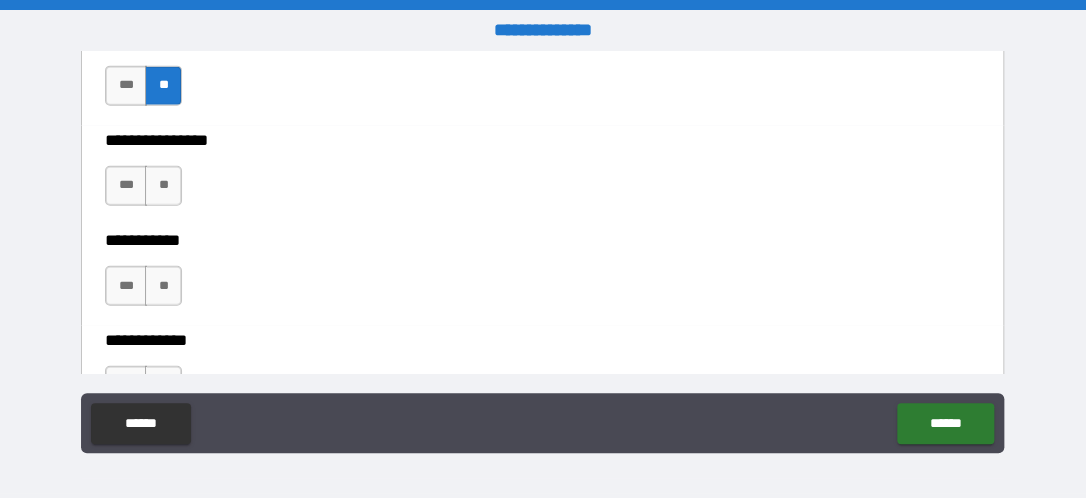 scroll, scrollTop: 9900, scrollLeft: 0, axis: vertical 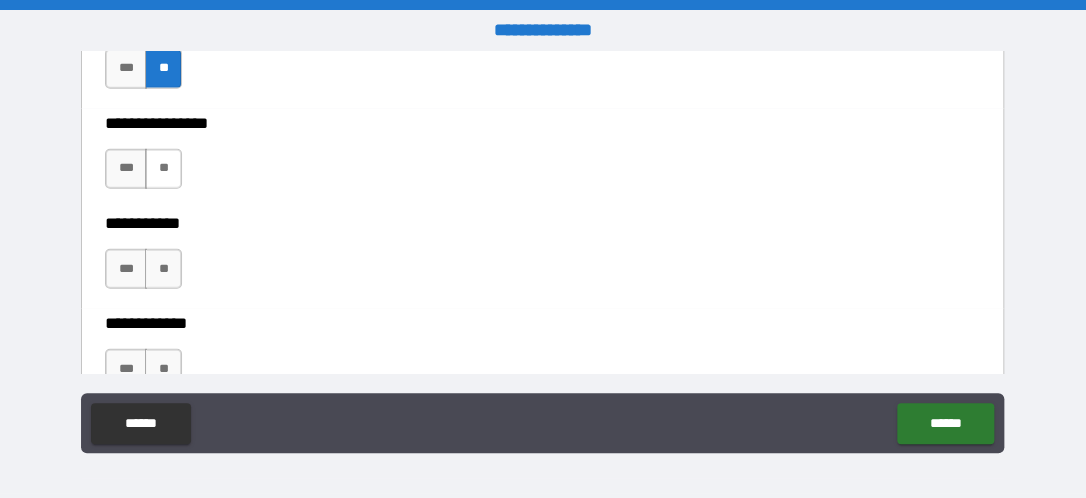 click on "**" at bounding box center (163, 169) 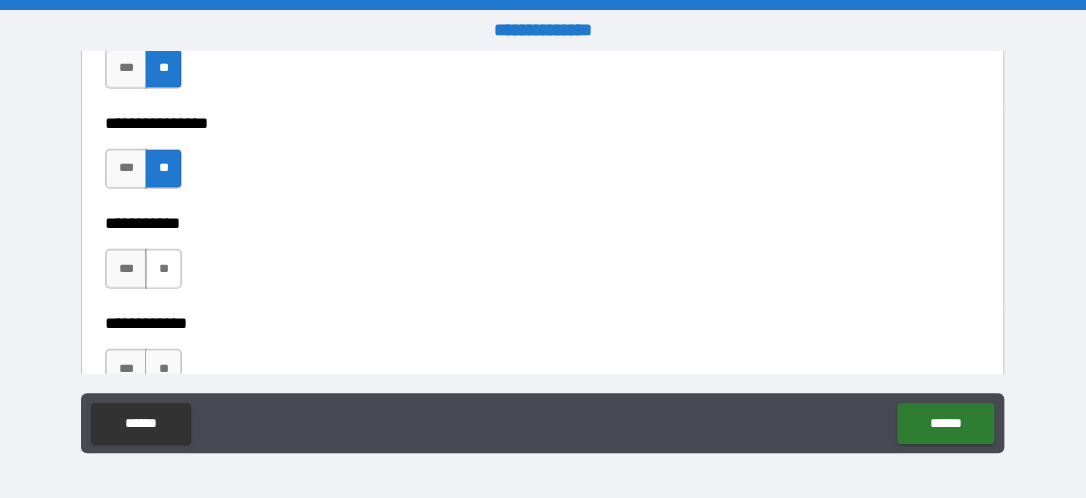 click on "**" at bounding box center (163, 269) 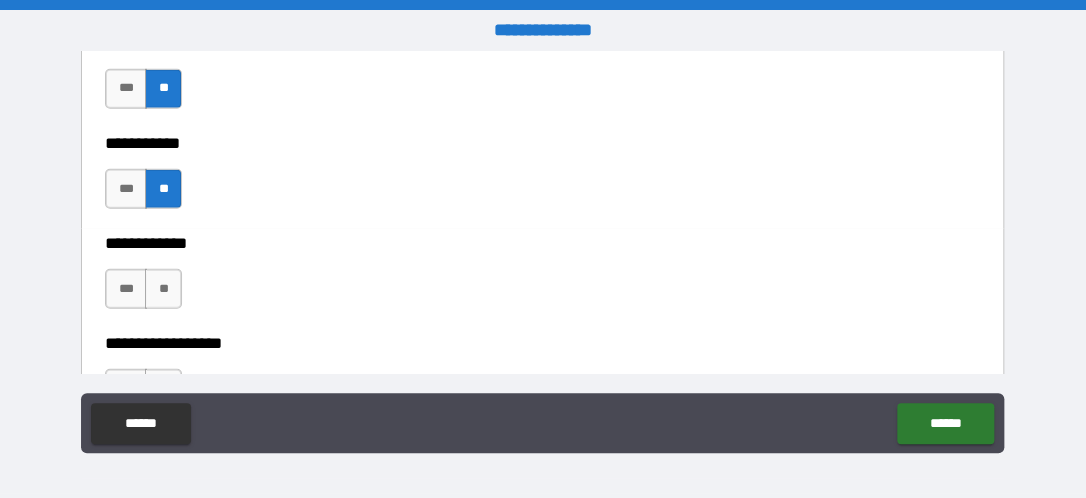 scroll, scrollTop: 10100, scrollLeft: 0, axis: vertical 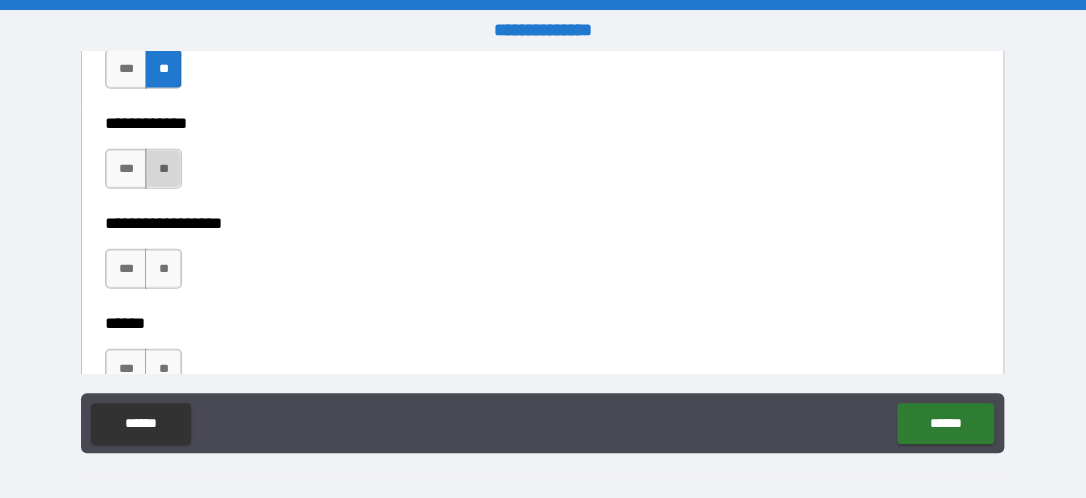 drag, startPoint x: 165, startPoint y: 158, endPoint x: 175, endPoint y: 224, distance: 66.75328 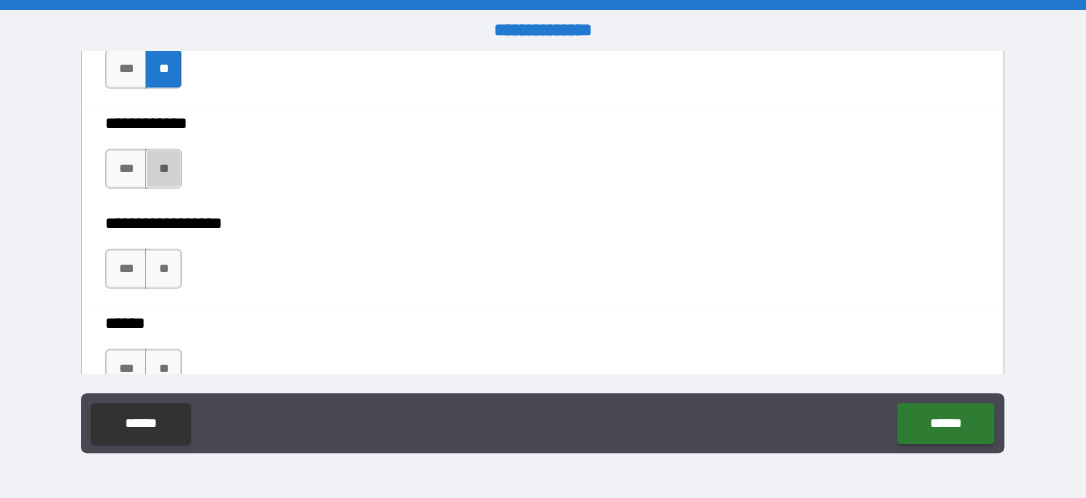 click on "**" at bounding box center (163, 169) 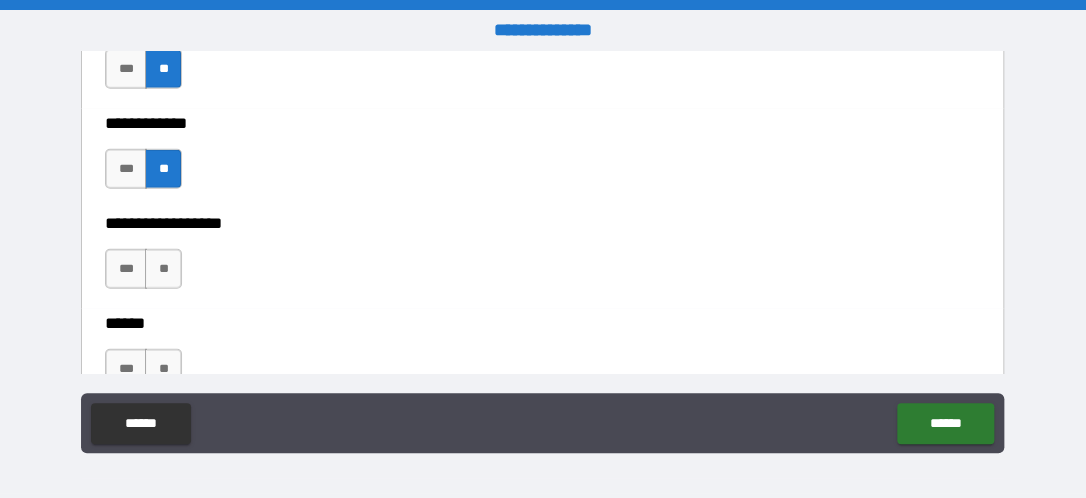 drag, startPoint x: 168, startPoint y: 264, endPoint x: 381, endPoint y: 226, distance: 216.36311 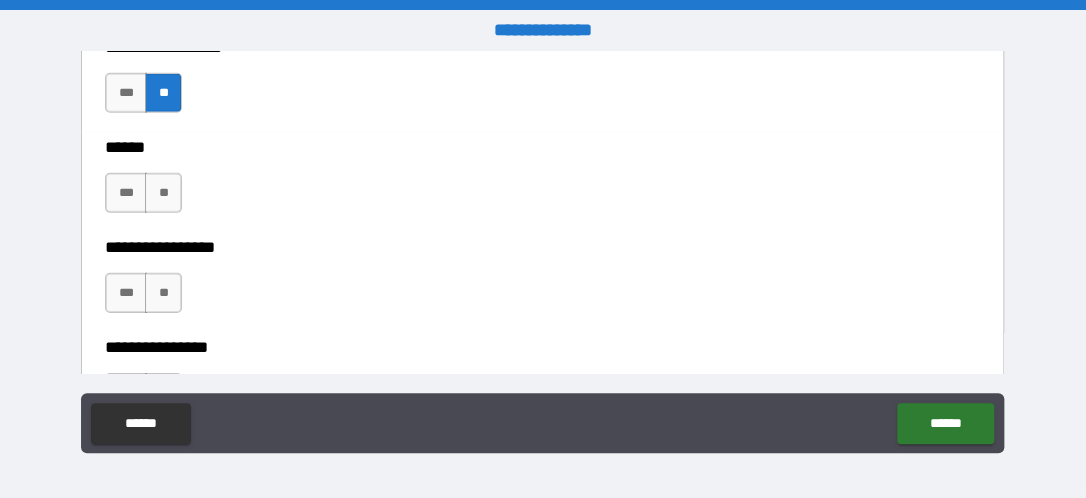 scroll, scrollTop: 10300, scrollLeft: 0, axis: vertical 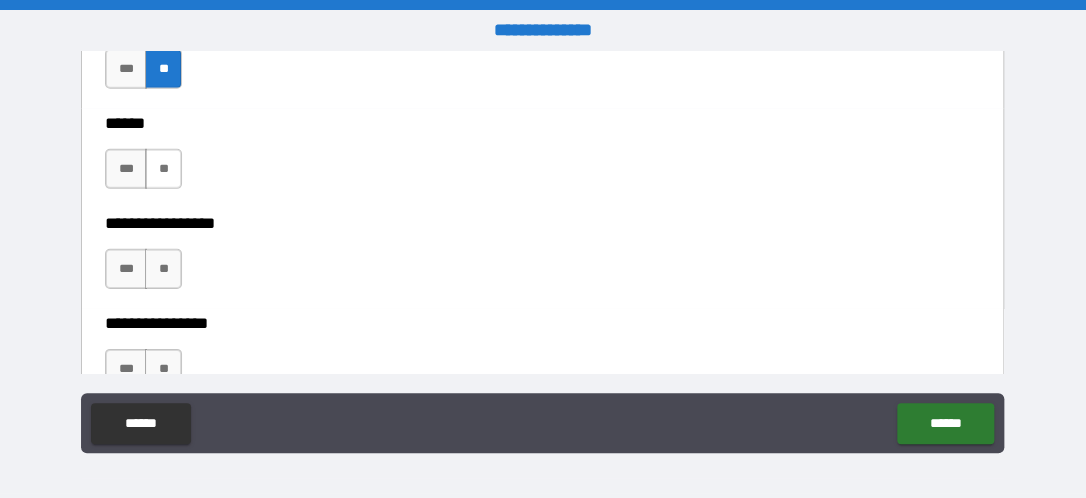 click on "**" at bounding box center (163, 169) 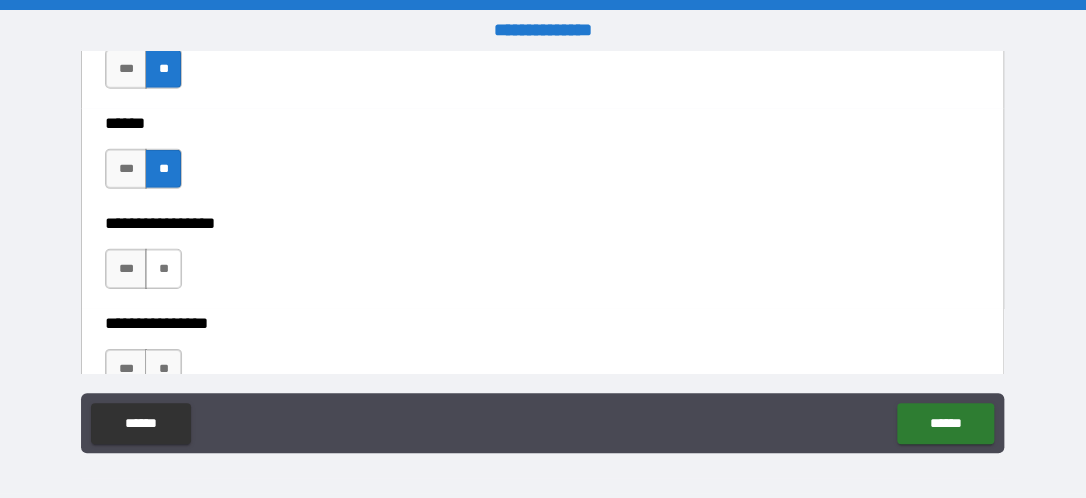 drag, startPoint x: 164, startPoint y: 265, endPoint x: 260, endPoint y: 226, distance: 103.6195 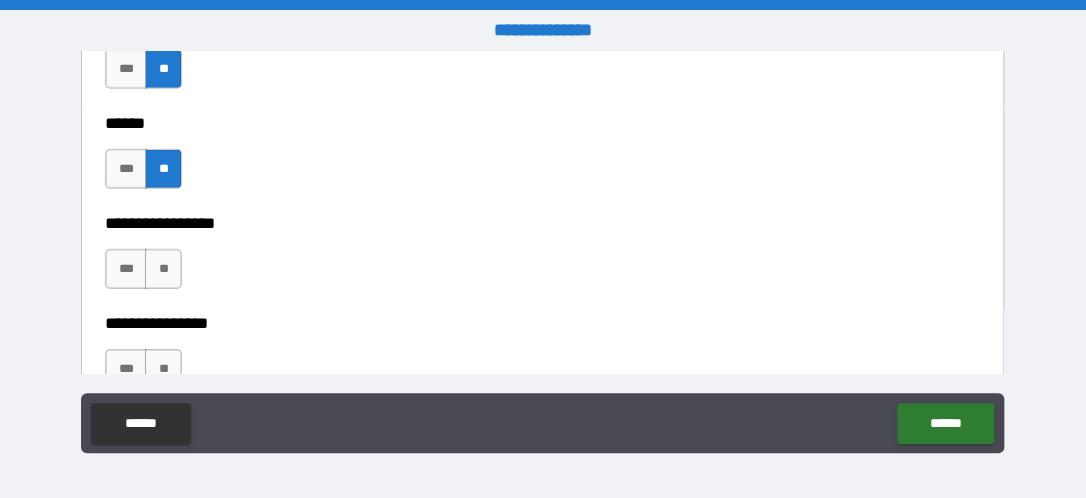 click on "**" at bounding box center (163, 269) 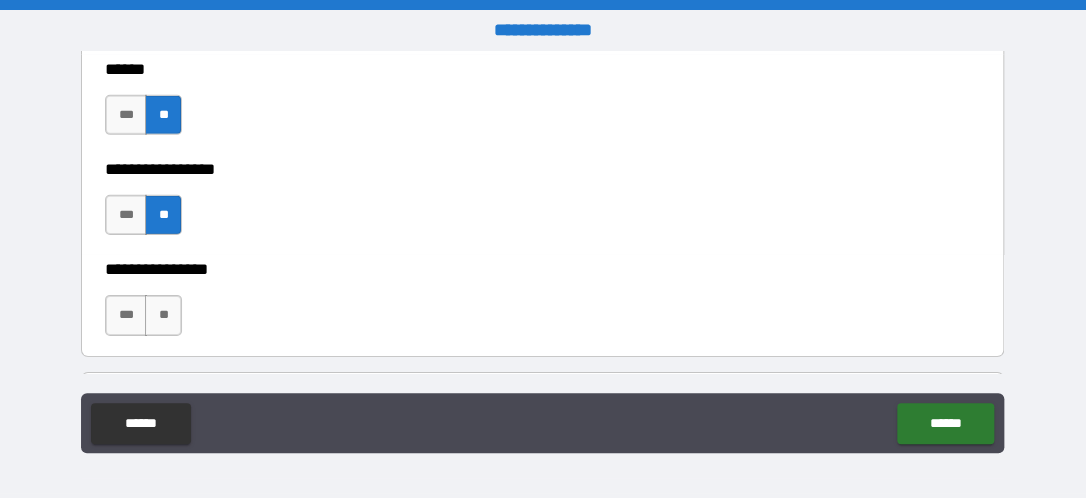 scroll, scrollTop: 10400, scrollLeft: 0, axis: vertical 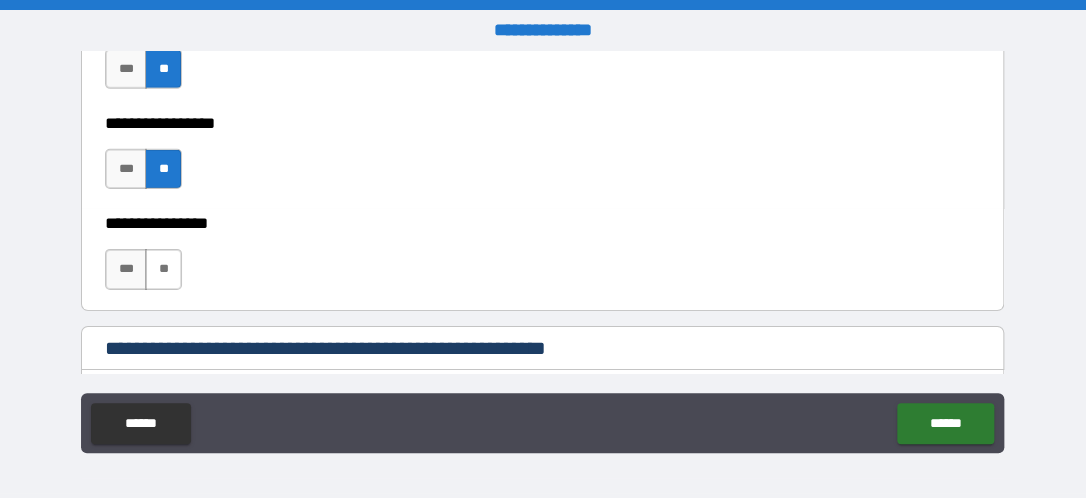click on "**" at bounding box center [163, 269] 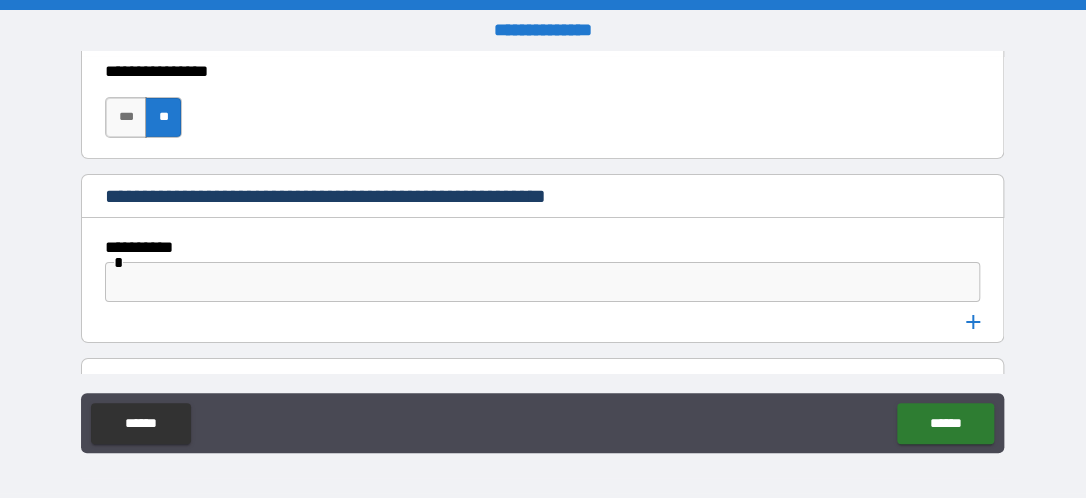 scroll, scrollTop: 10600, scrollLeft: 0, axis: vertical 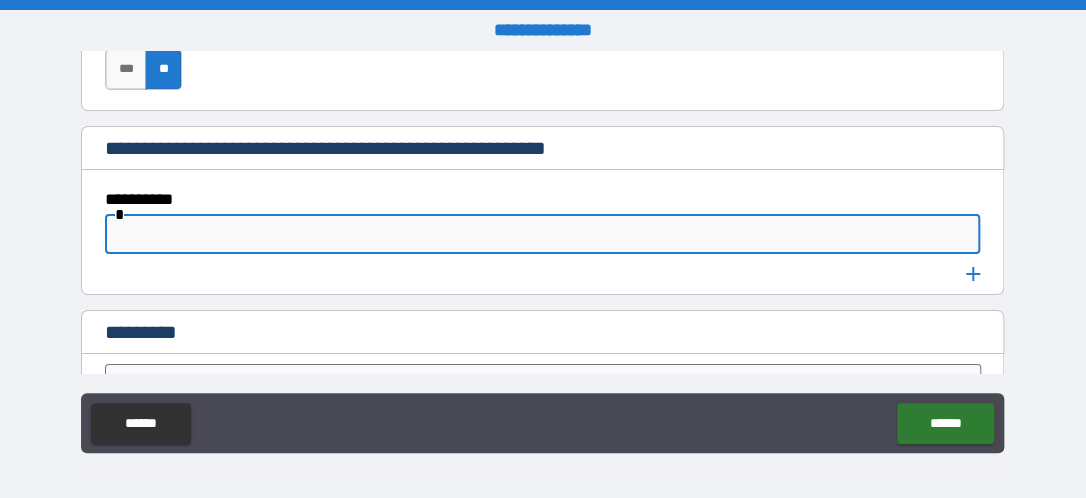 click at bounding box center (542, 234) 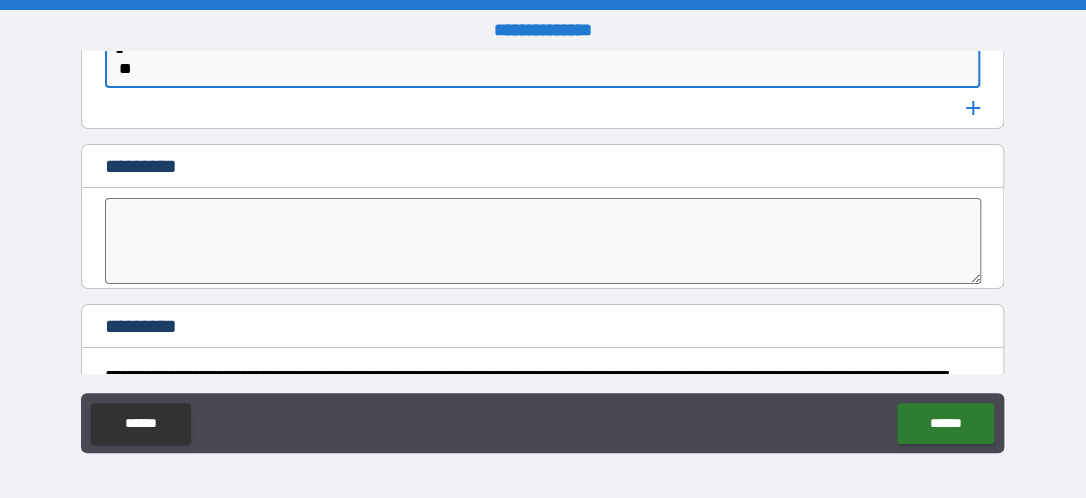 scroll, scrollTop: 10800, scrollLeft: 0, axis: vertical 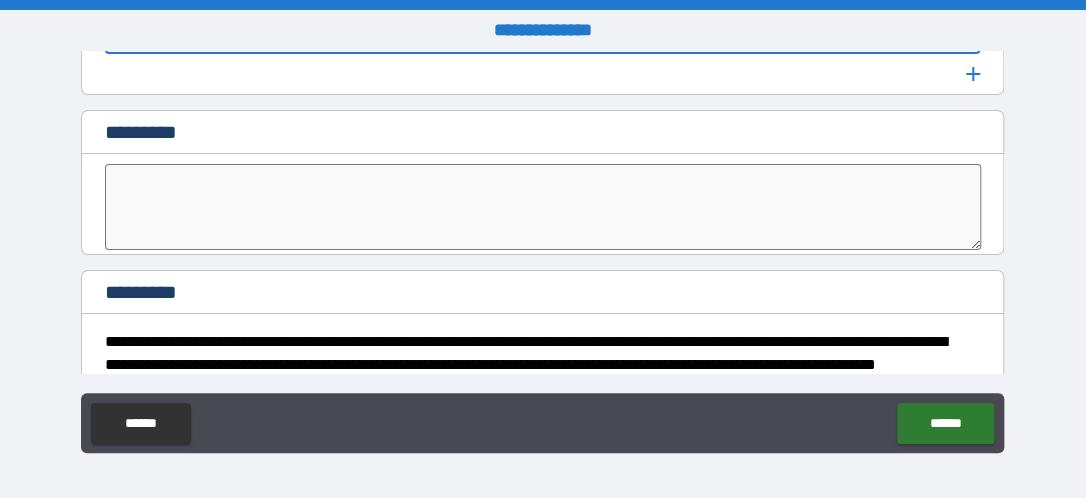 type on "**" 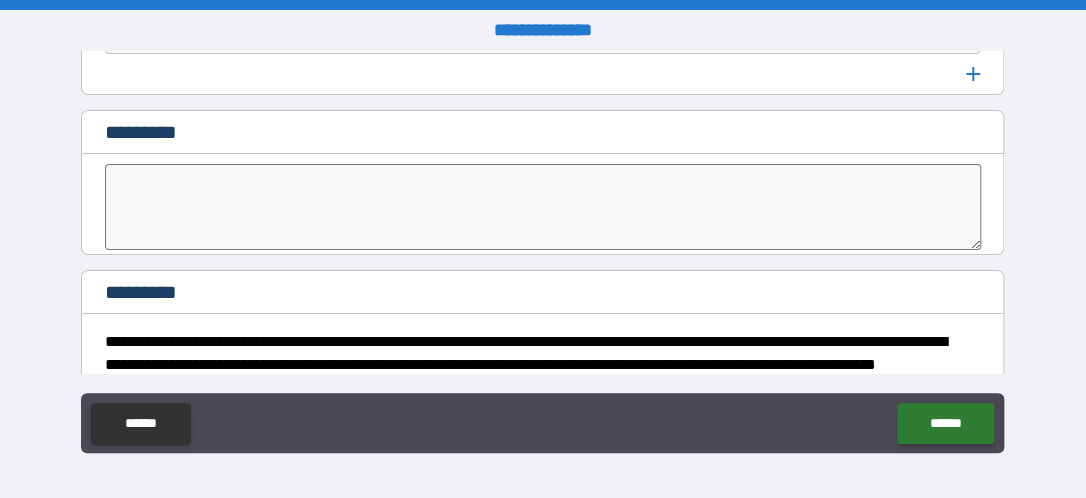 type on "*" 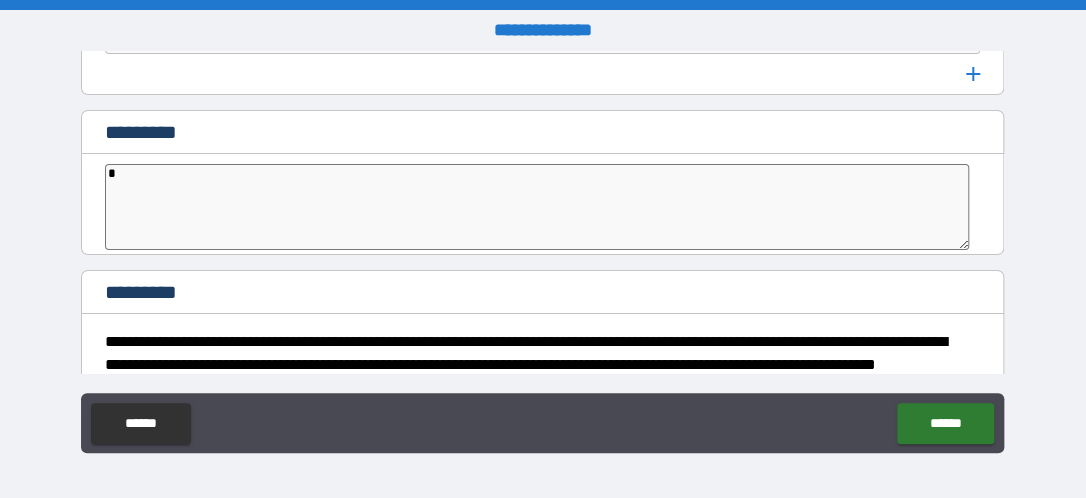 type on "*" 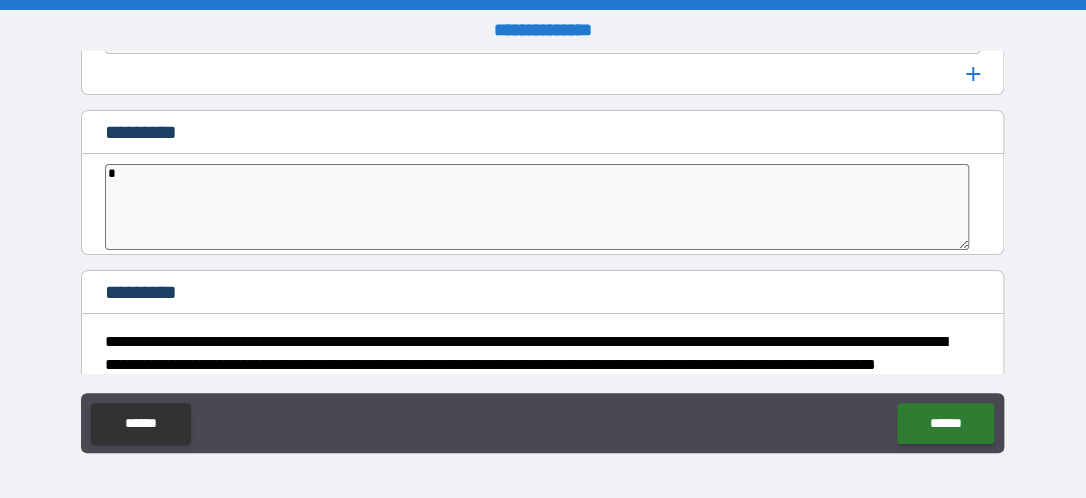 type on "**" 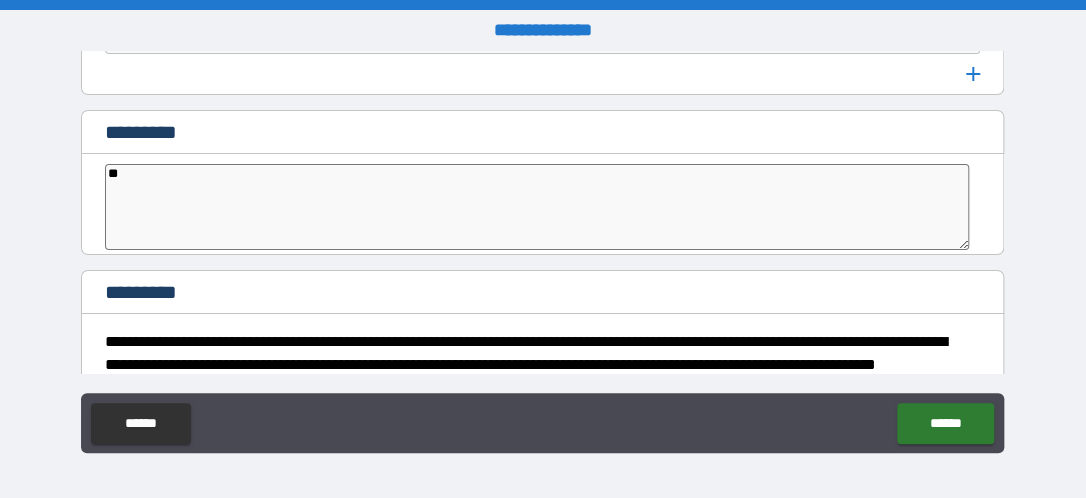 type on "*" 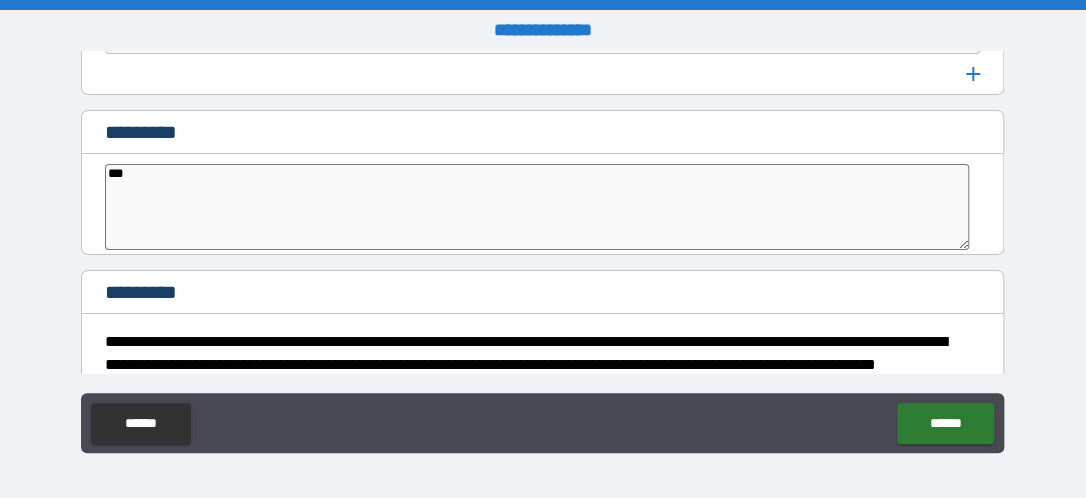type on "*" 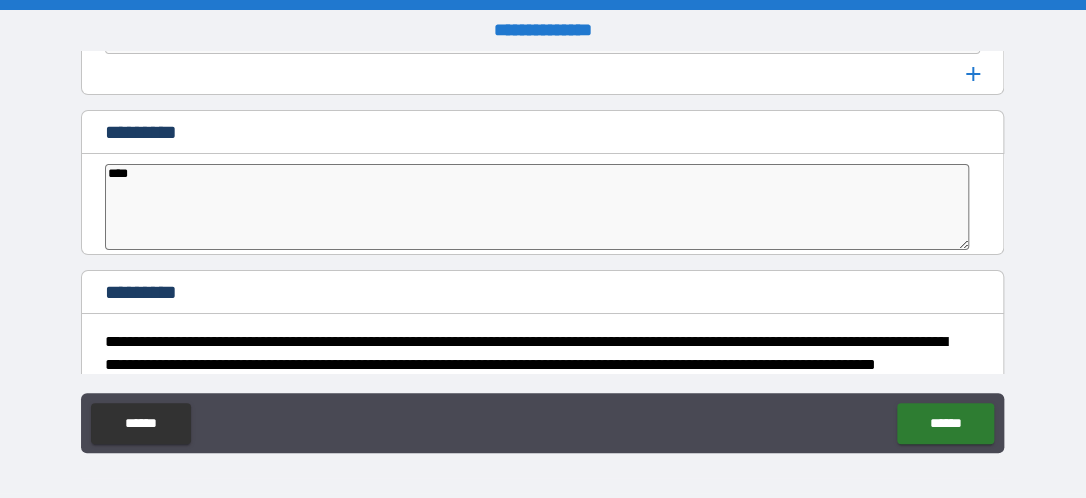 type on "*" 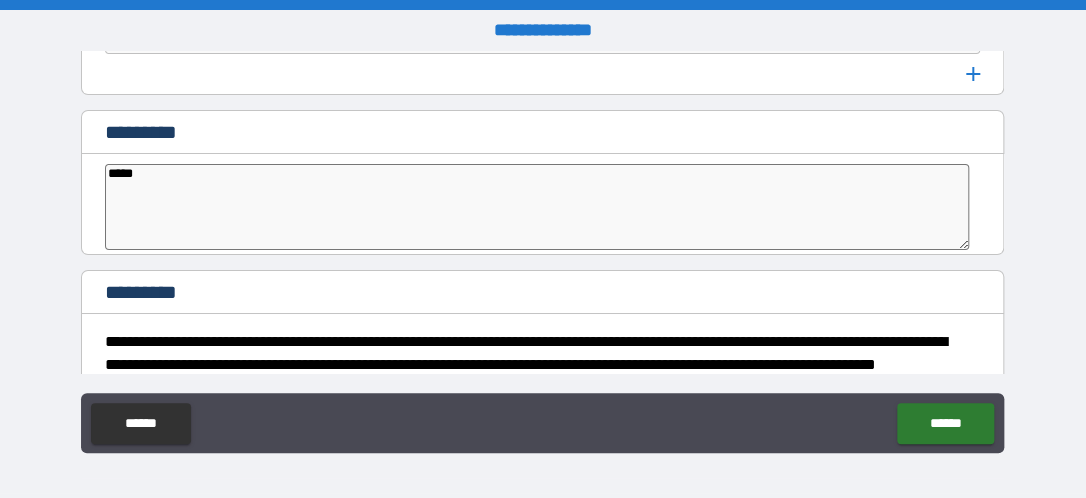 type on "*" 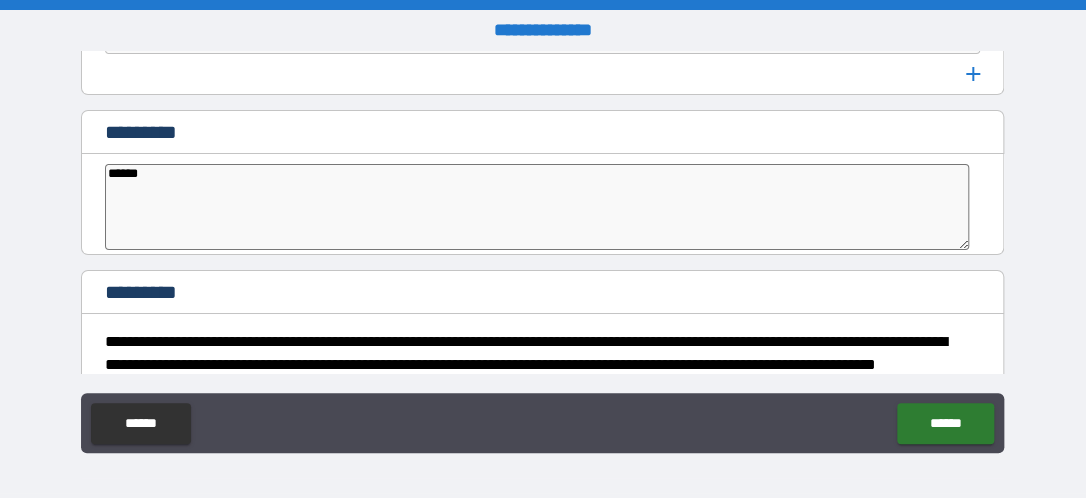 type on "*" 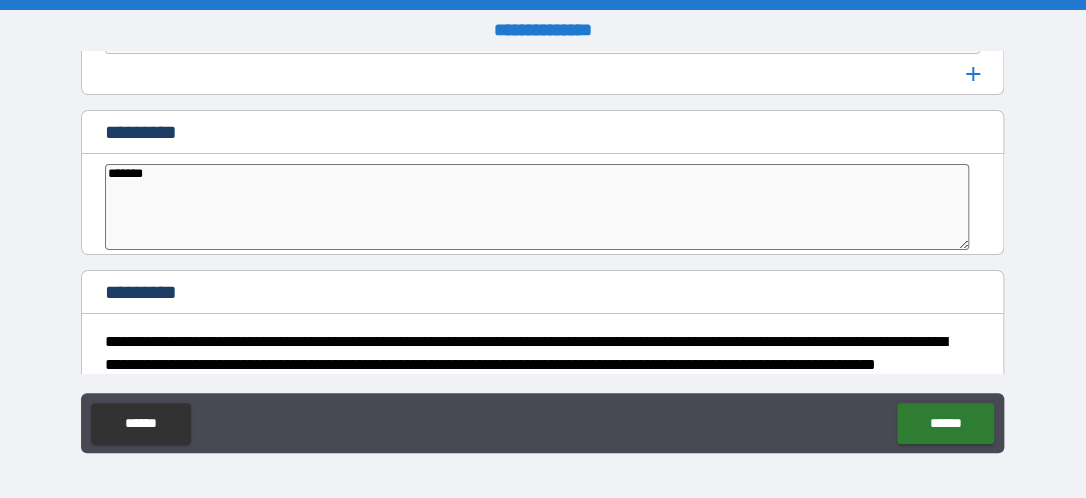 type on "*" 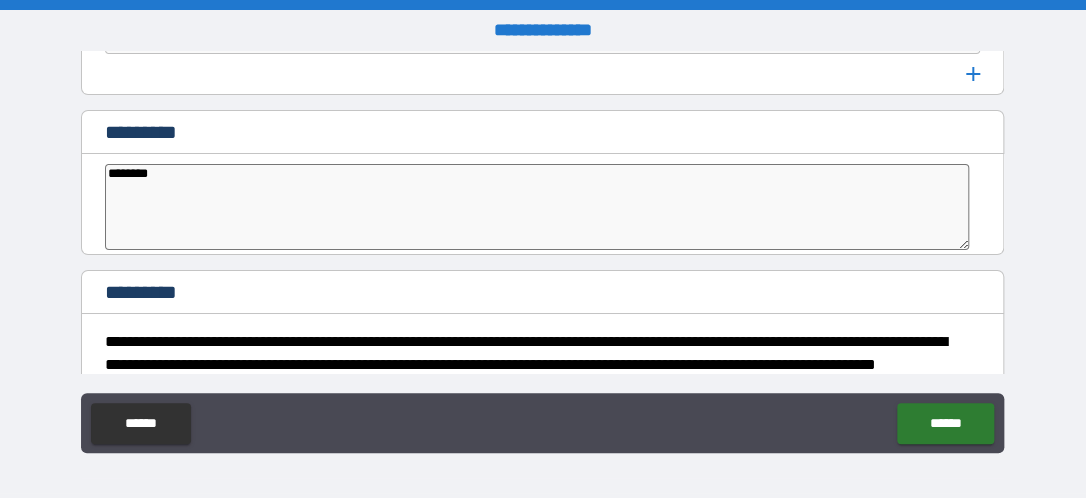 type on "*" 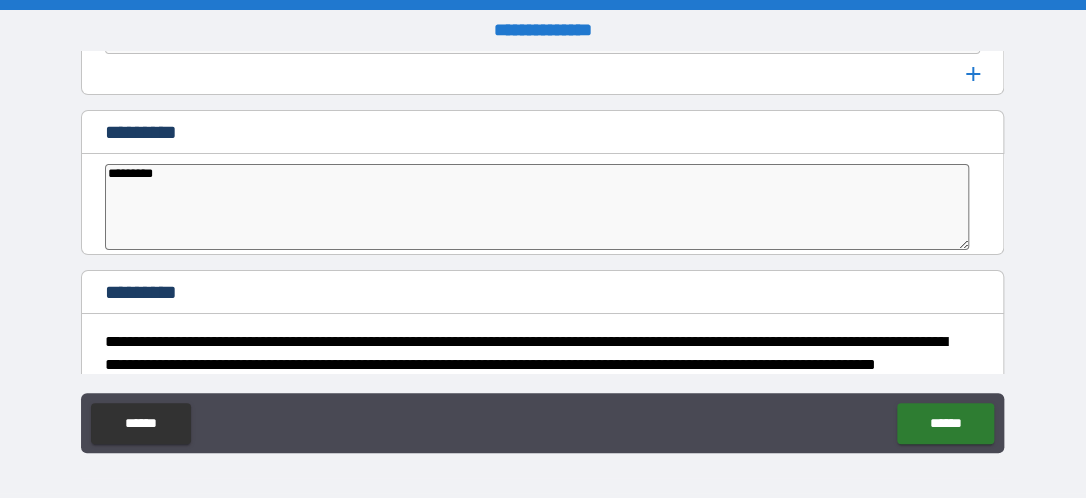 type on "*" 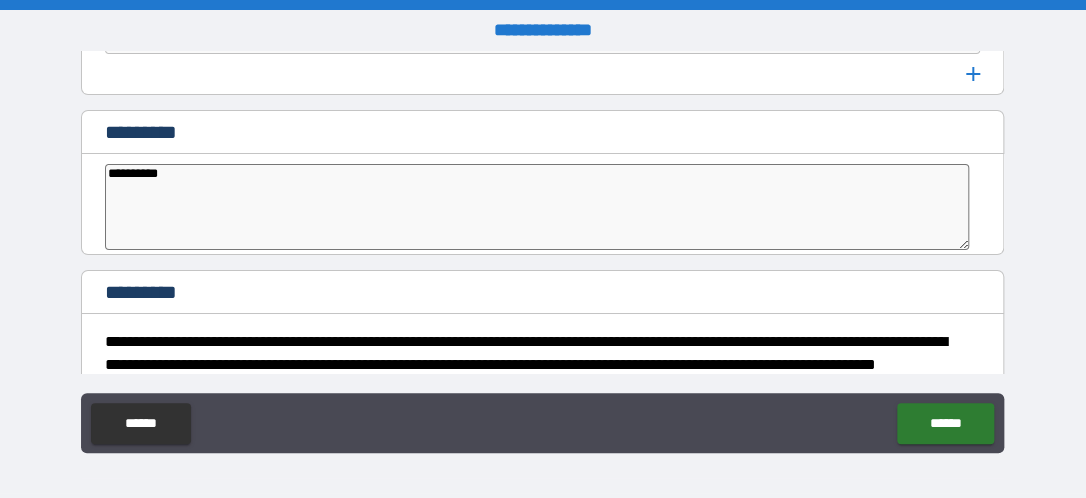 type on "*" 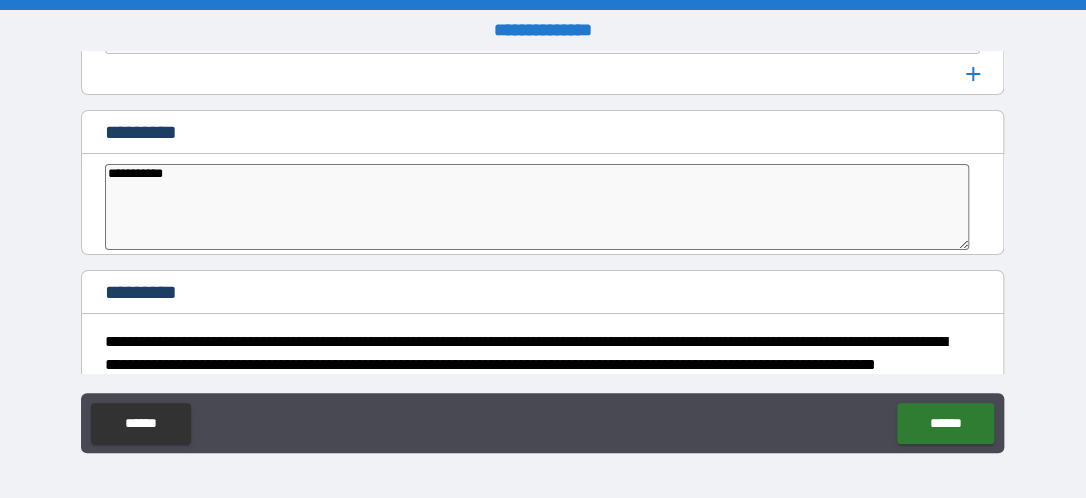 type on "*" 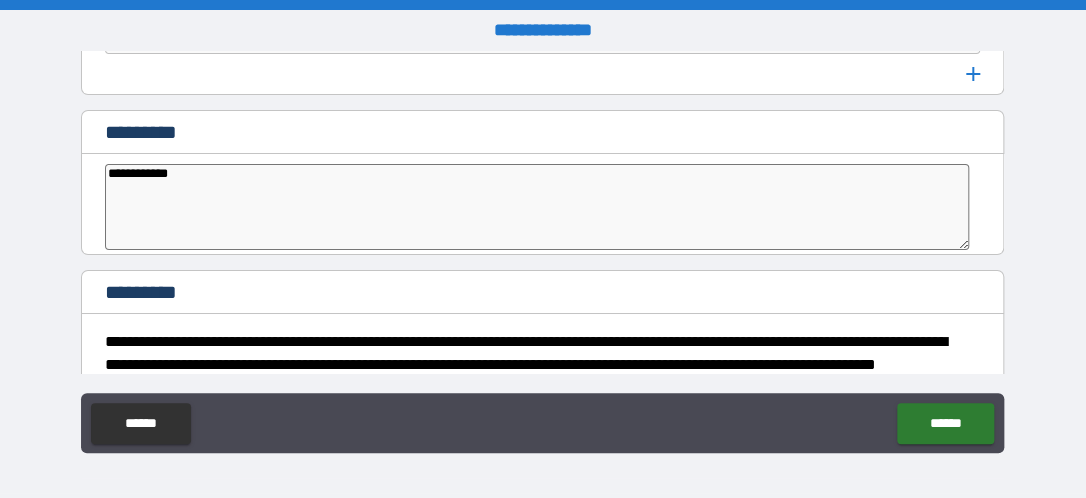 type on "*" 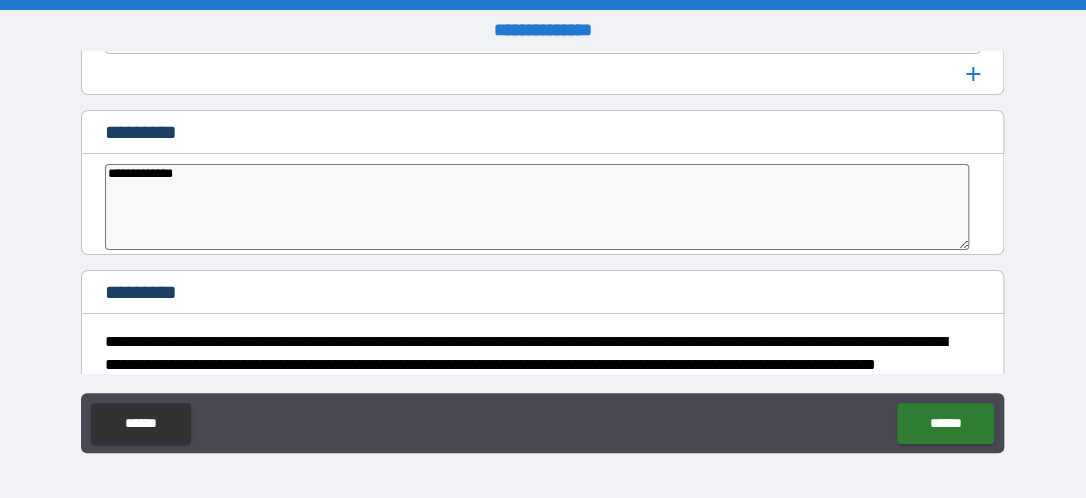 type on "*" 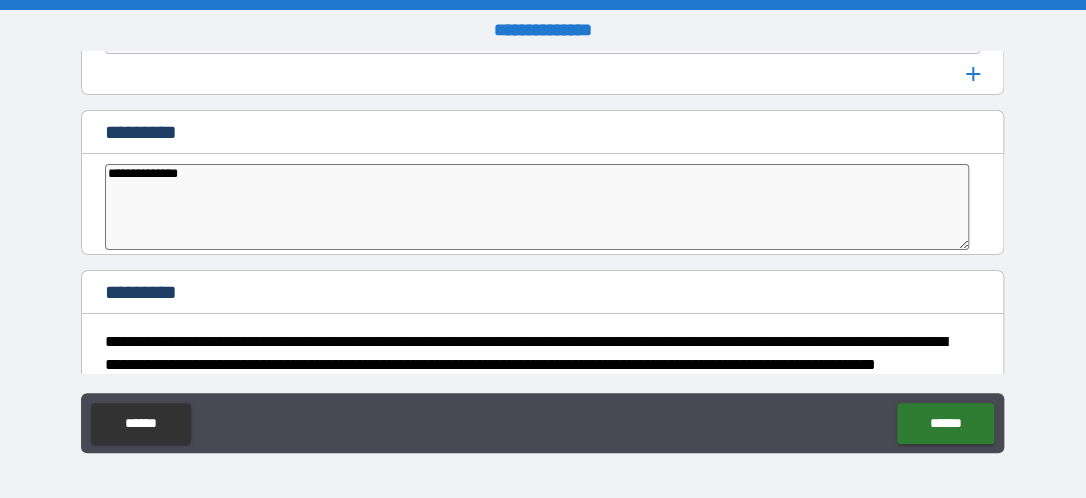 type on "*" 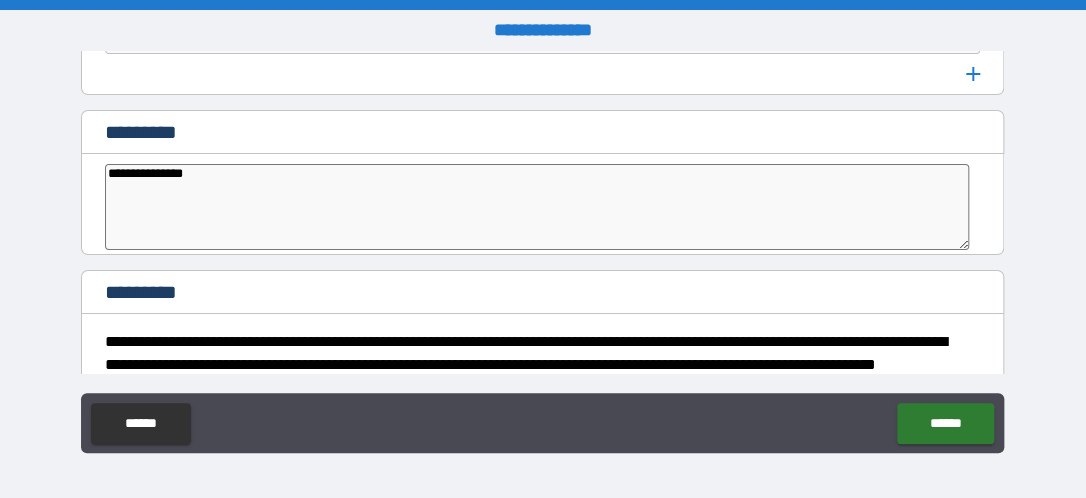type on "*" 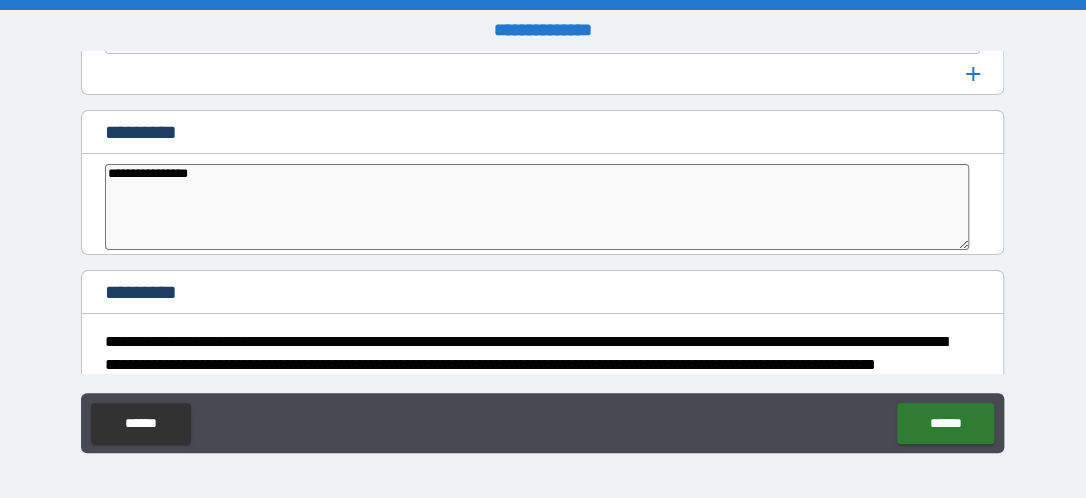 type on "*" 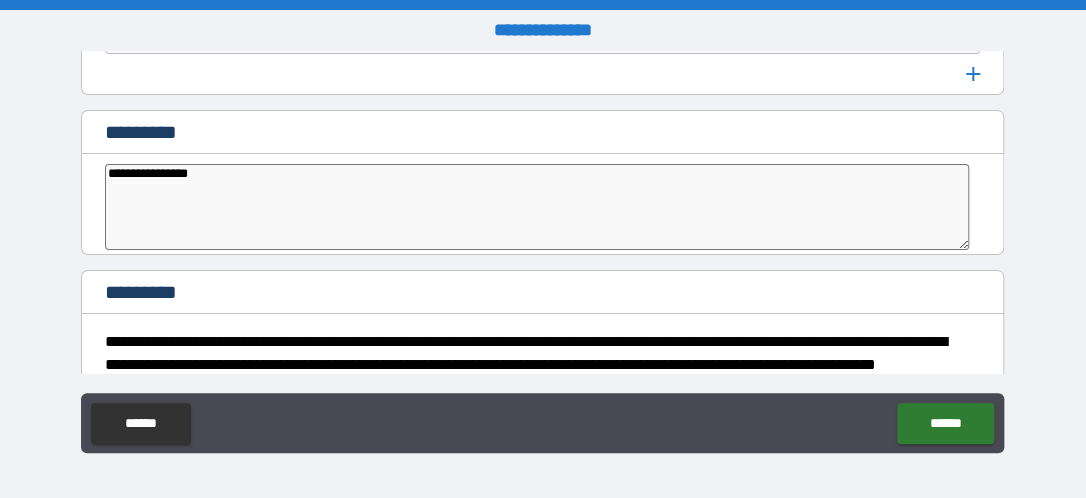 type on "**********" 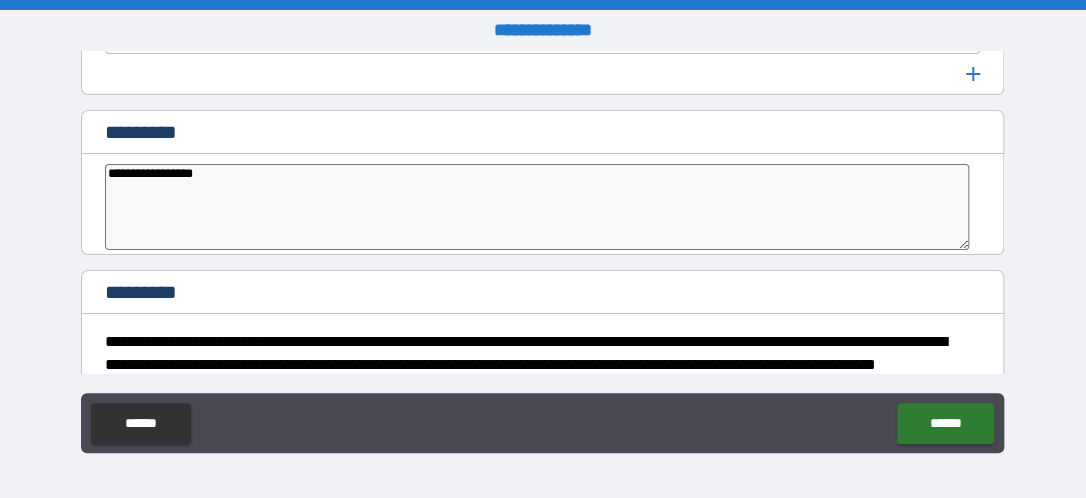 type on "*" 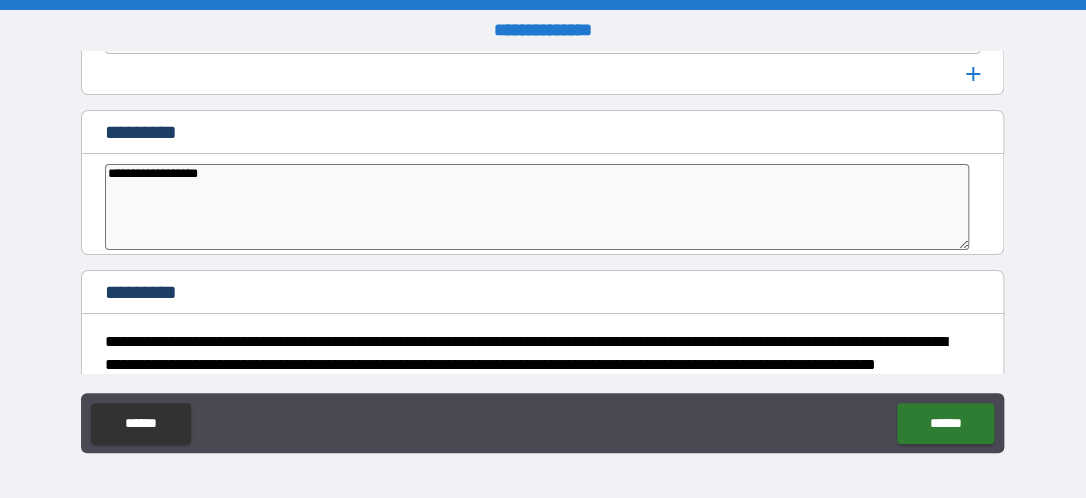 type on "*" 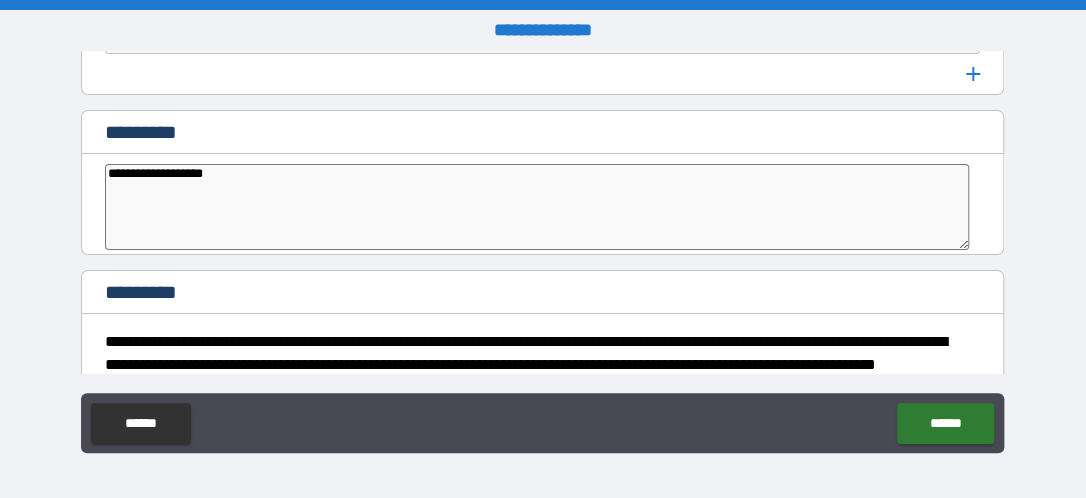 type on "*" 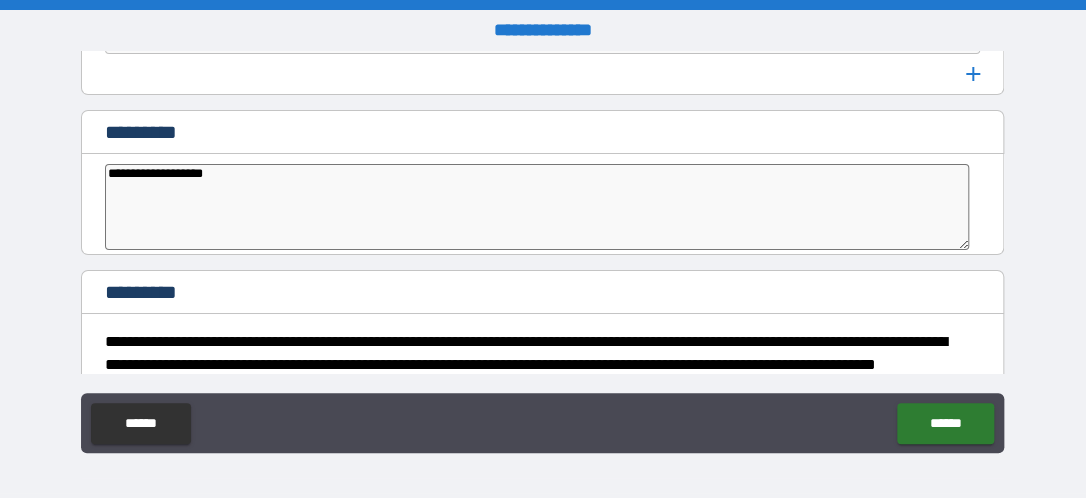 type on "**********" 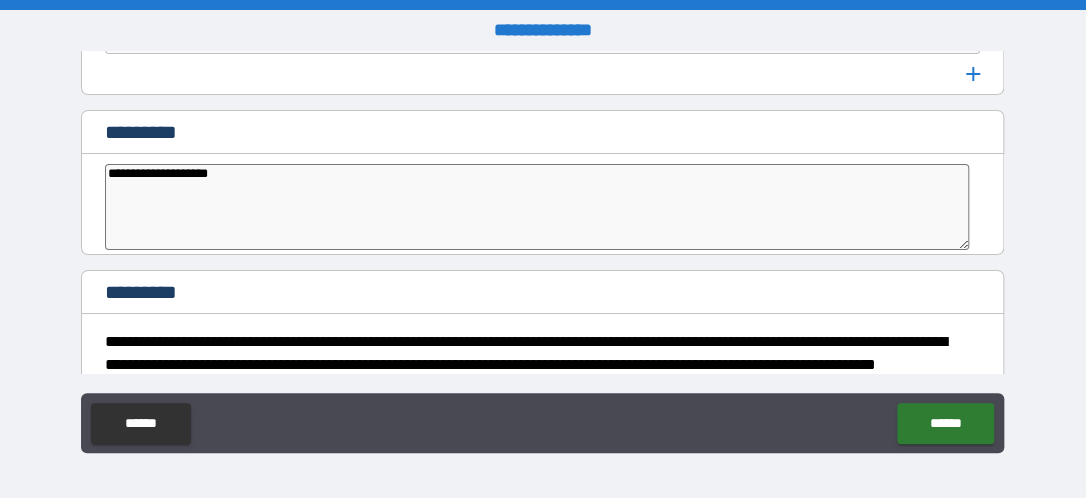 type on "*" 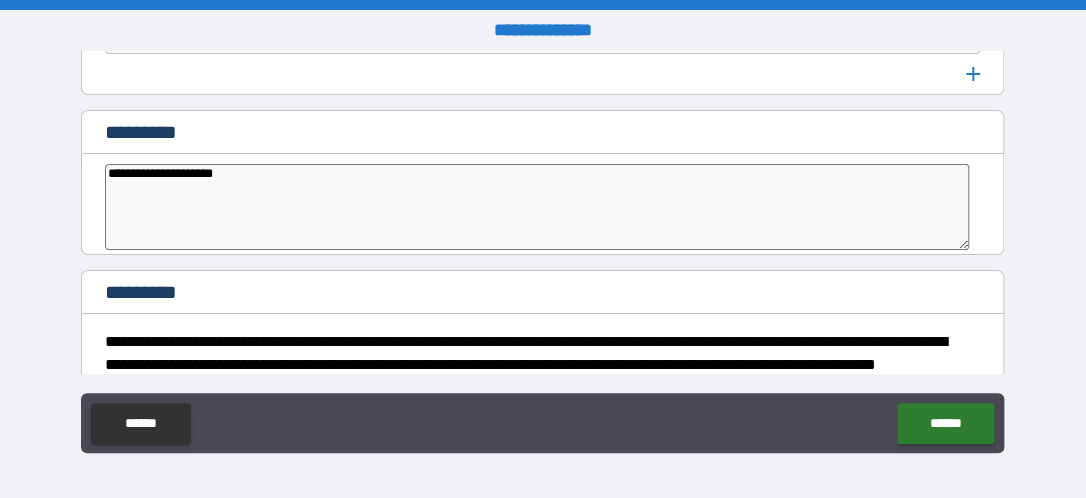 type on "*" 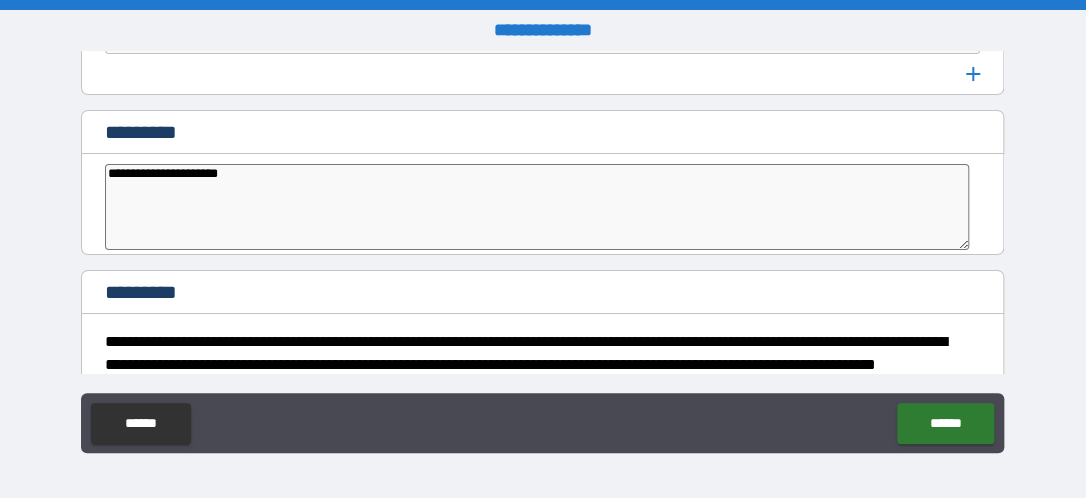 type on "*" 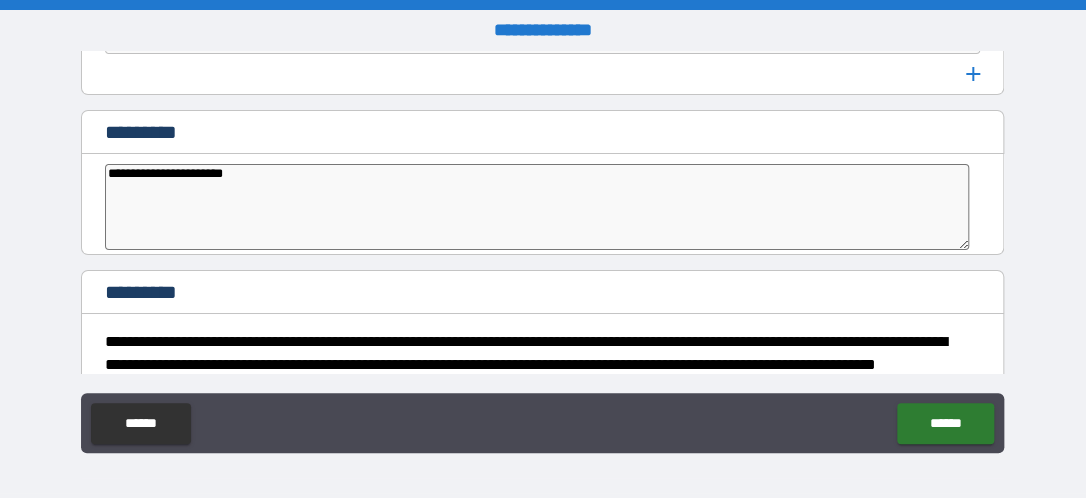 type on "*" 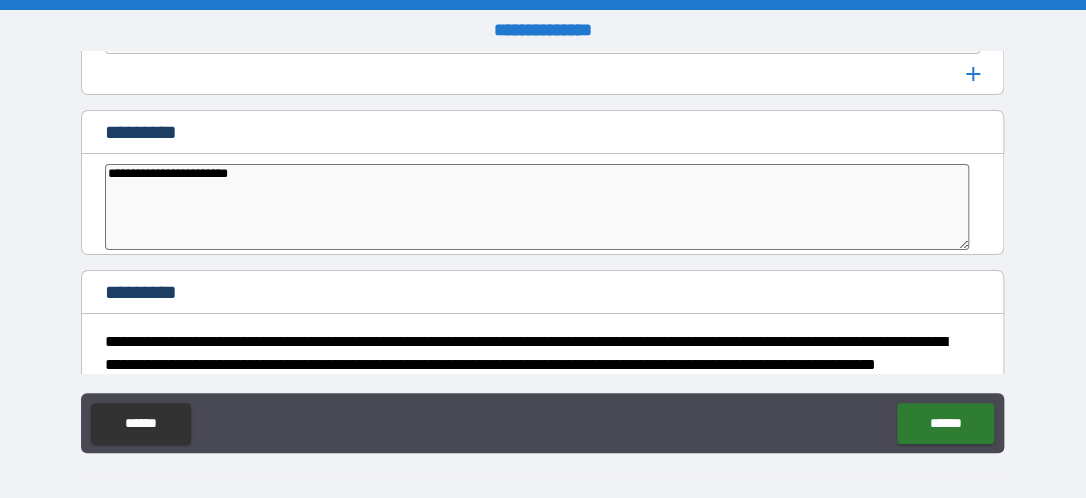 type on "*" 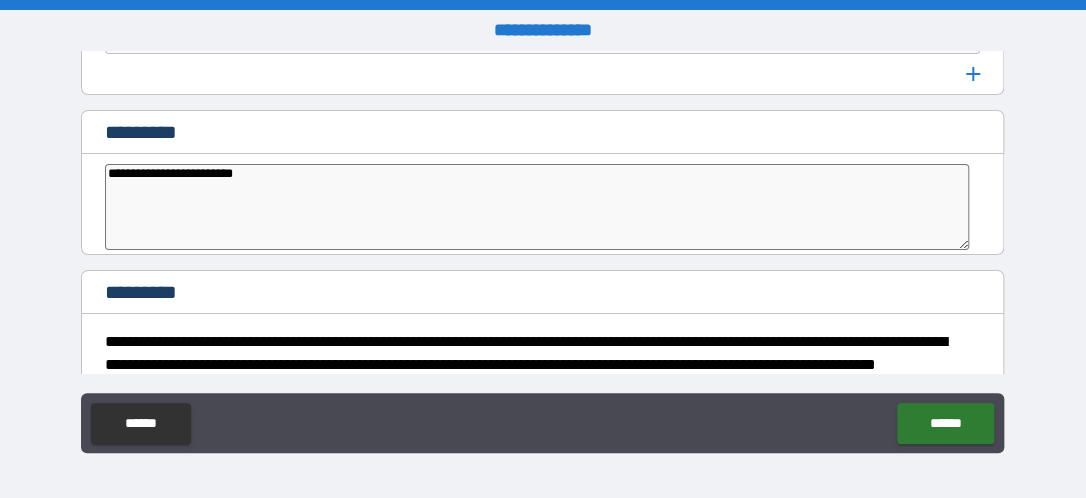 type on "*" 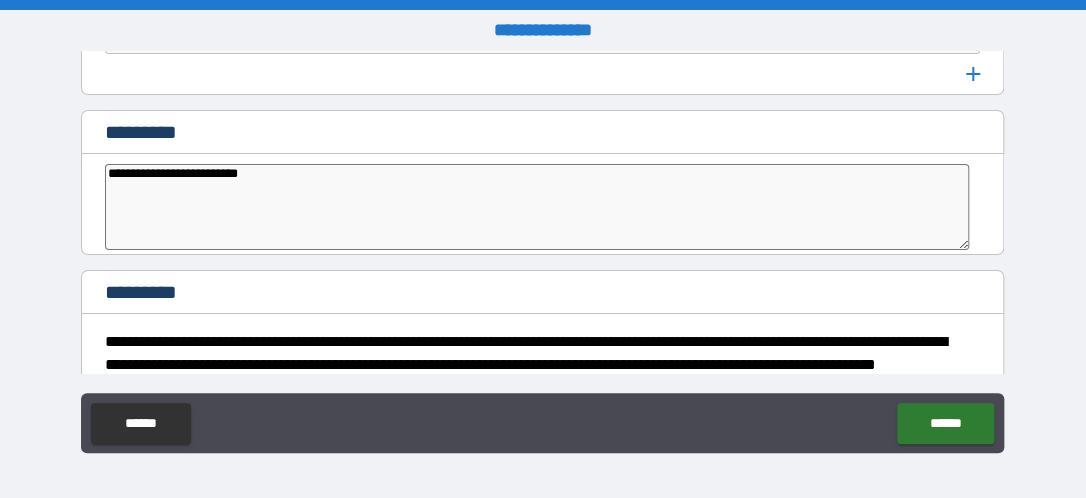 type on "*" 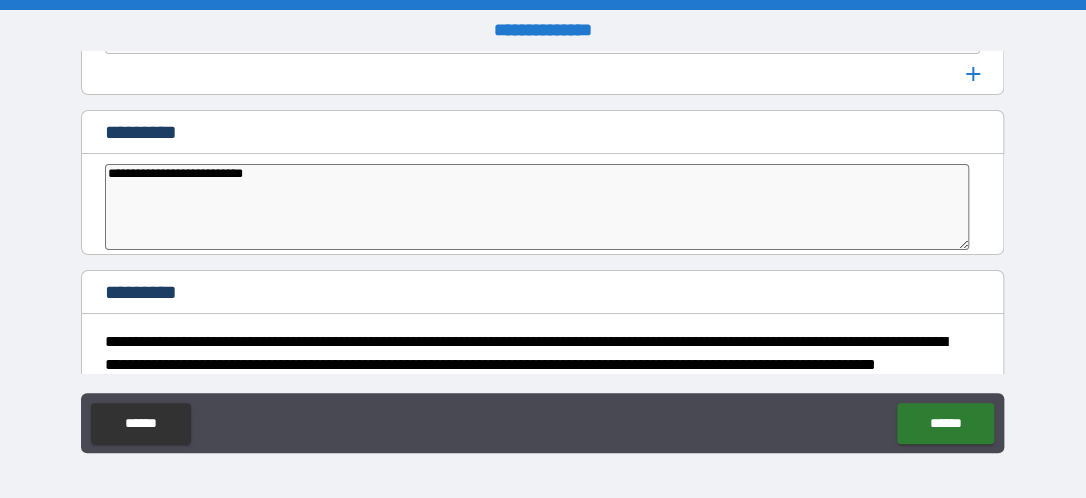 type on "*" 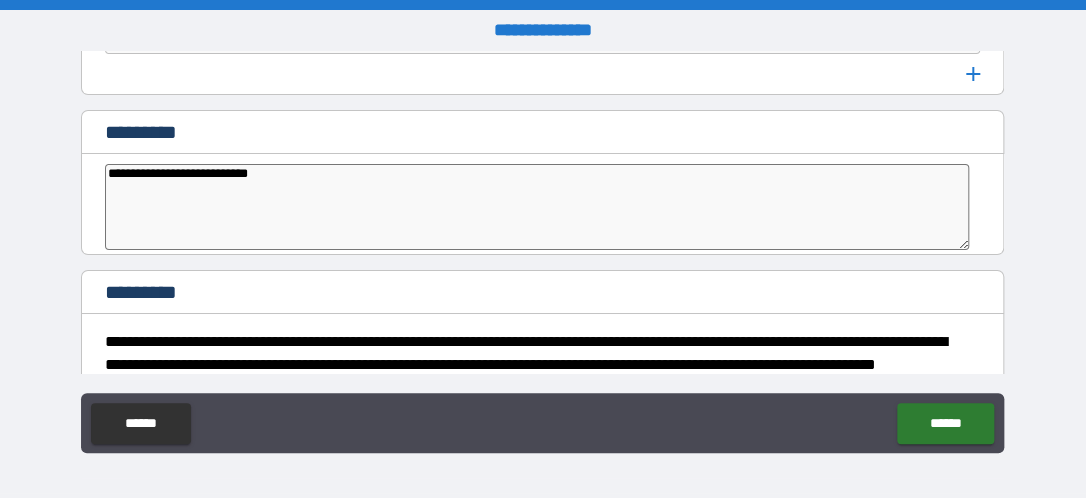 type on "*" 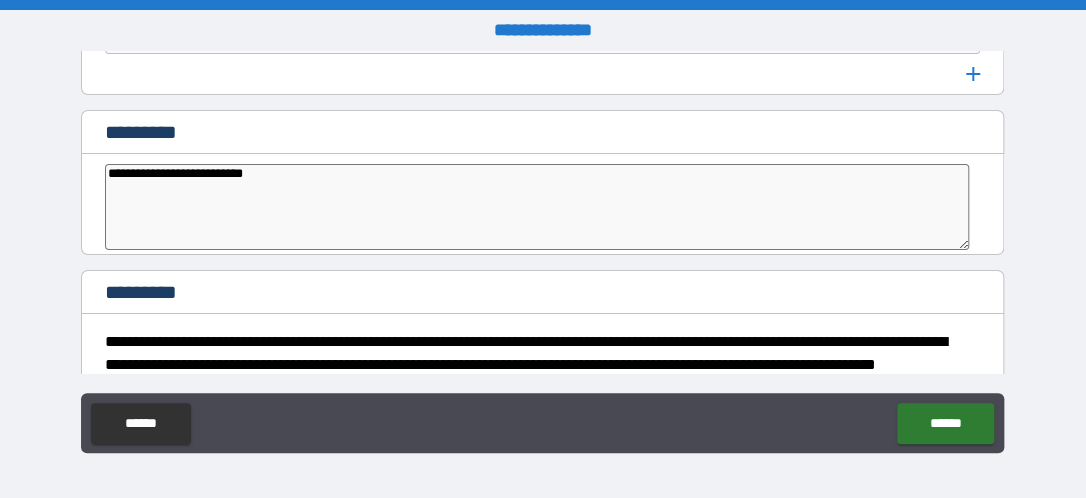 type on "*" 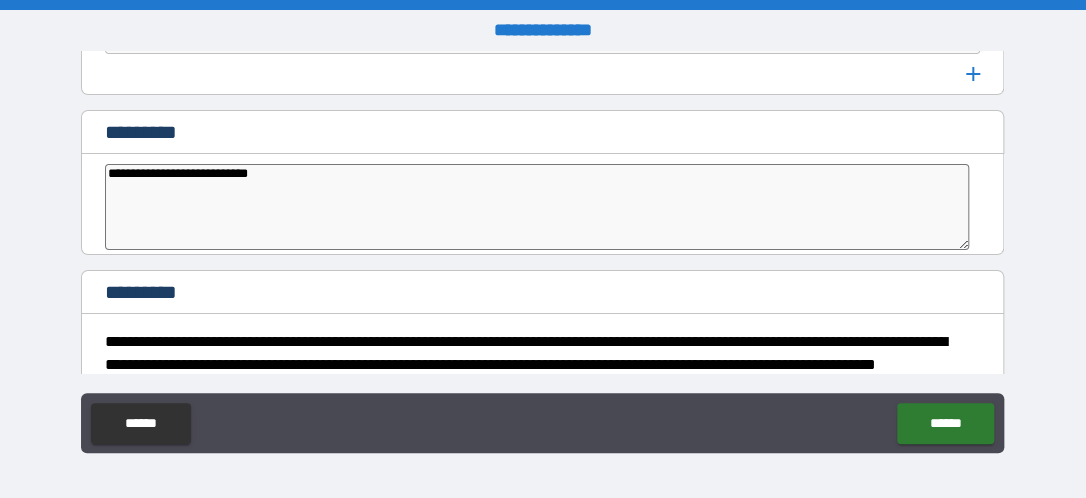 type on "*" 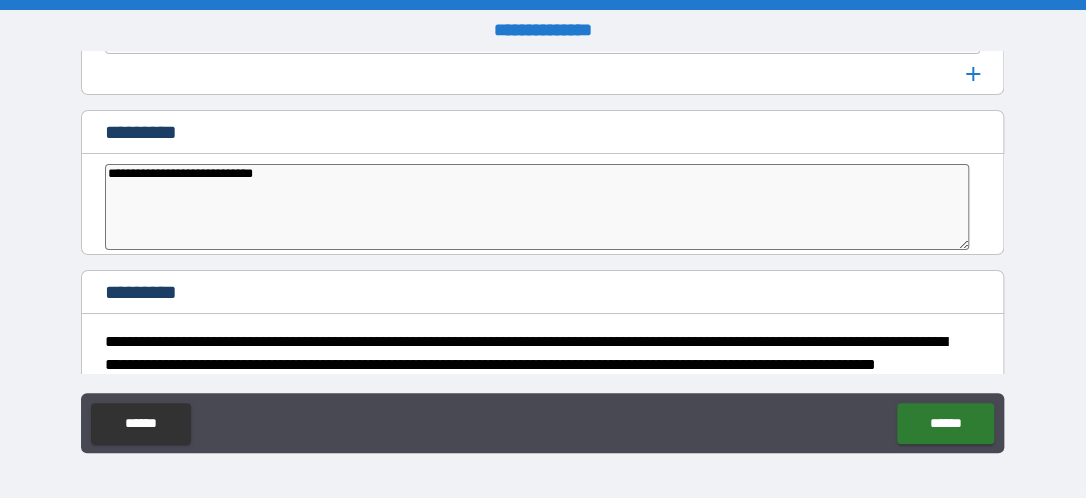 type on "*" 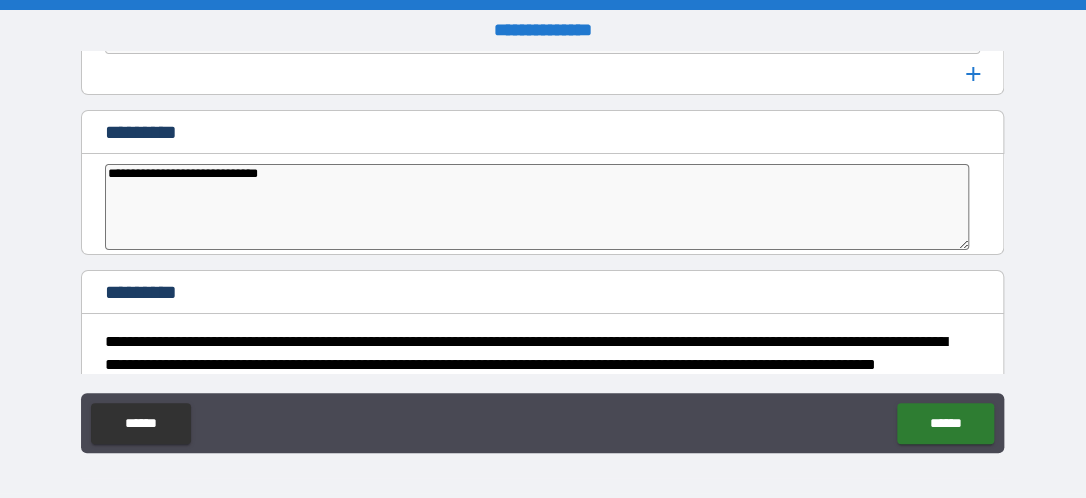 type on "*" 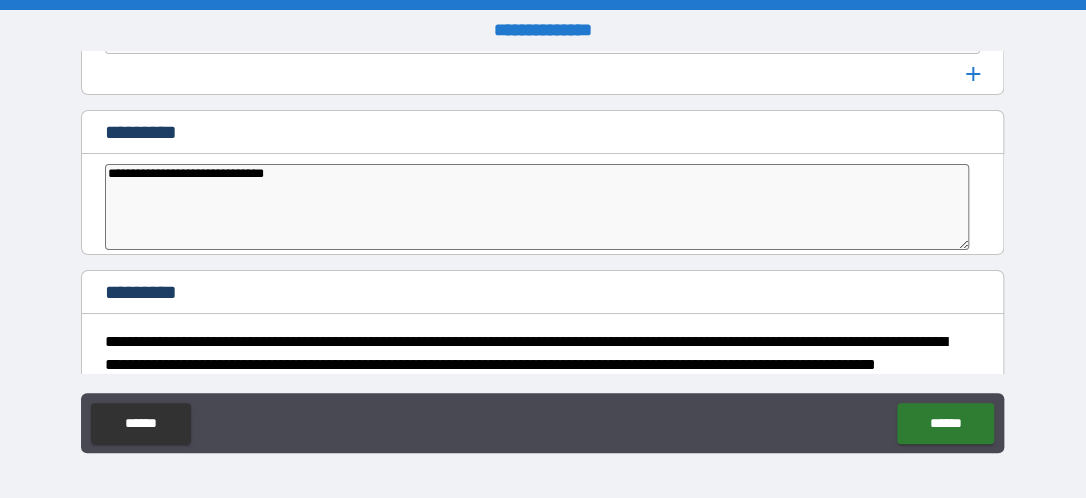type on "*" 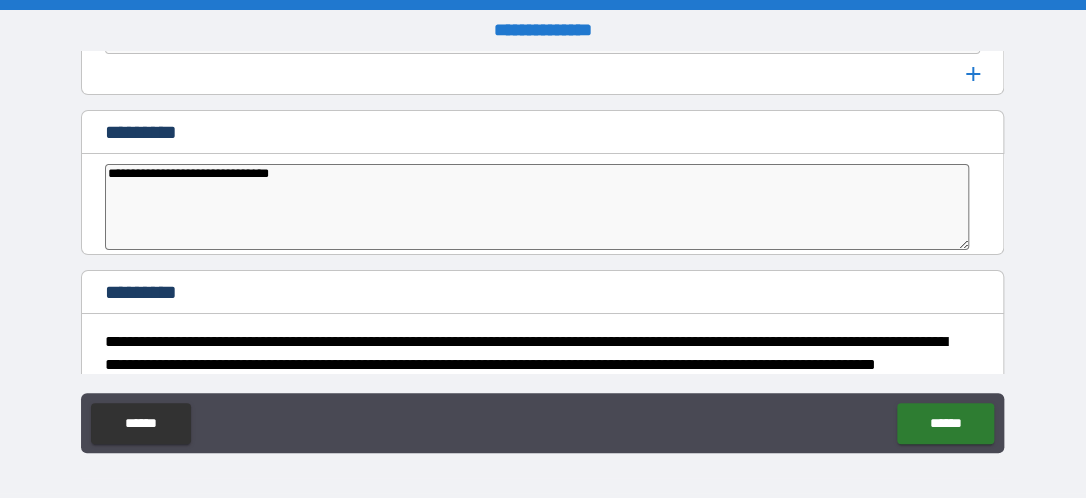 type on "*" 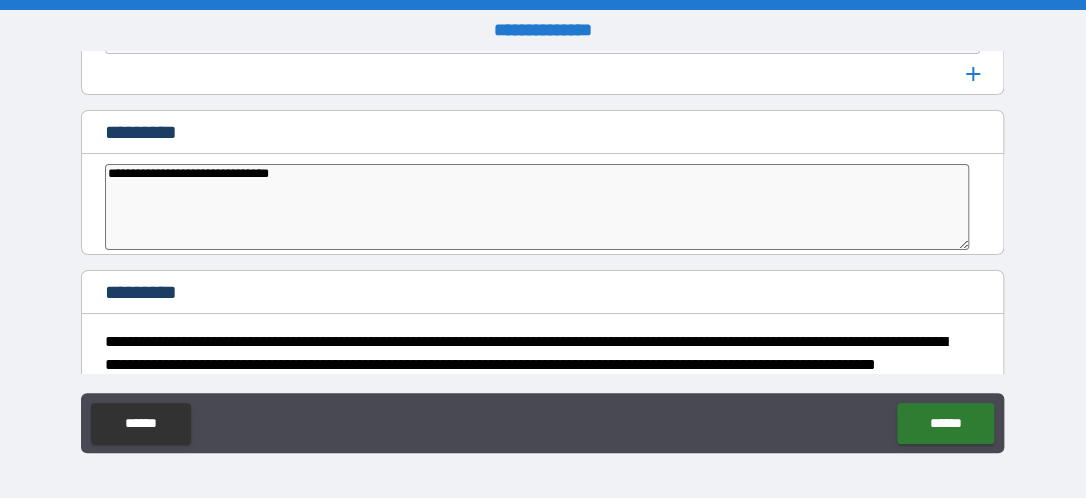 type on "**********" 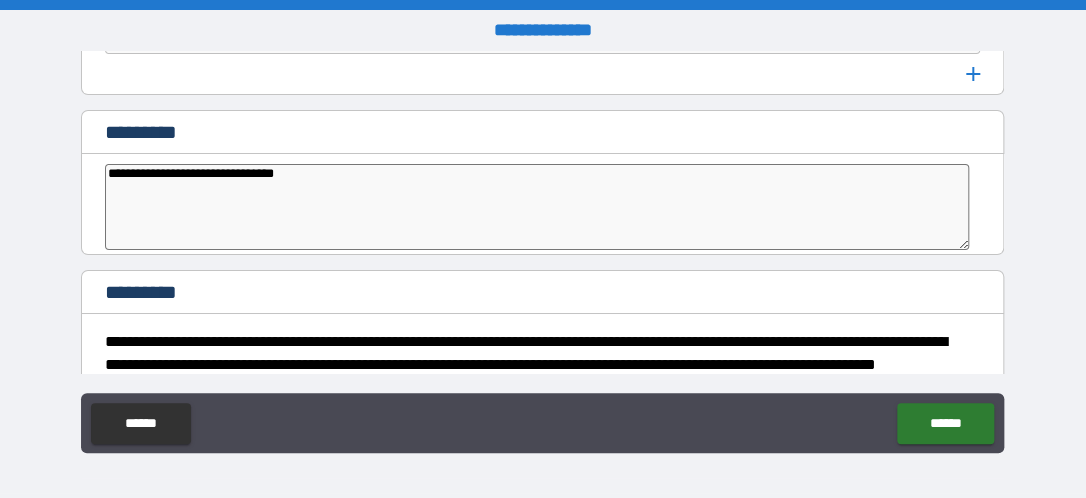 type on "*" 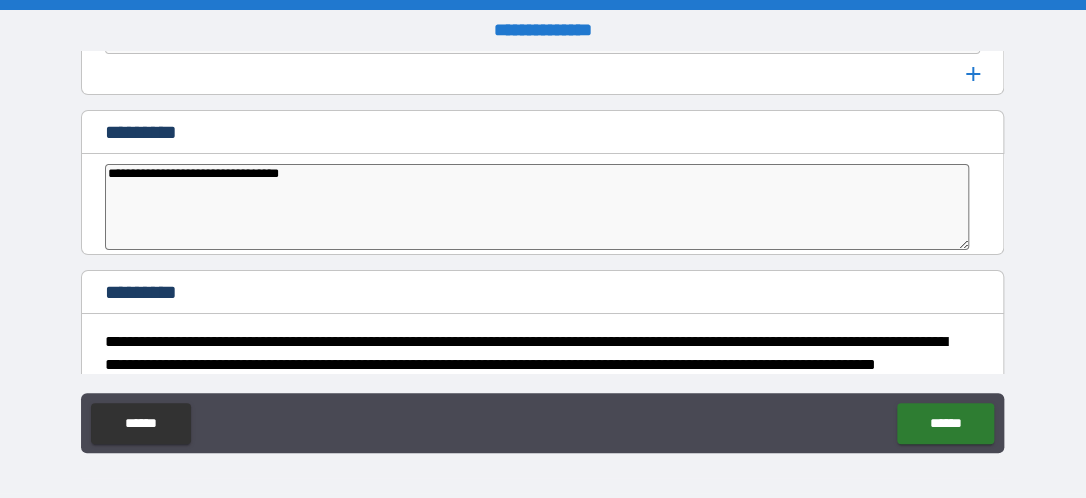type on "*" 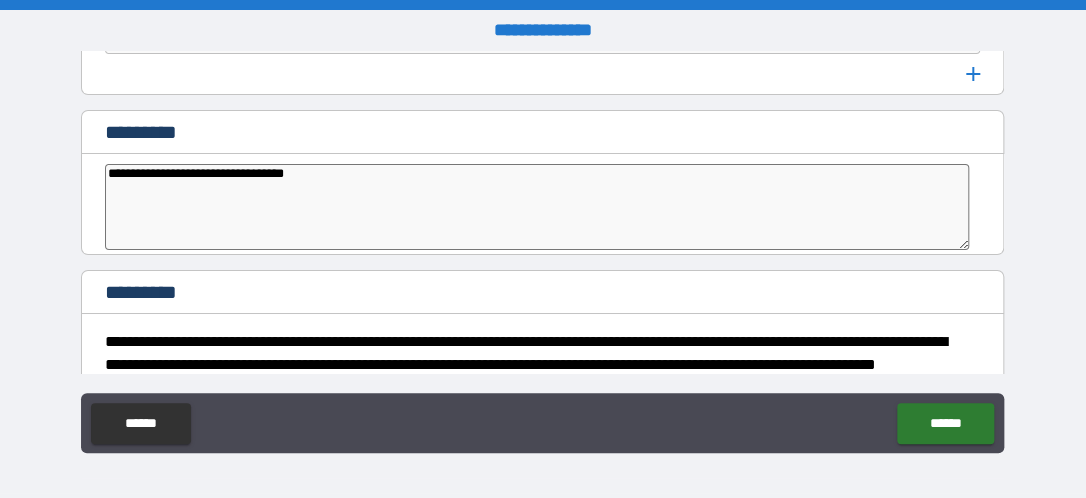 type on "*" 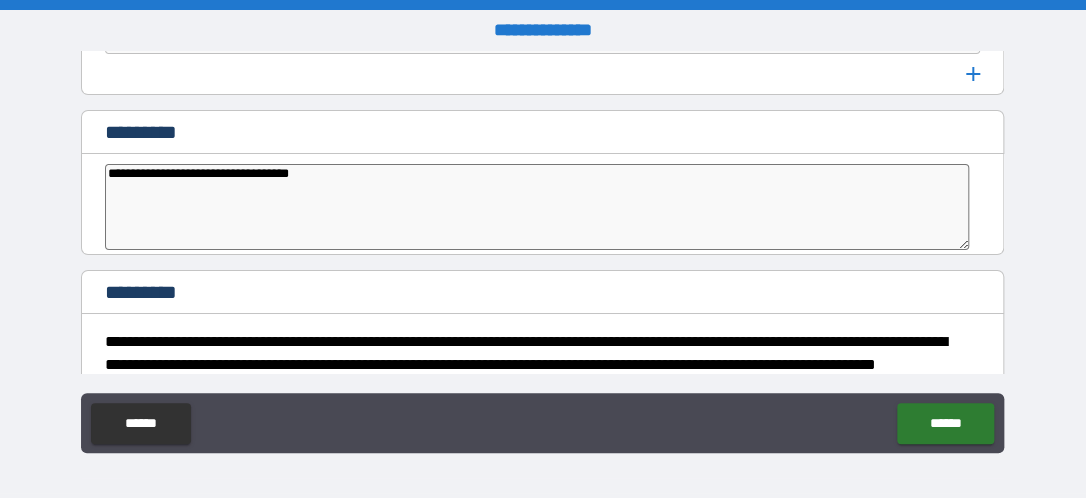 type on "*" 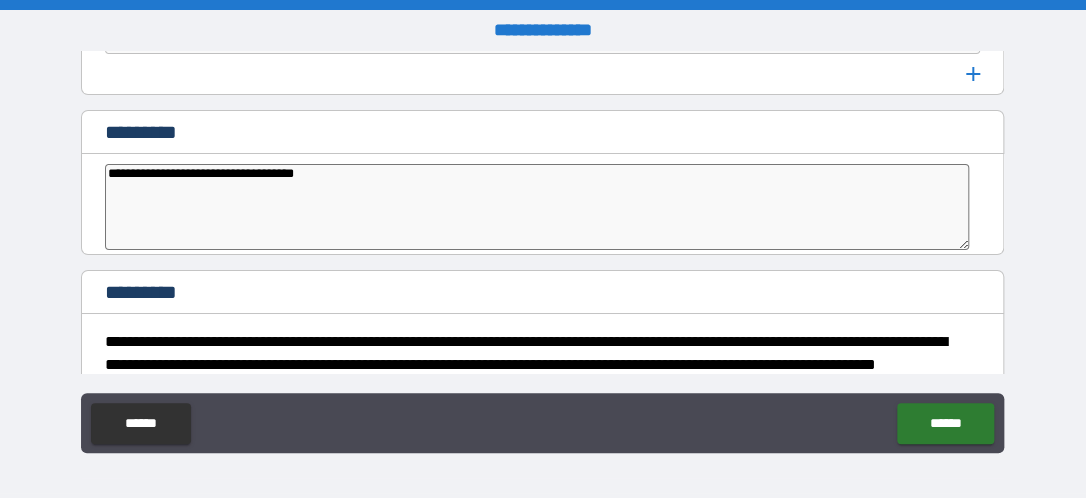 type on "*" 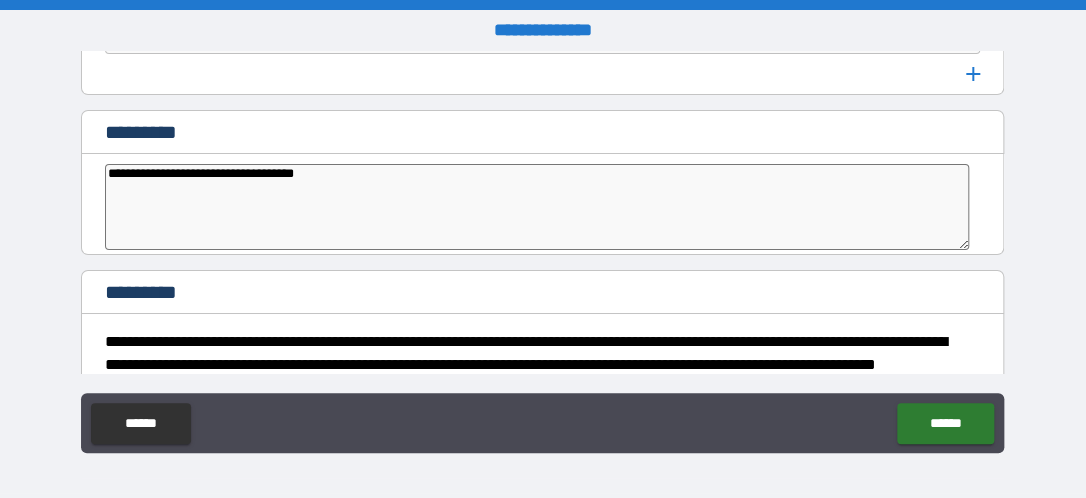type on "**********" 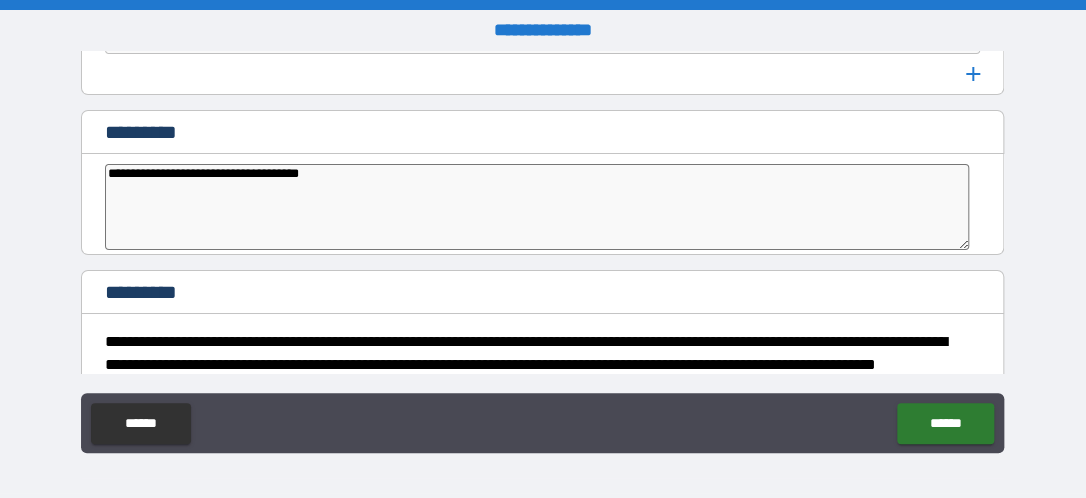 type on "*" 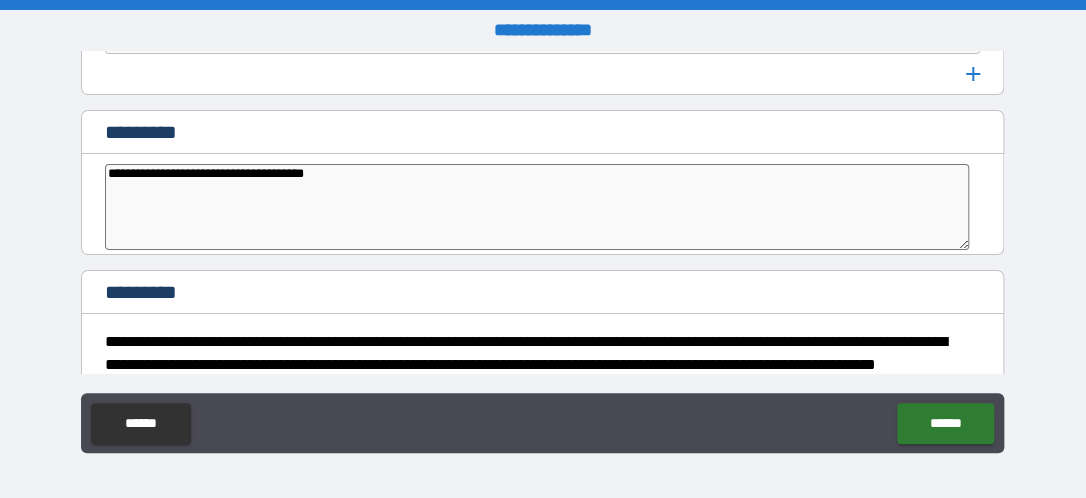 type on "*" 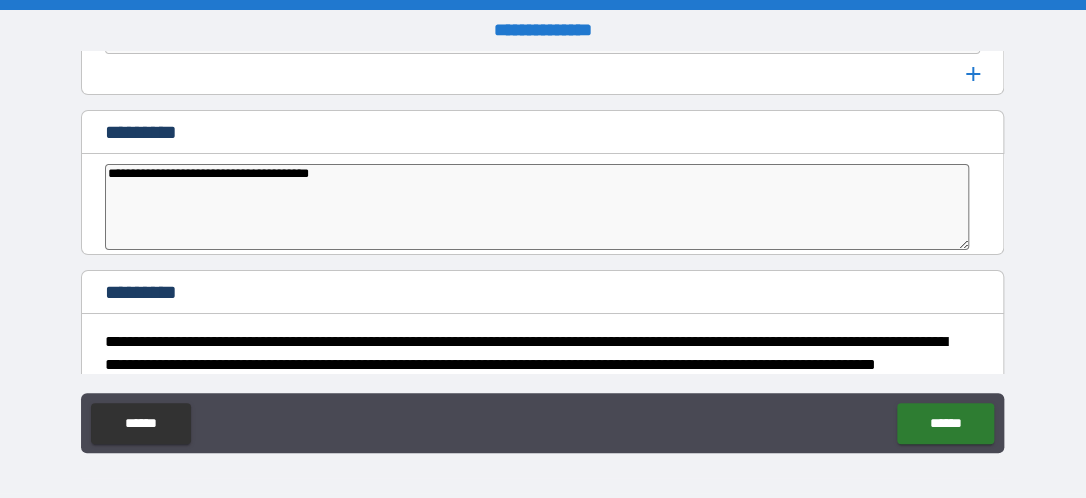 type on "*" 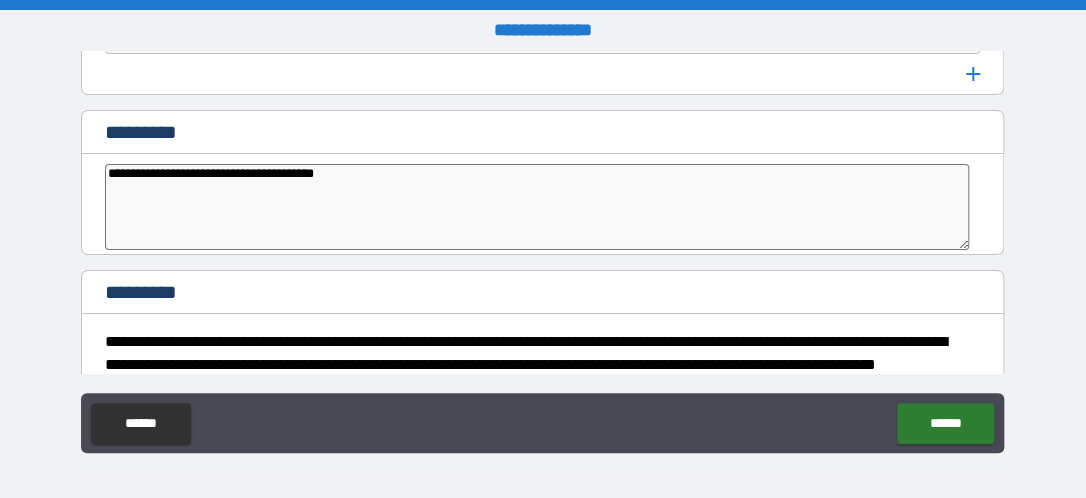 type on "*" 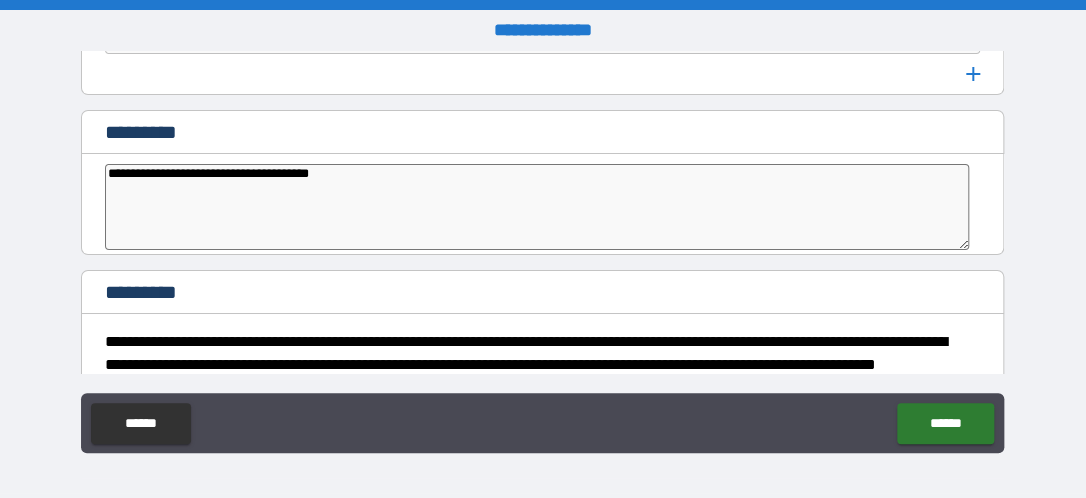 type on "*" 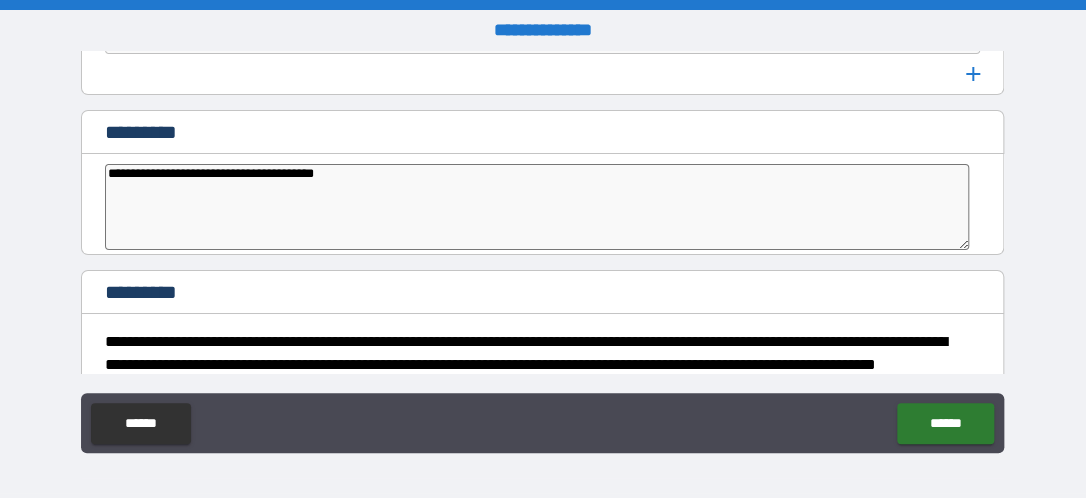 type on "*" 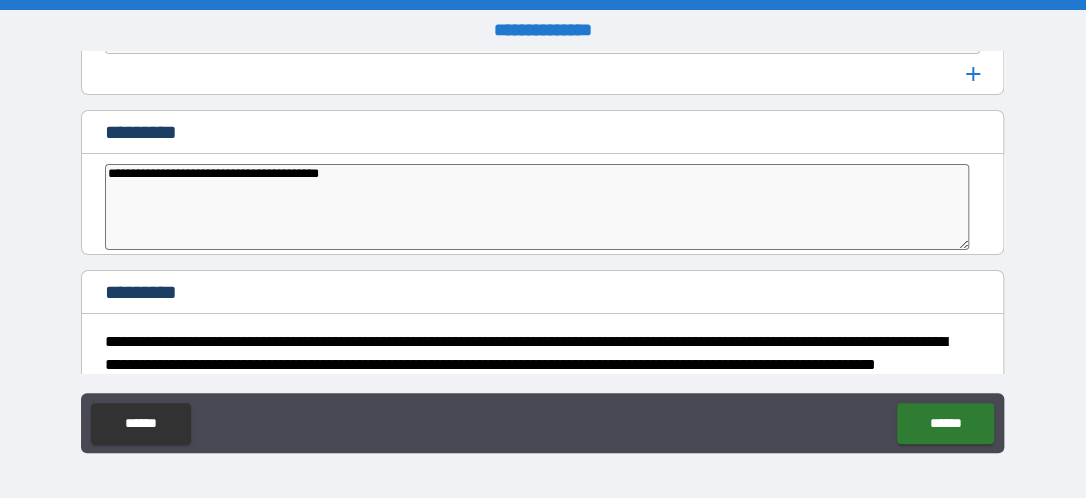 type on "*" 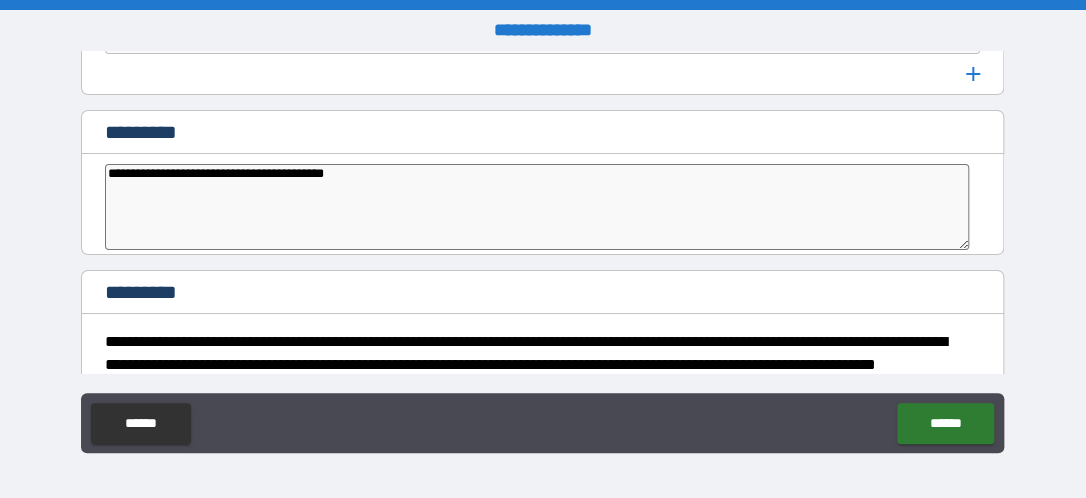 type on "*" 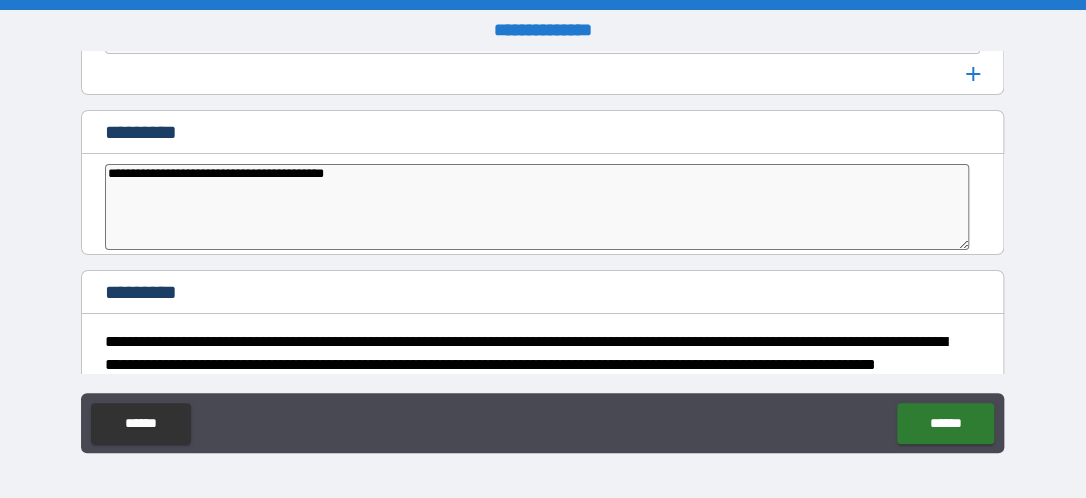 type on "**********" 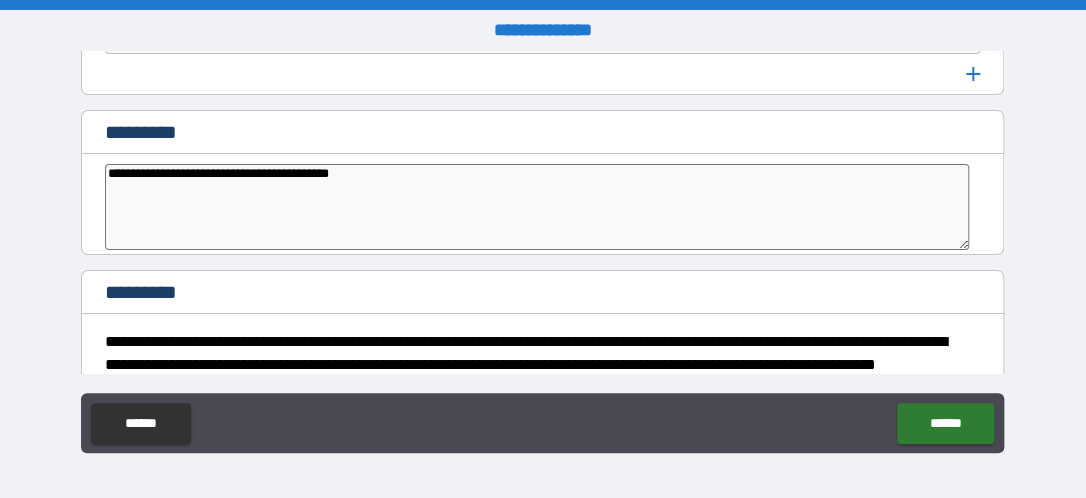 type on "*" 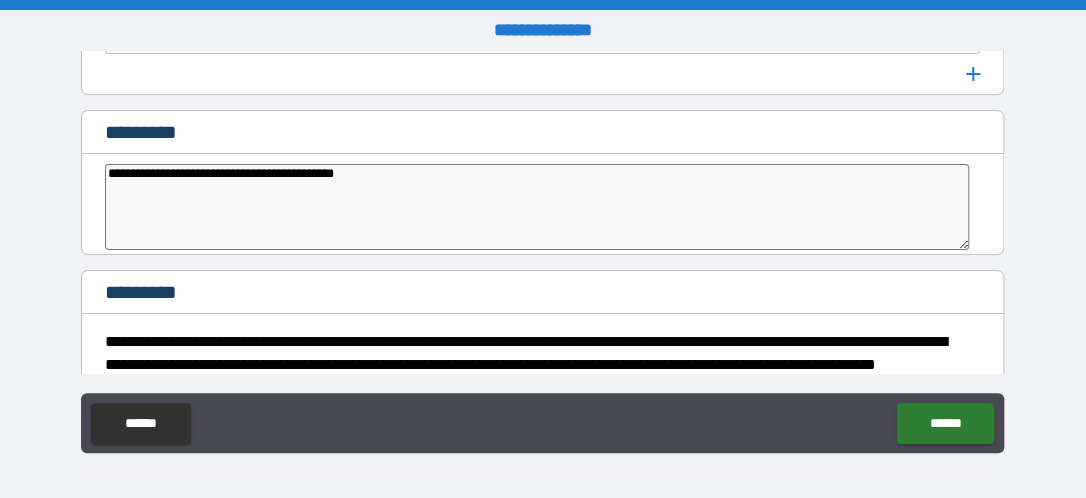 type on "**********" 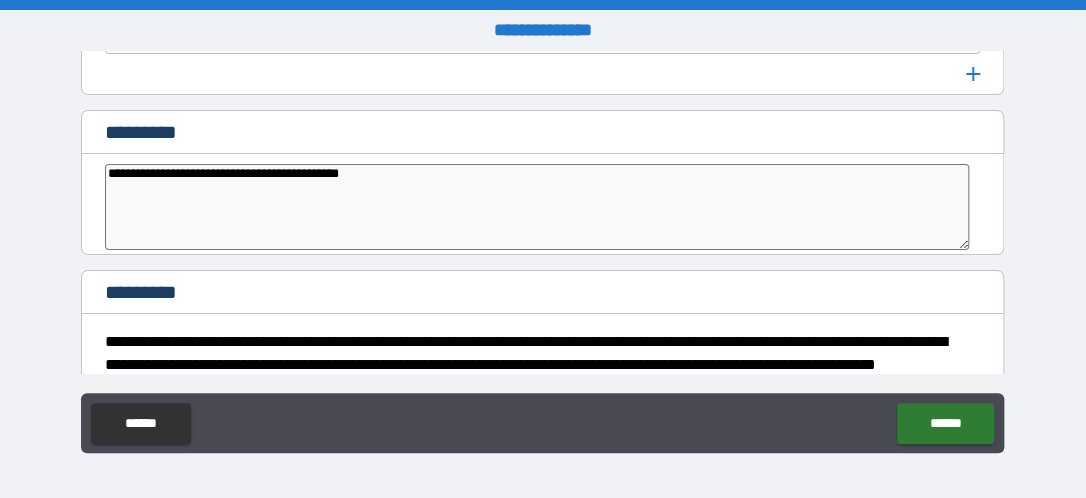 type on "*" 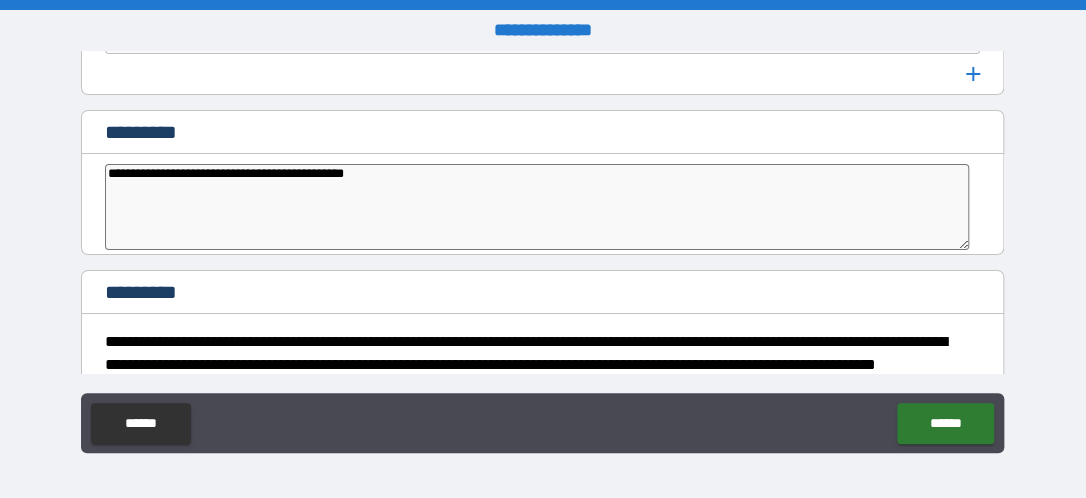 type on "*" 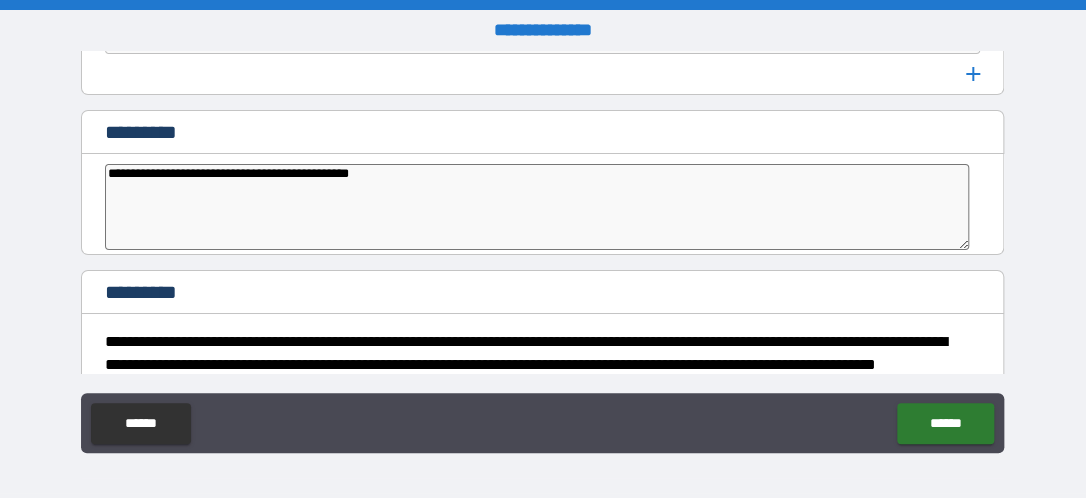type on "*" 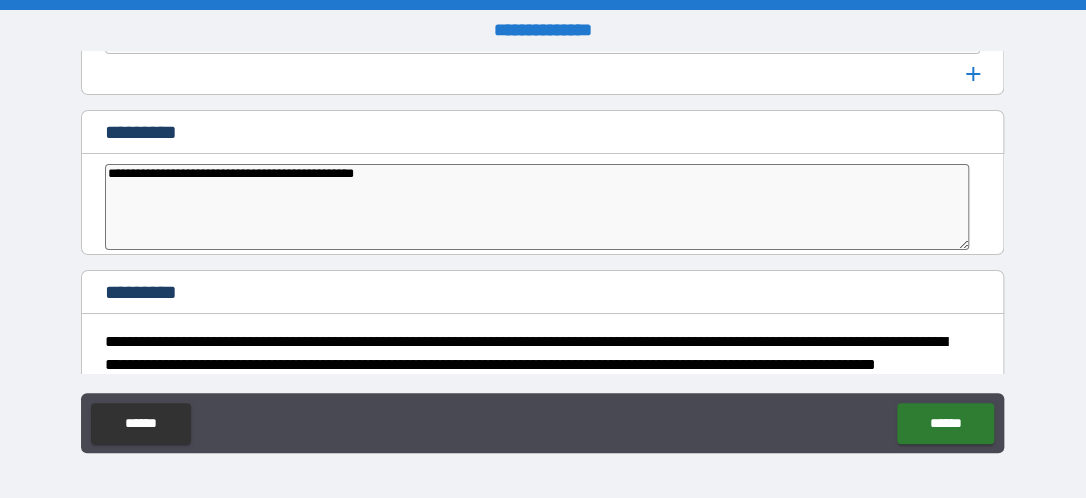type on "*" 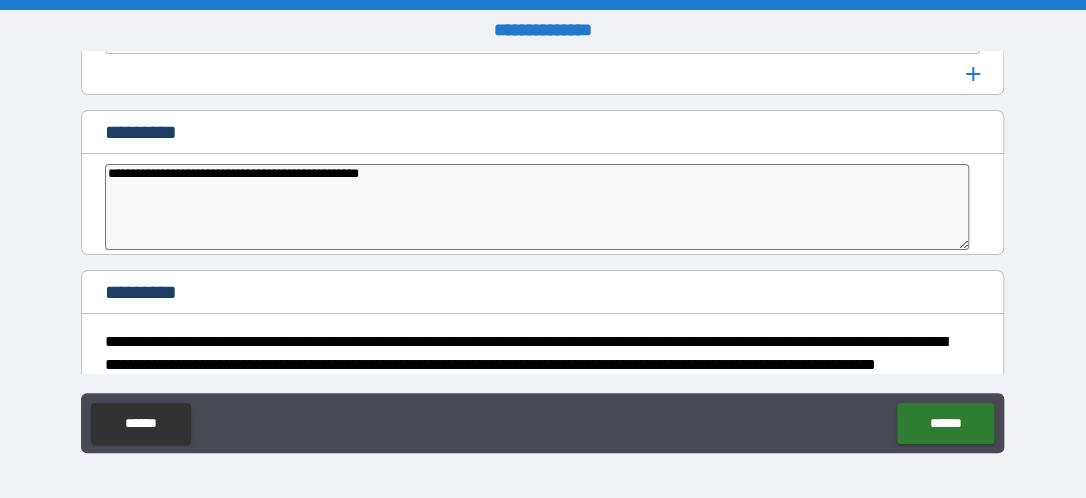 type on "*" 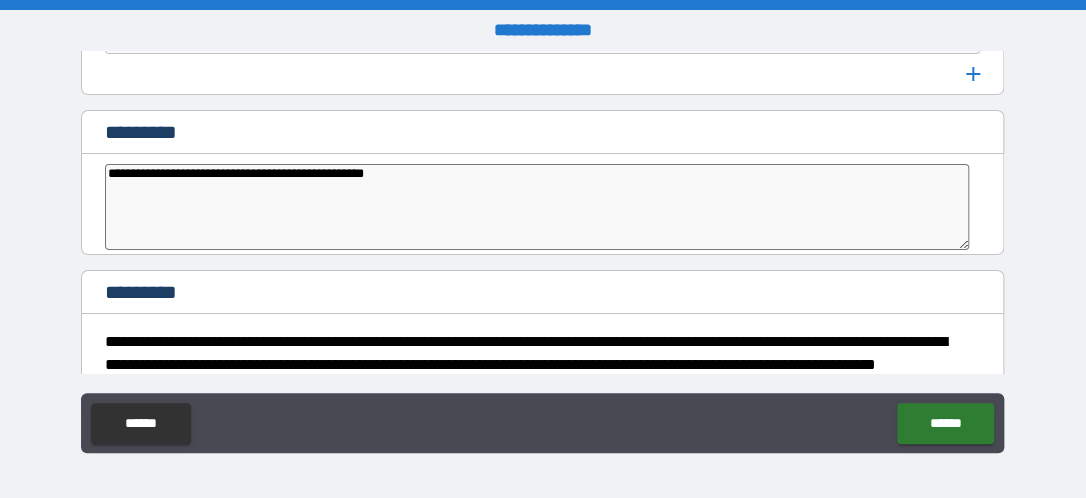 type on "*" 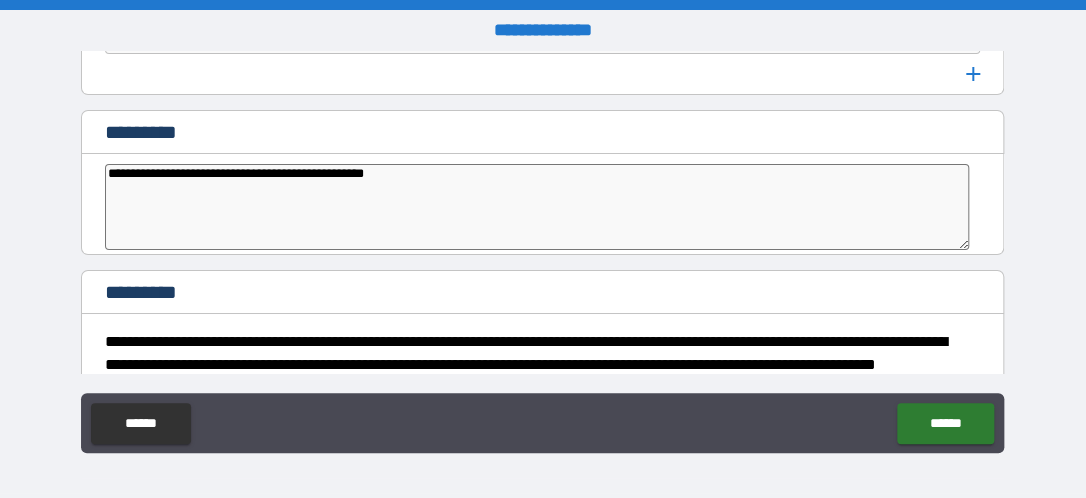 type on "**********" 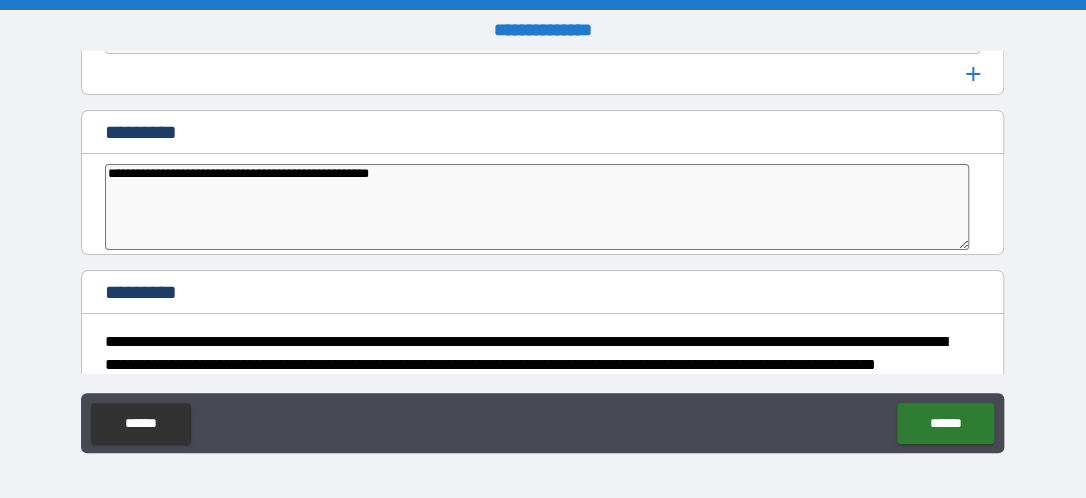 type on "*" 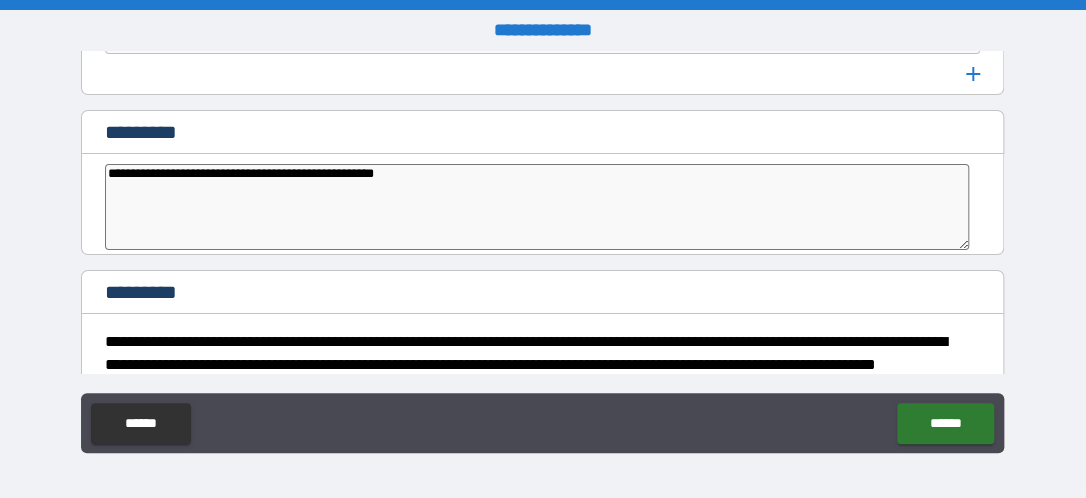 type on "*" 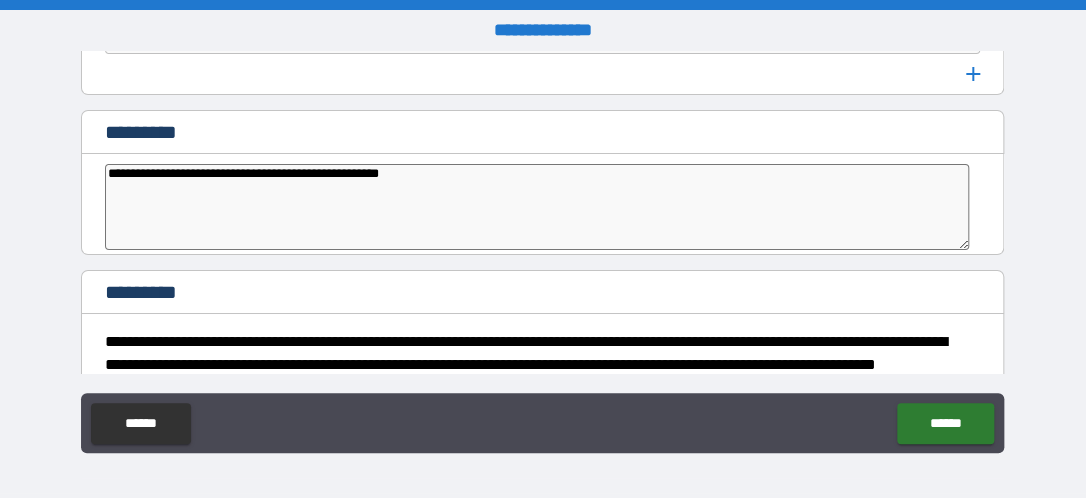 type on "*" 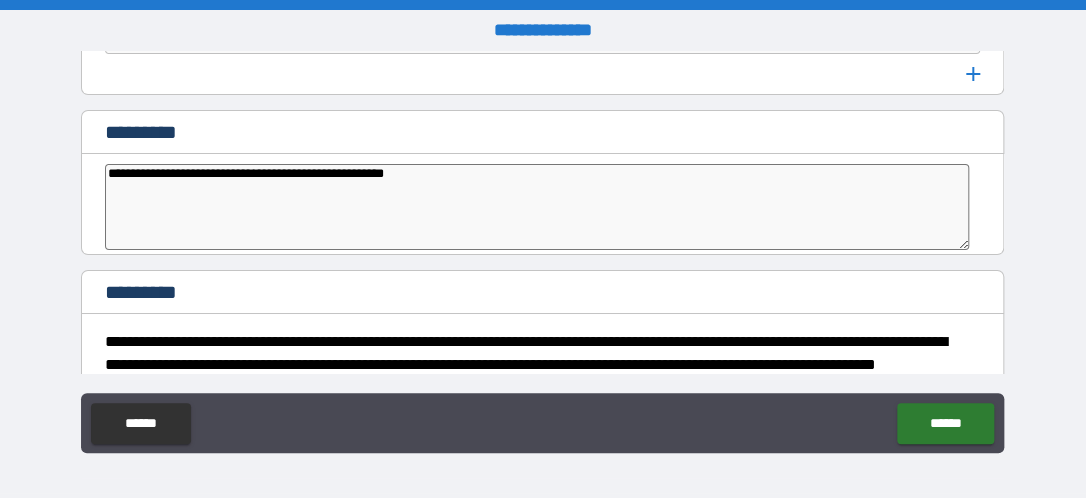 type on "*" 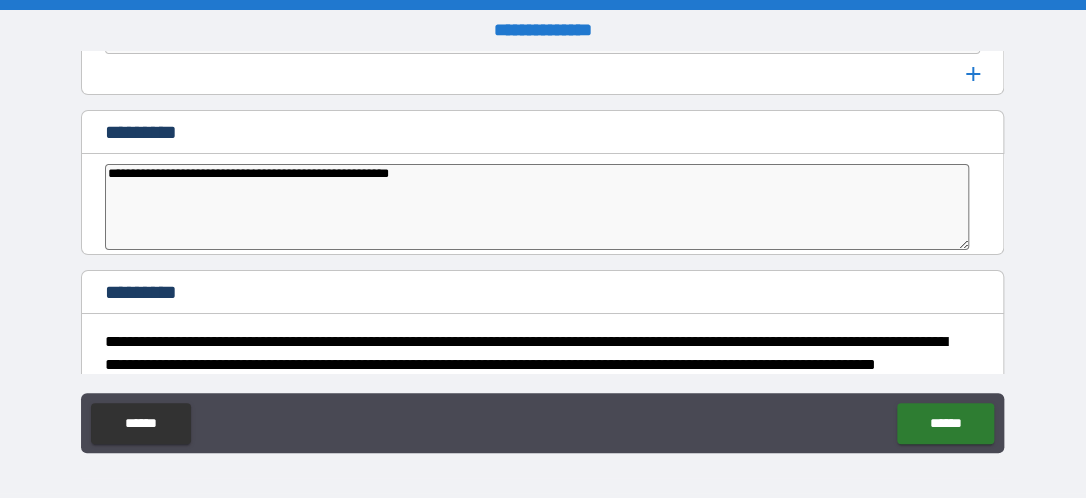 type on "*" 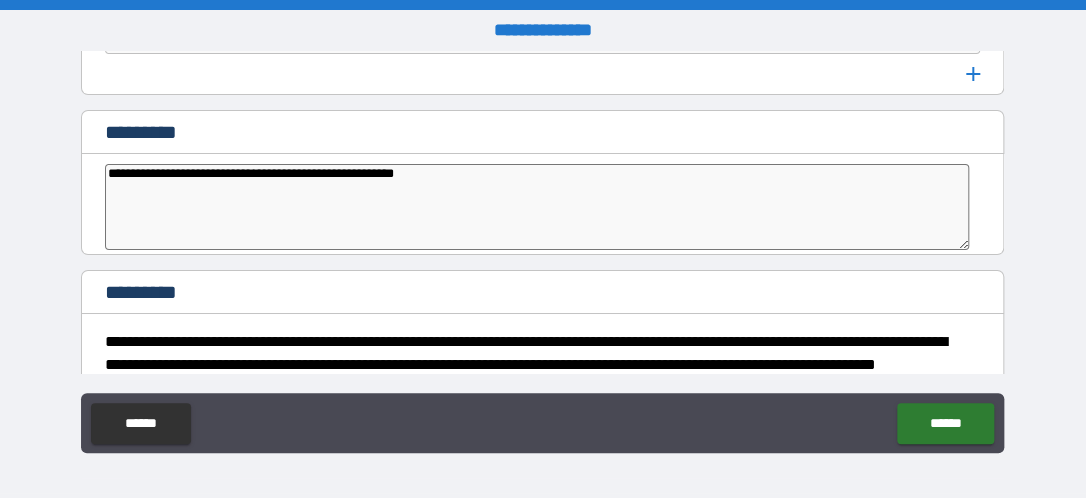 type on "*" 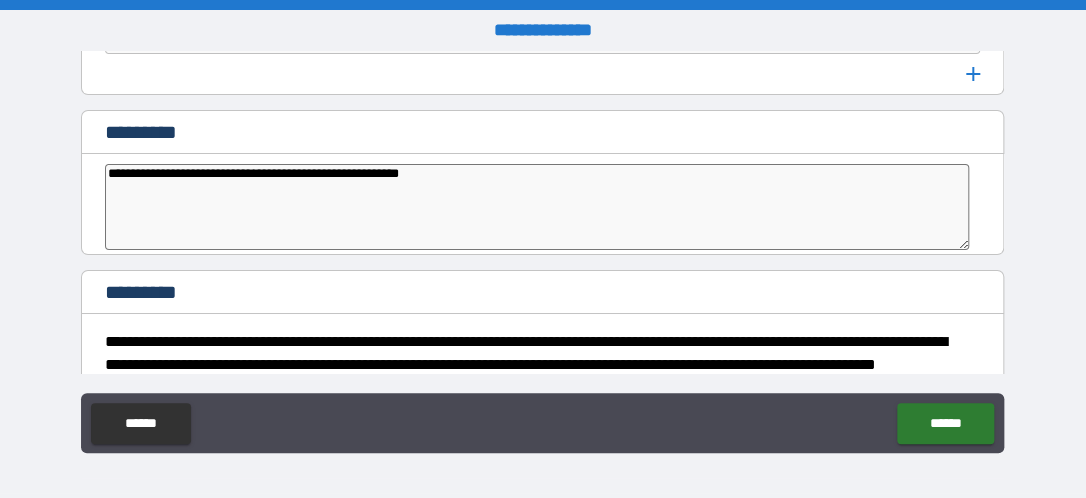 type on "*" 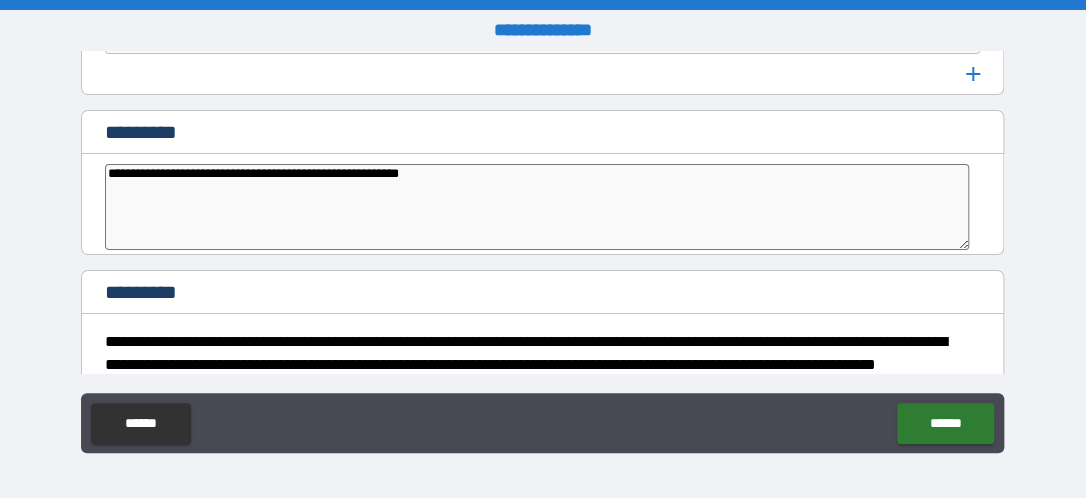 type on "**********" 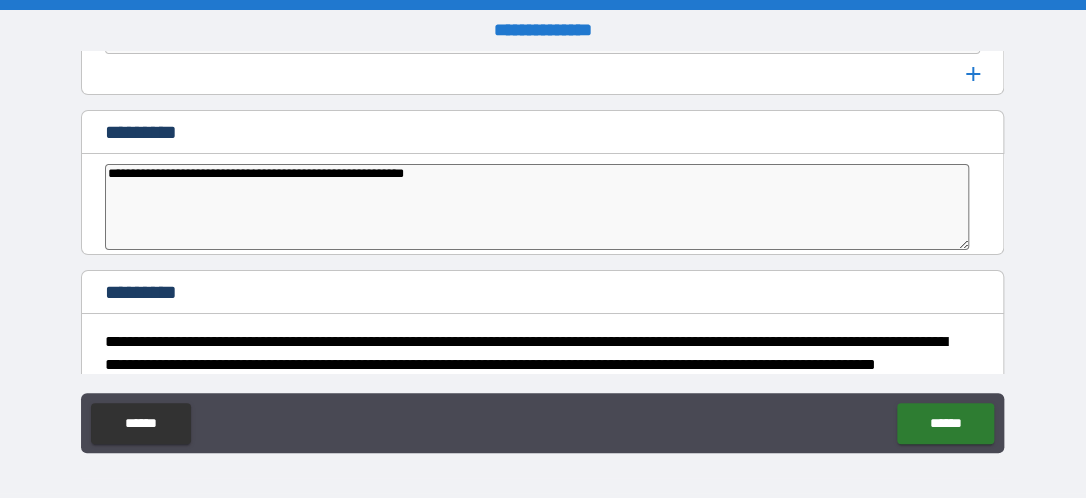 type on "*" 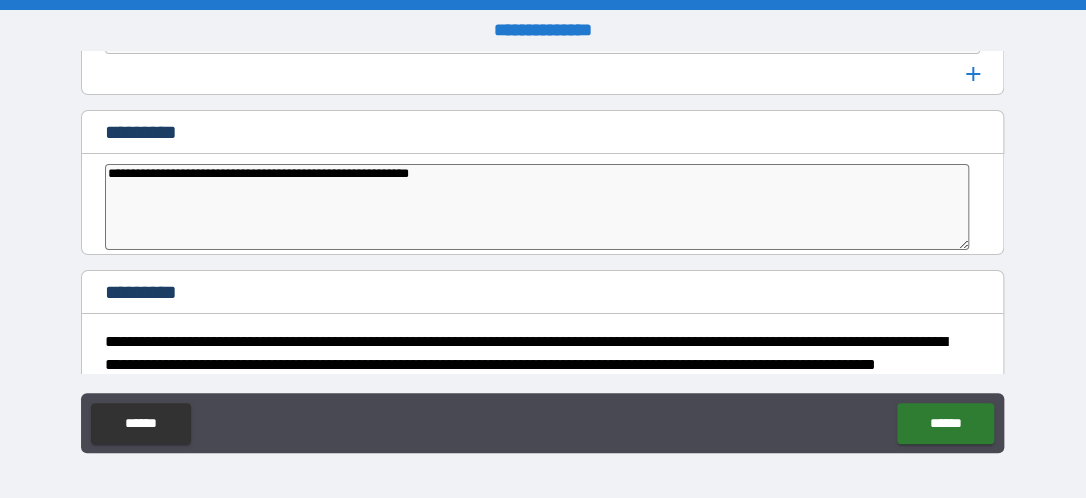 type on "*" 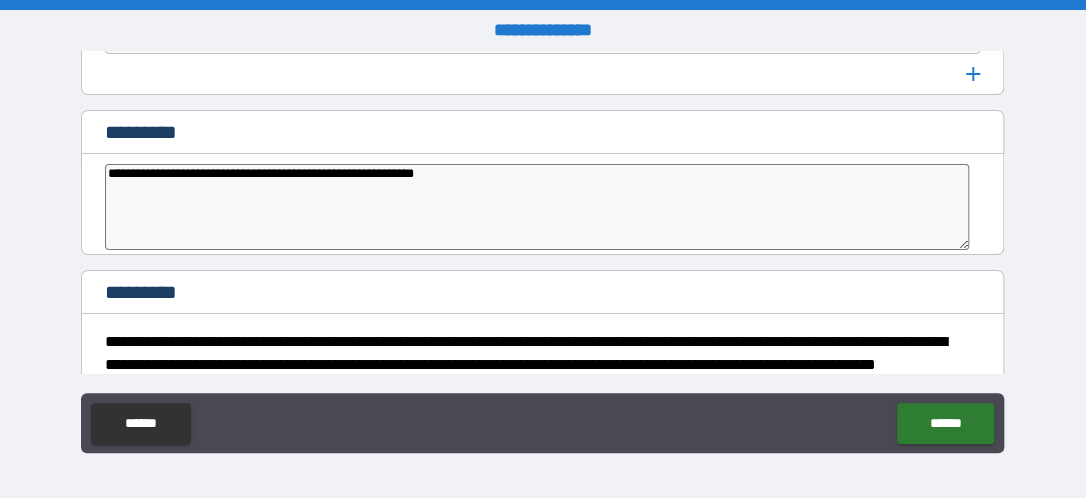 type on "*" 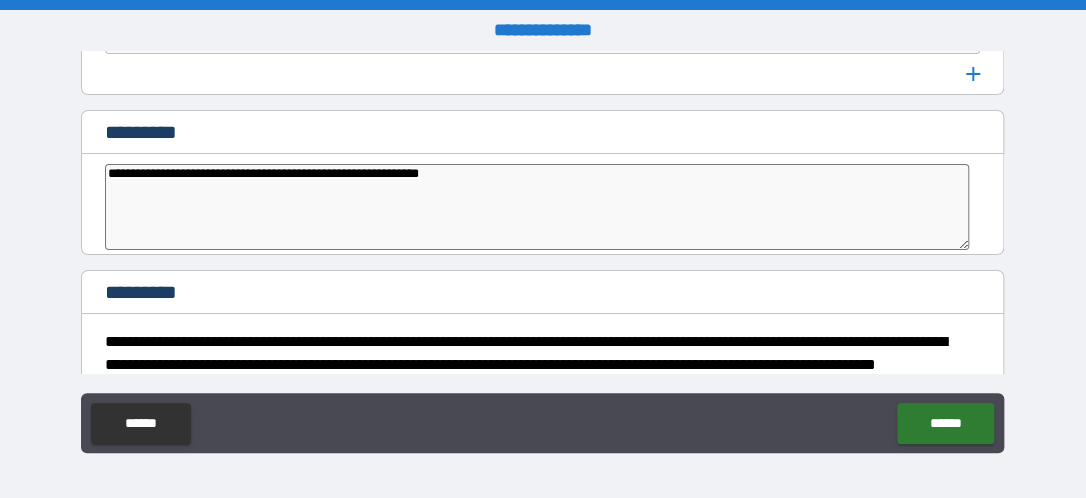 type on "*" 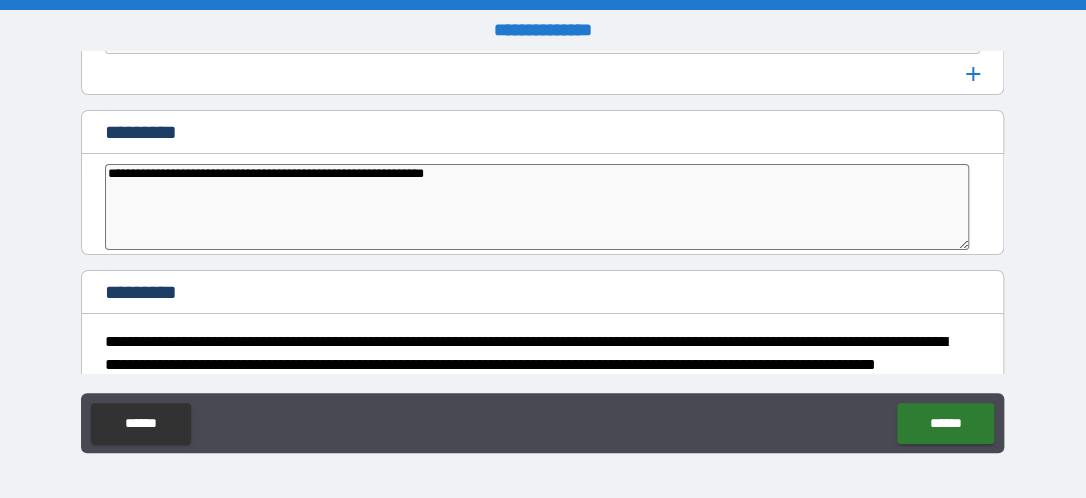 type on "*" 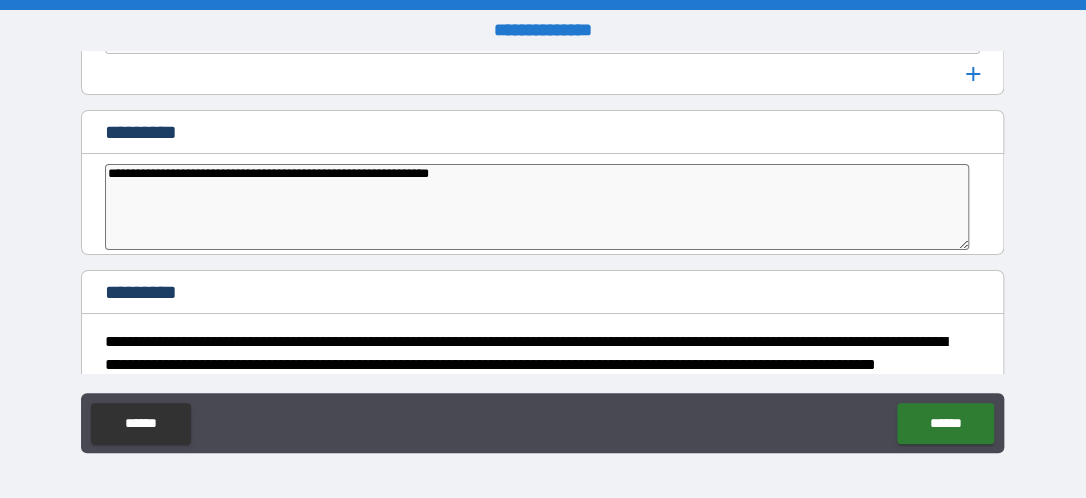 type on "*" 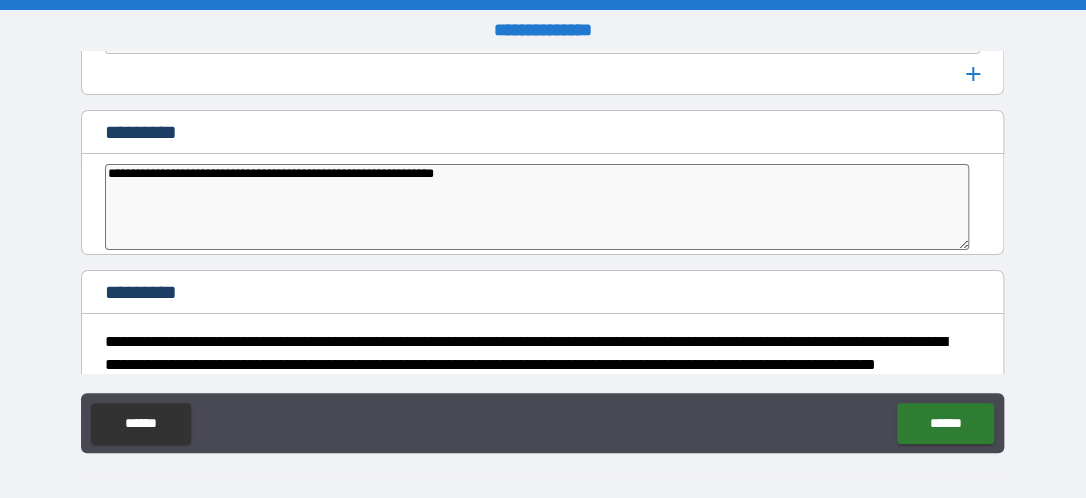type on "*" 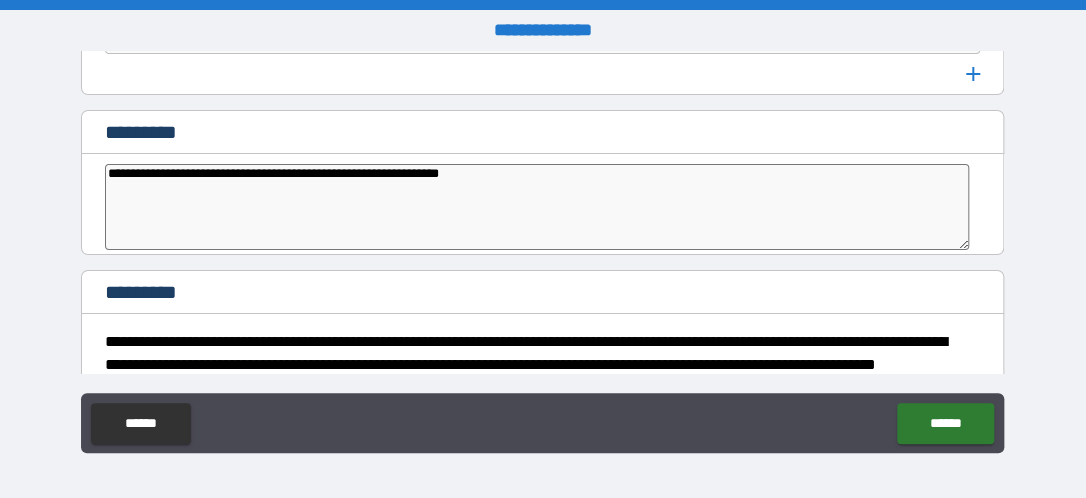 type on "*" 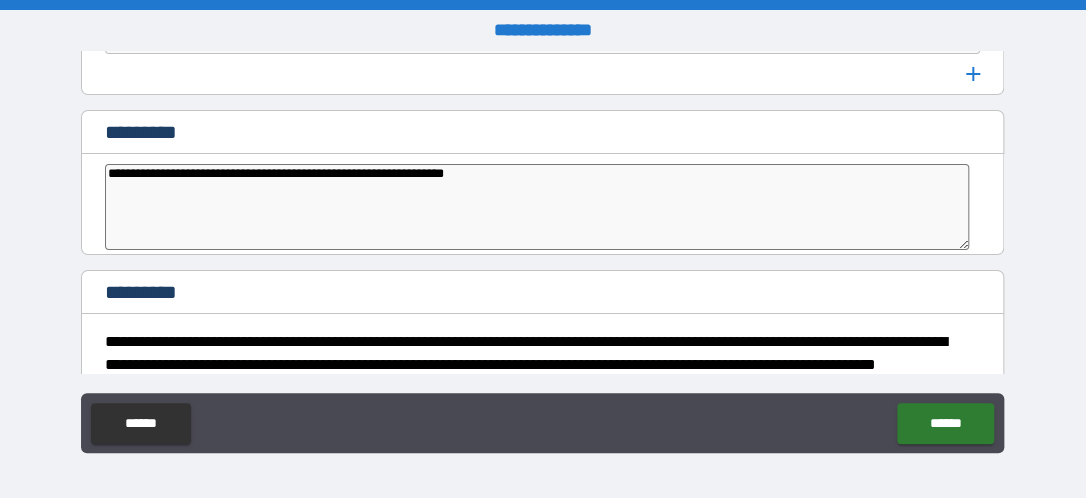 type on "*" 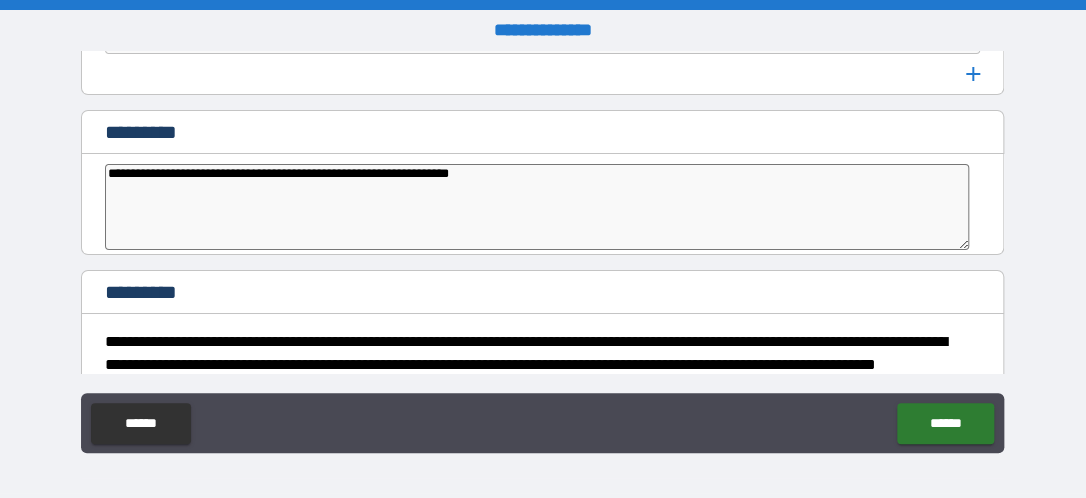 type on "*" 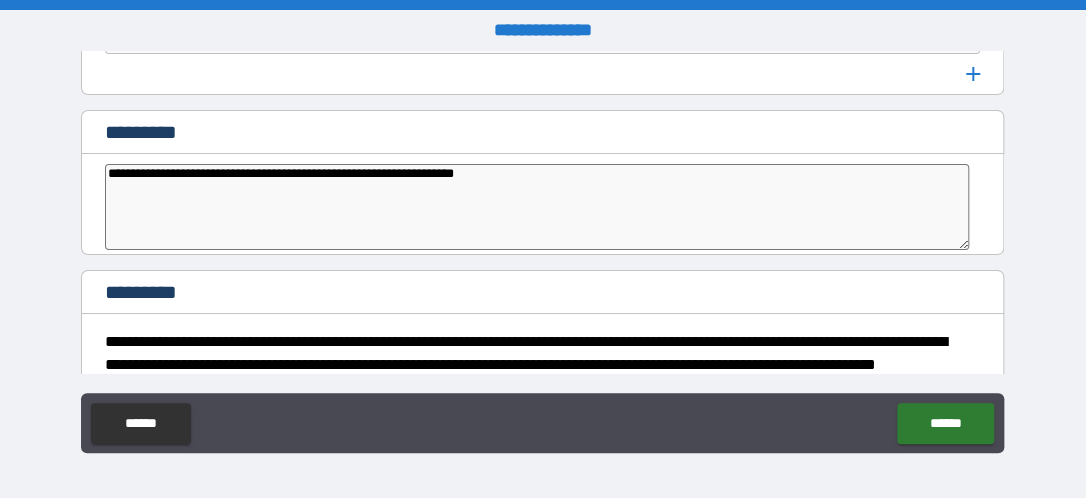 type on "*" 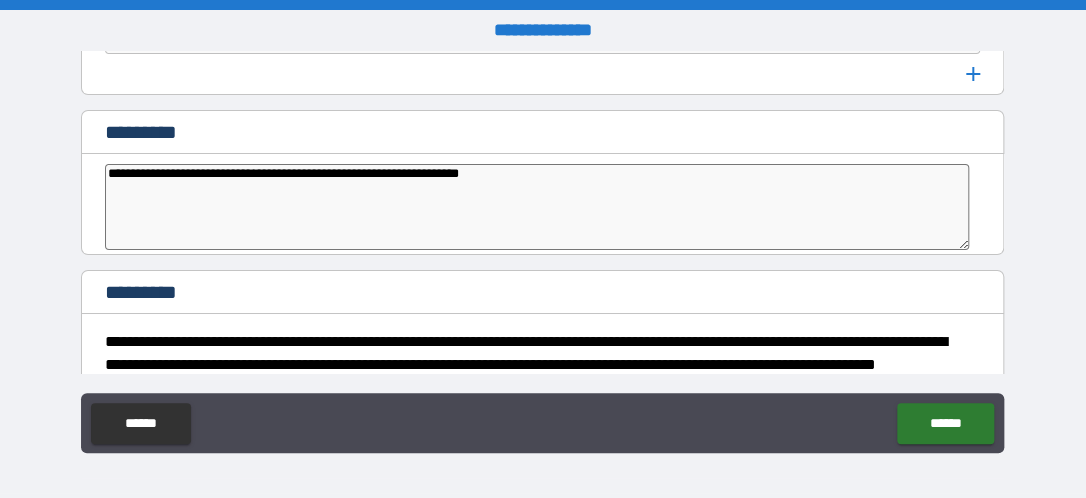 type on "*" 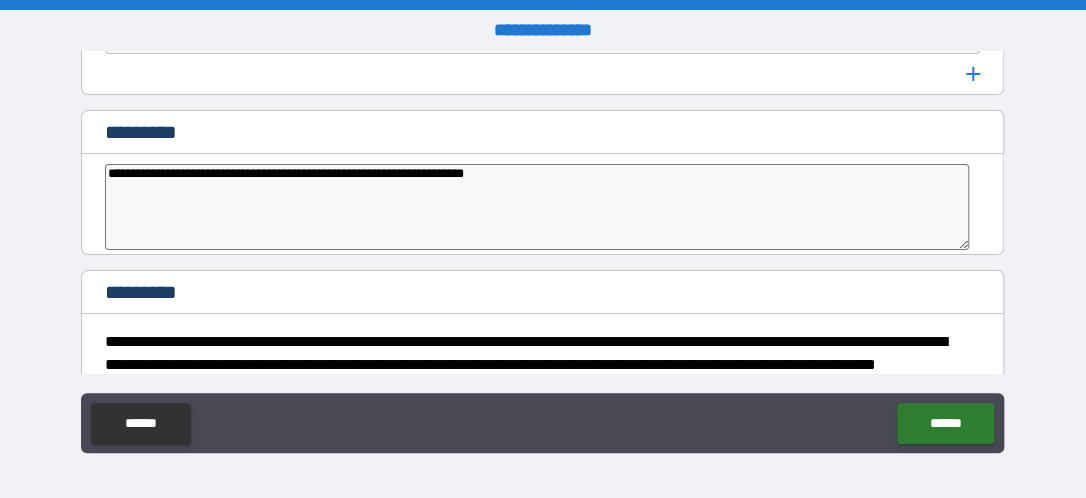 type on "*" 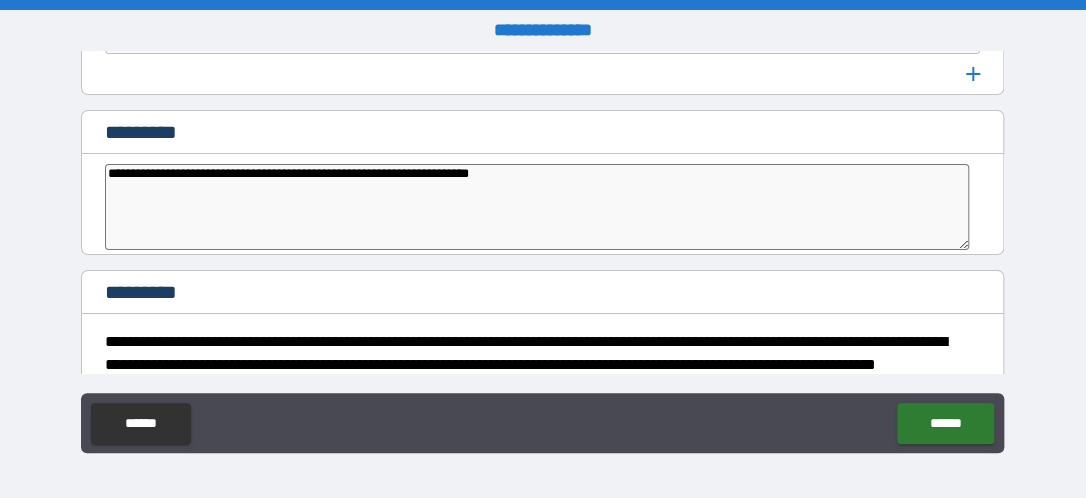 type on "*" 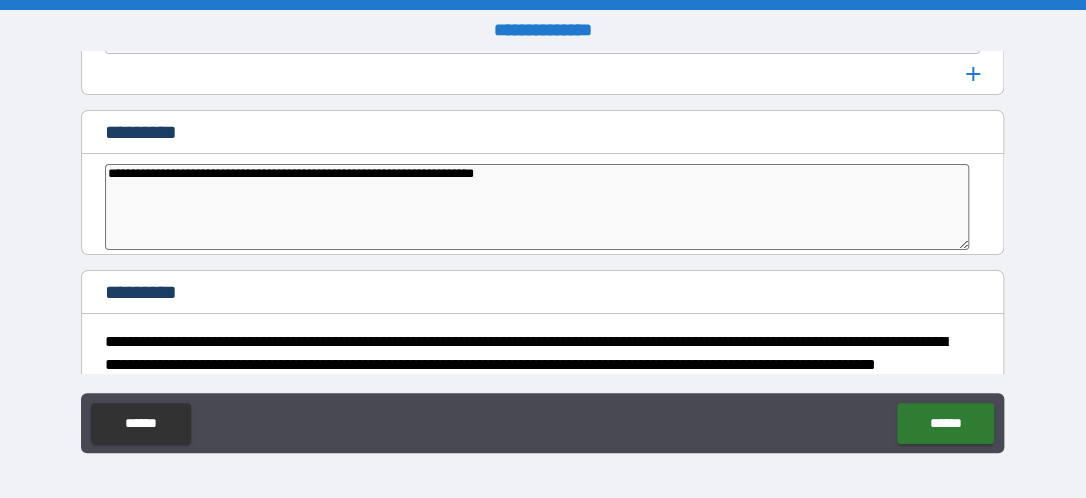 type on "*" 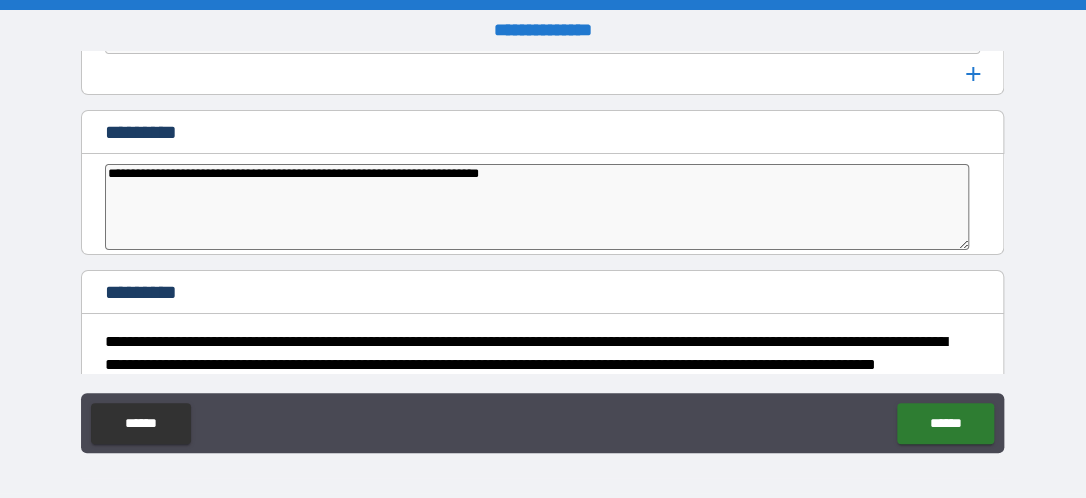 type on "*" 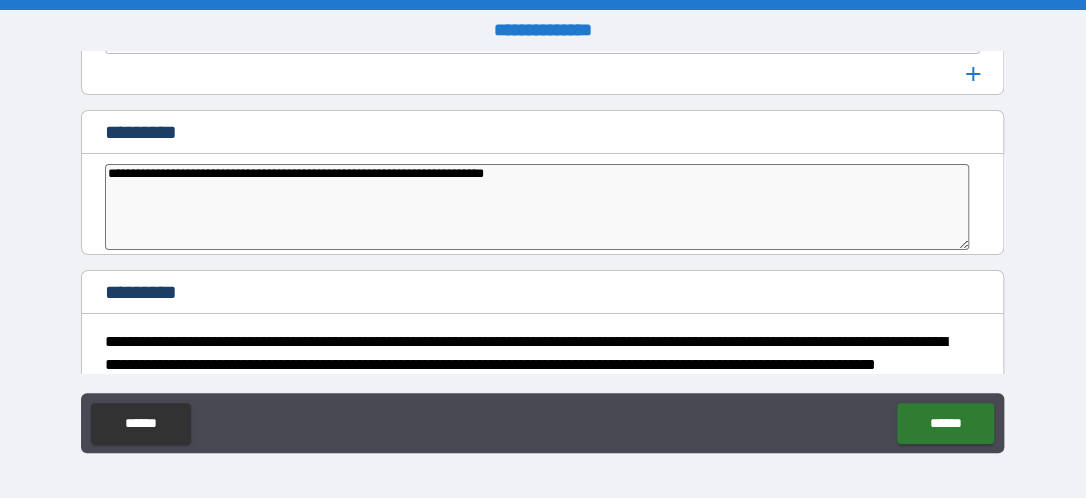 type on "*" 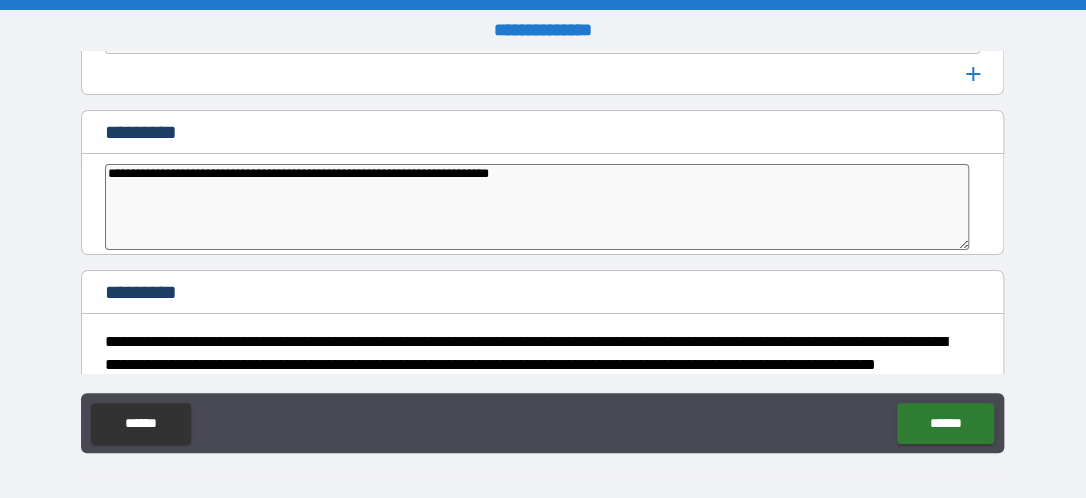 type on "*" 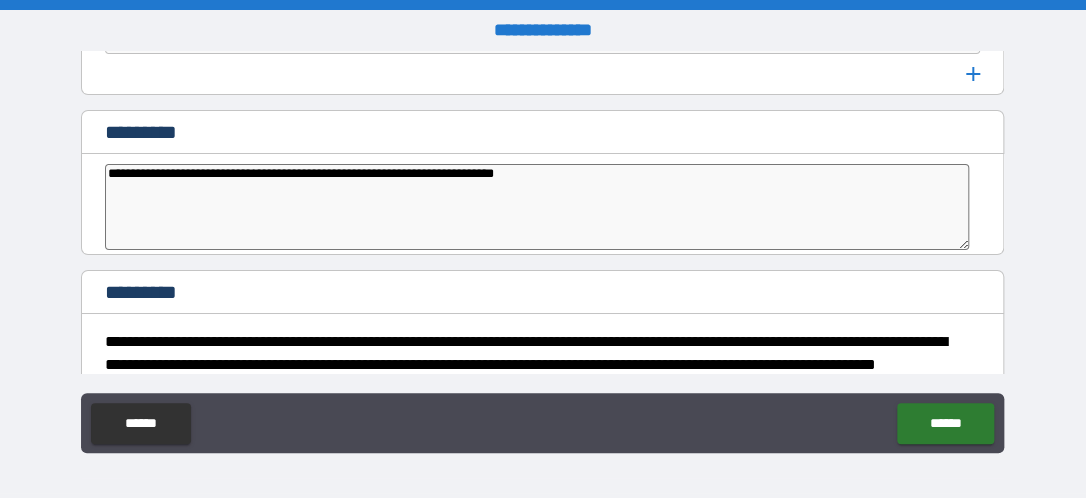 type on "*" 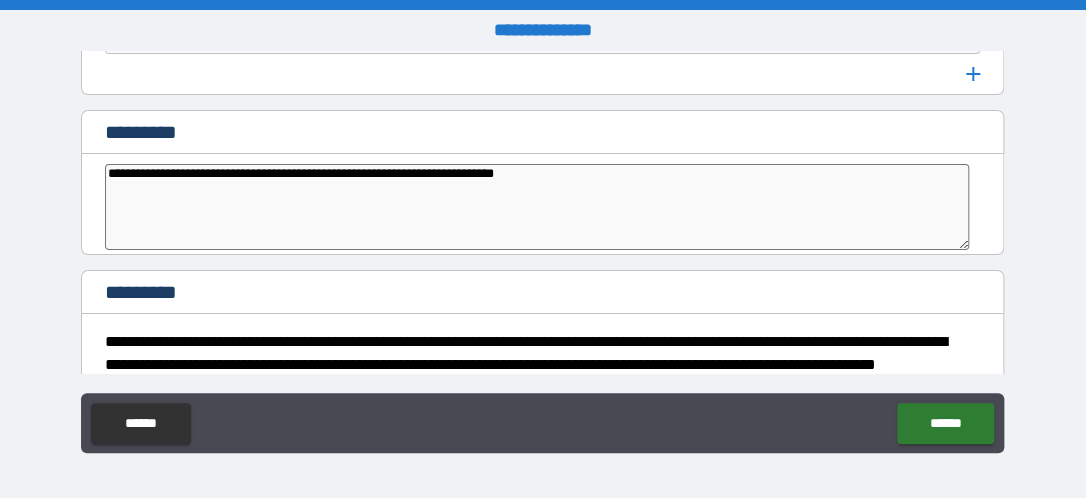 type on "**********" 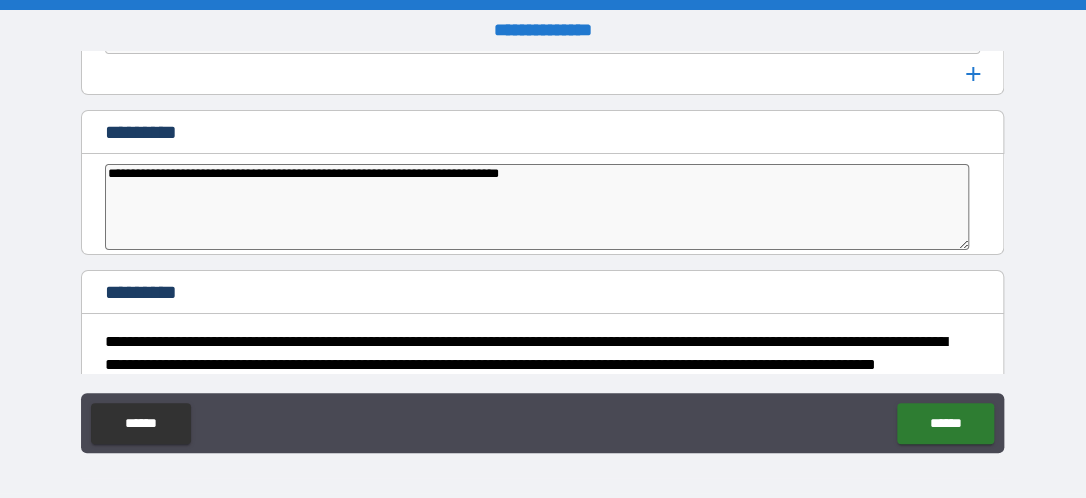 type on "*" 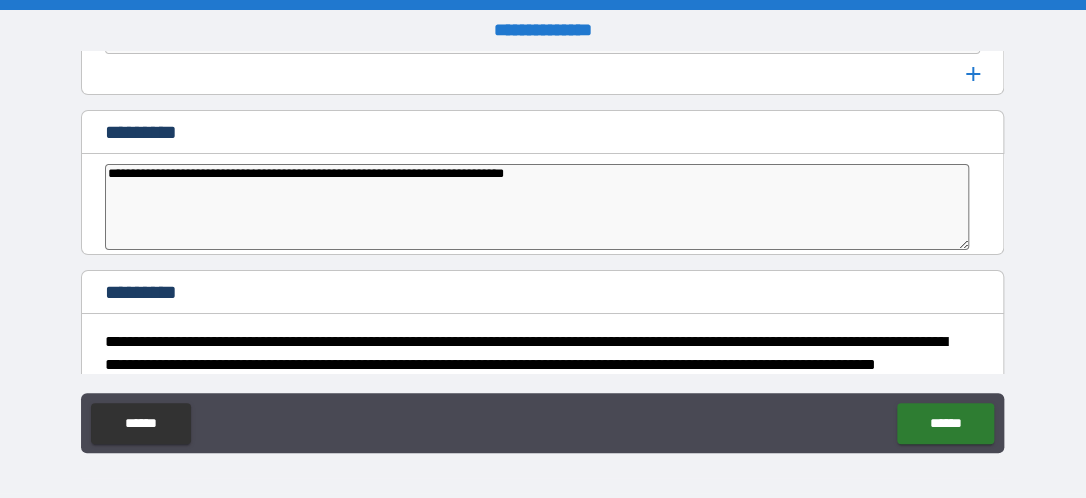 type on "*" 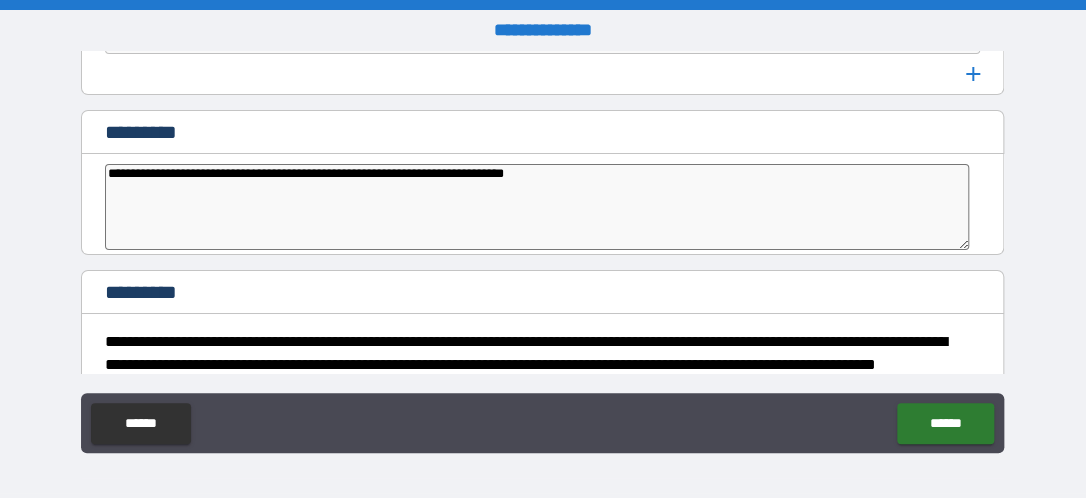 type on "**********" 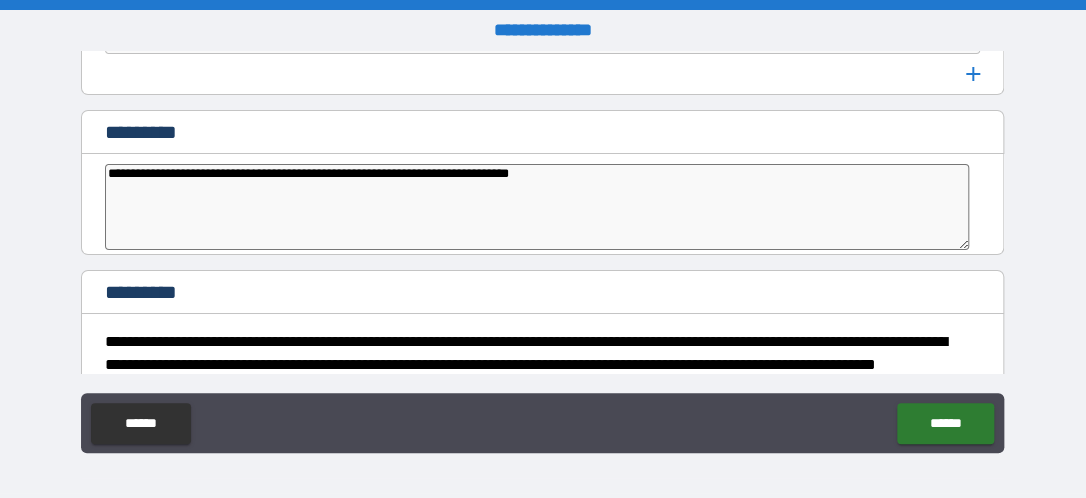 type on "*" 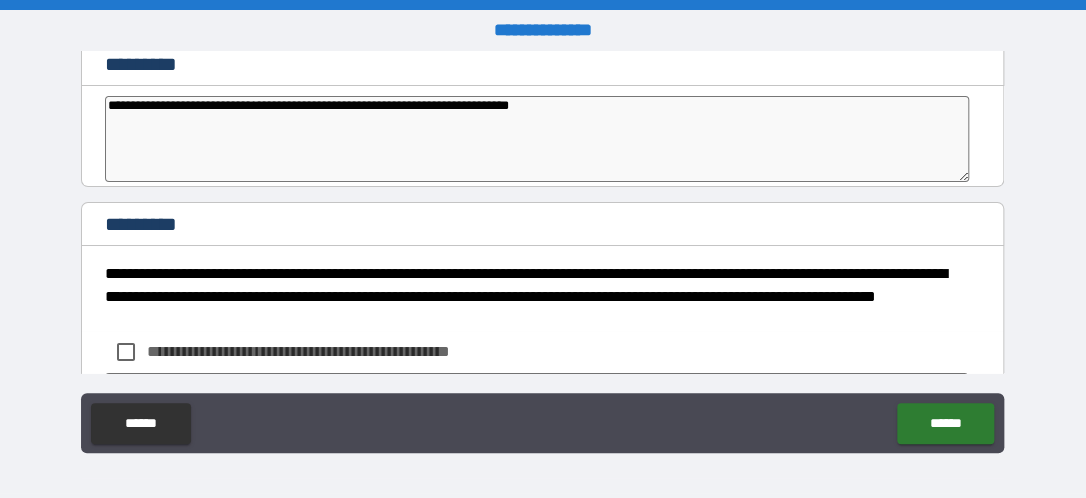 scroll, scrollTop: 10984, scrollLeft: 0, axis: vertical 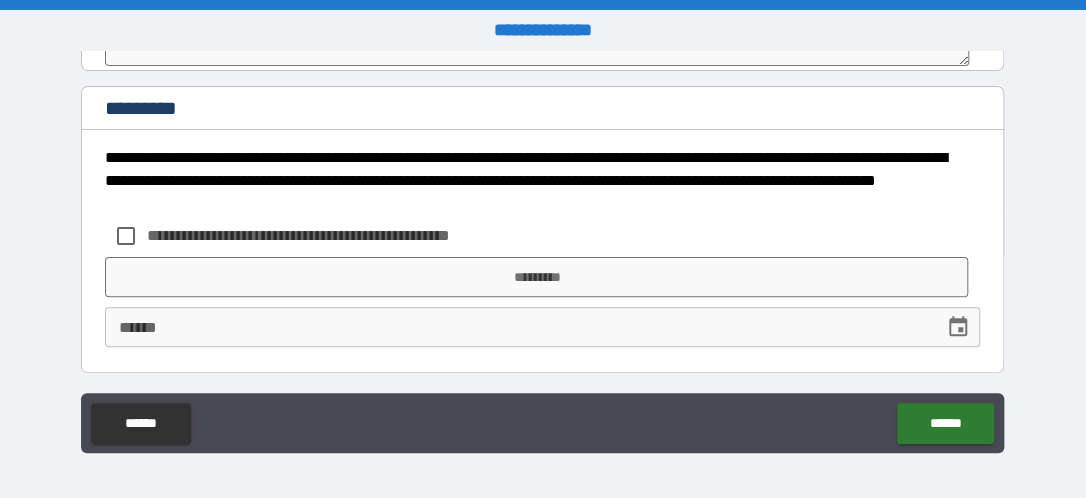 type on "**********" 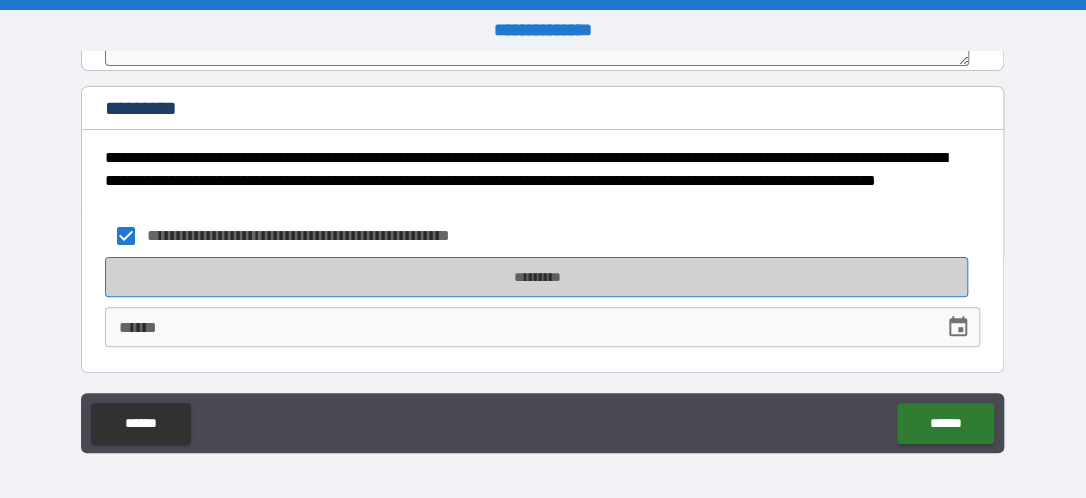 click on "*********" at bounding box center (536, 277) 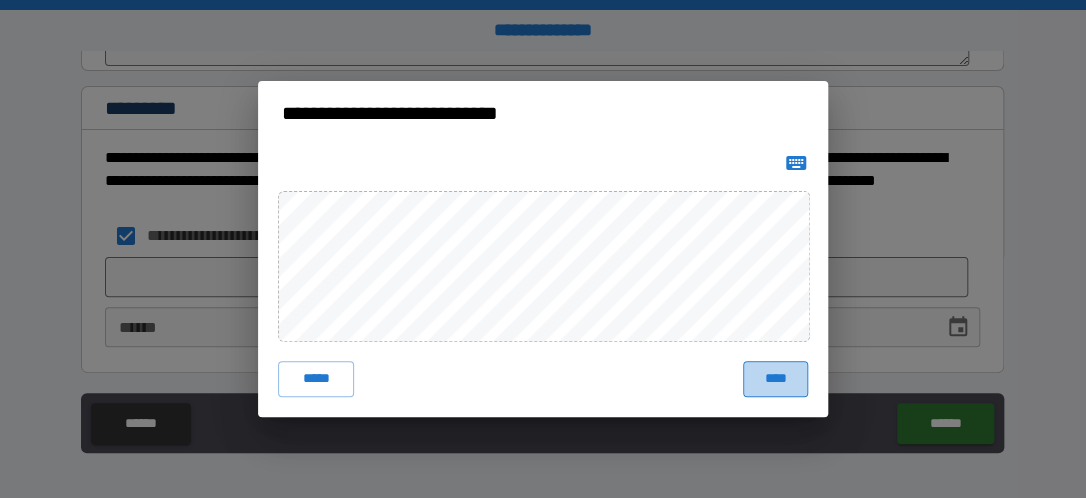 click on "****" at bounding box center [775, 379] 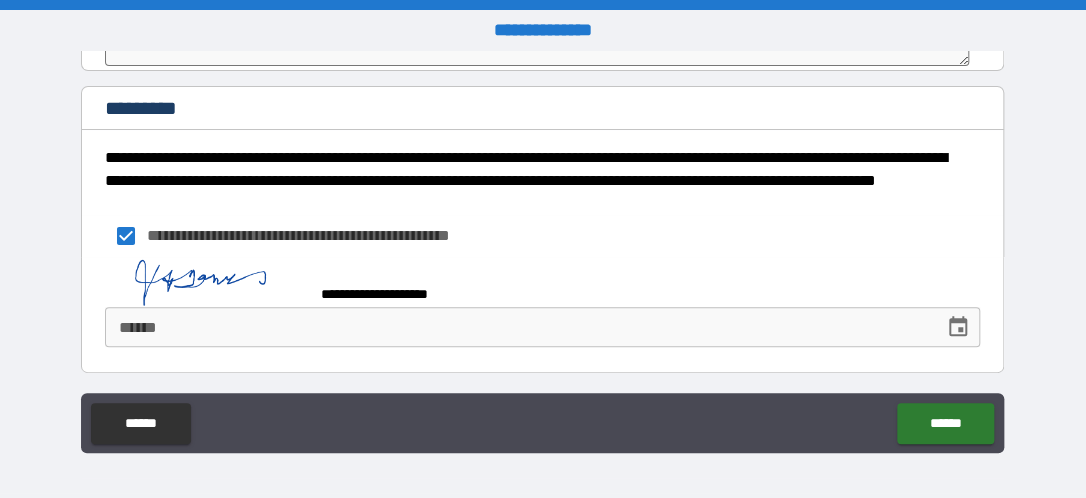 type on "*" 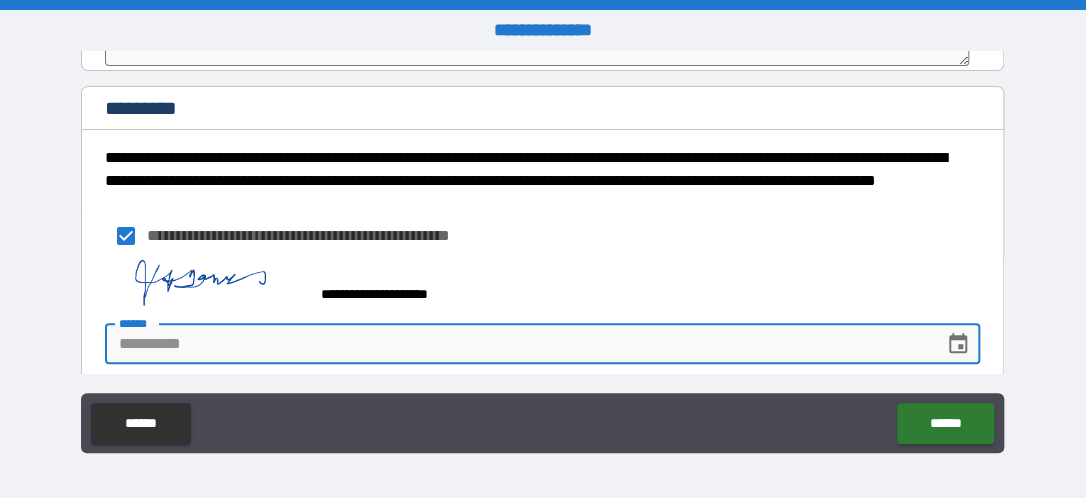 click on "****   *" at bounding box center [517, 344] 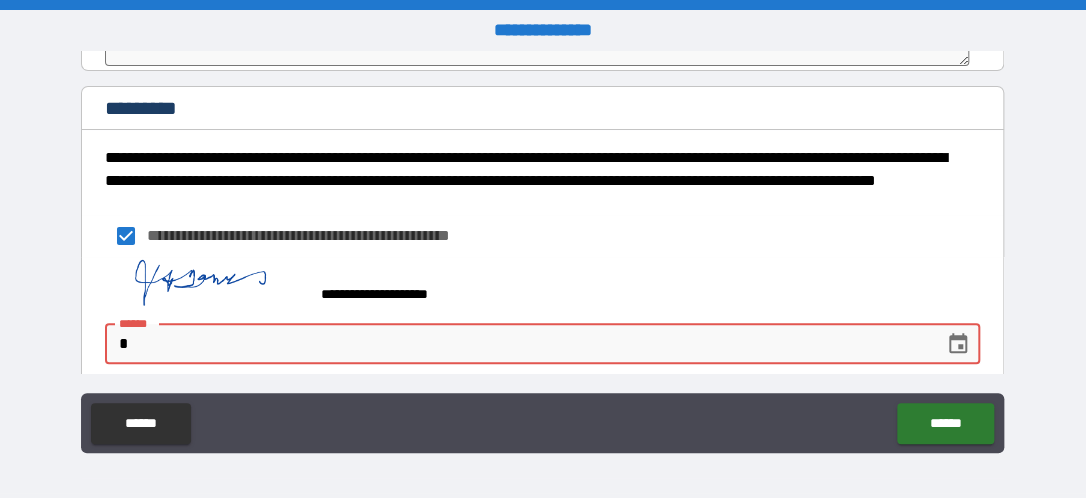 type on "*" 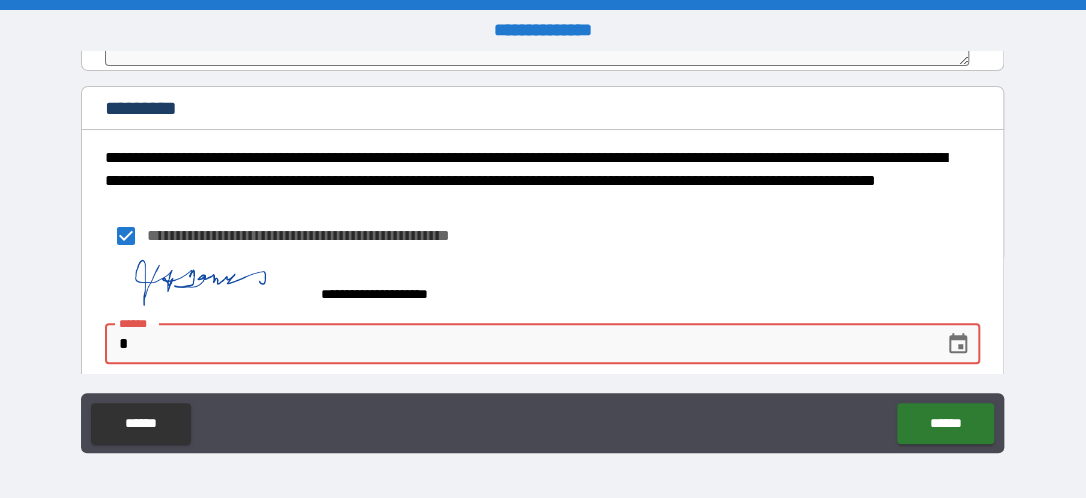 type on "***" 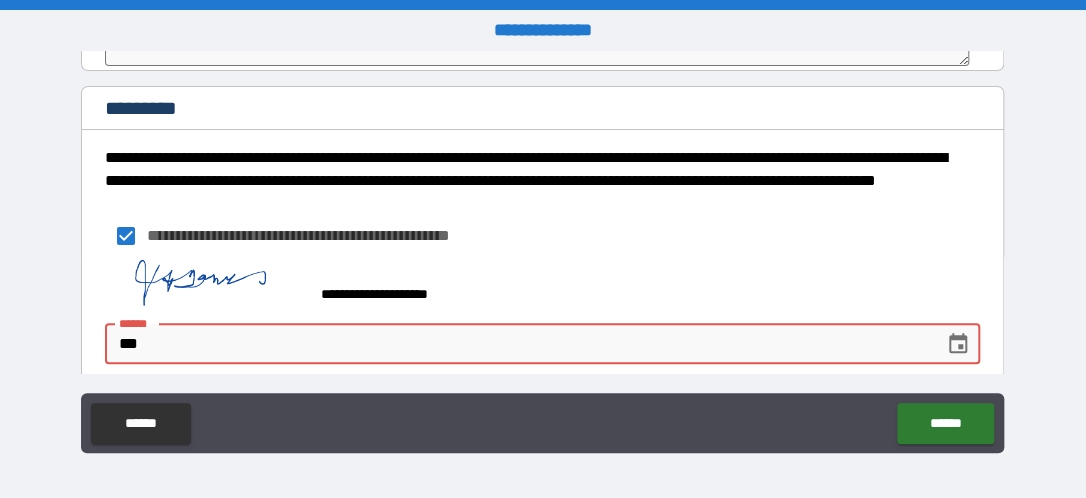type on "*" 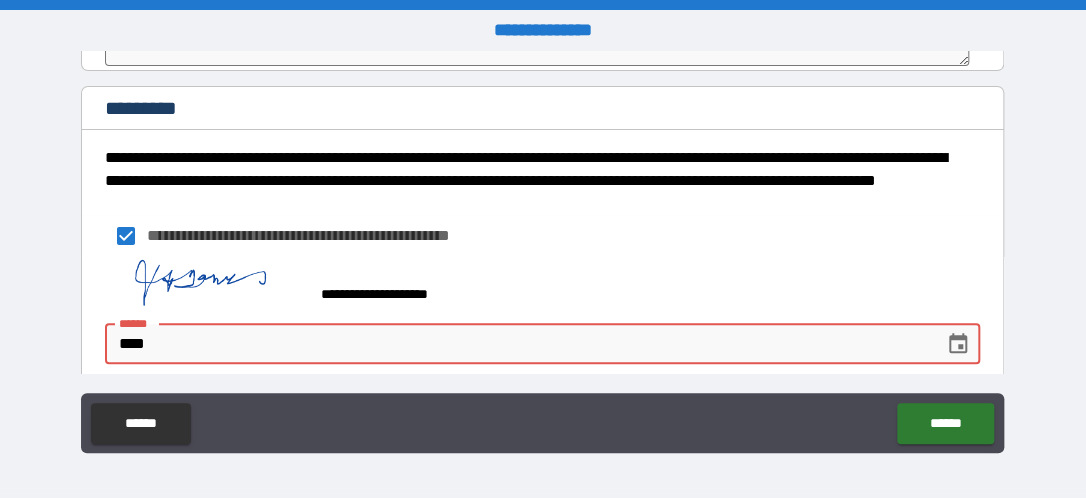 type on "*" 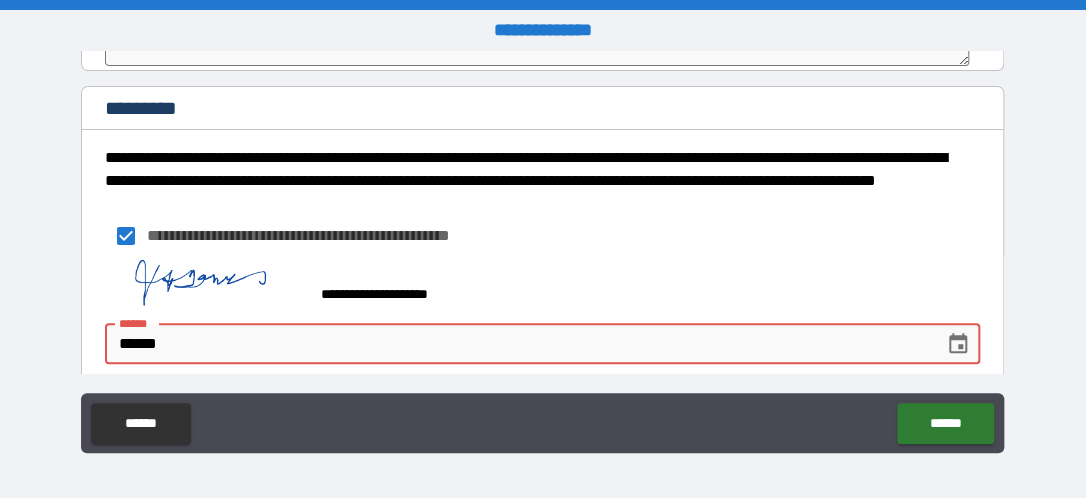 type on "*" 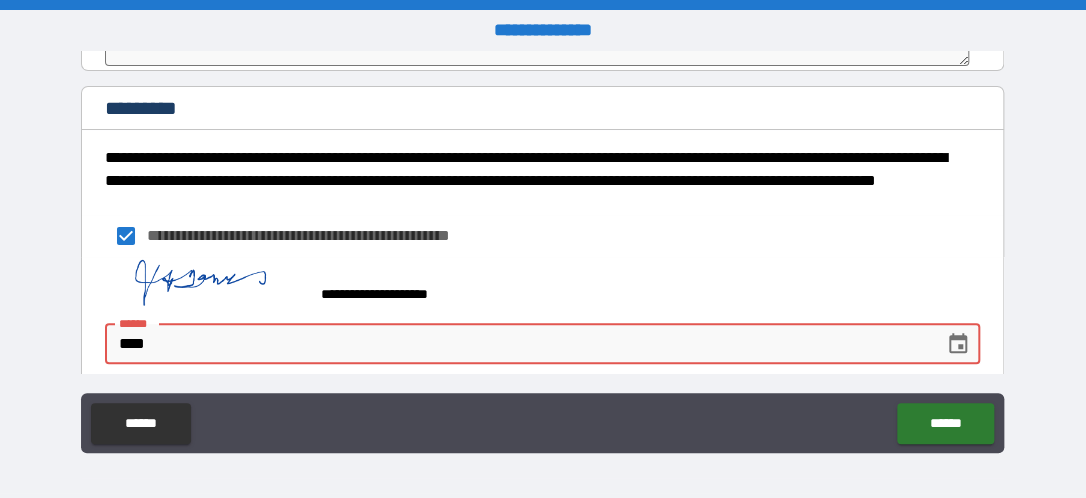 type on "*" 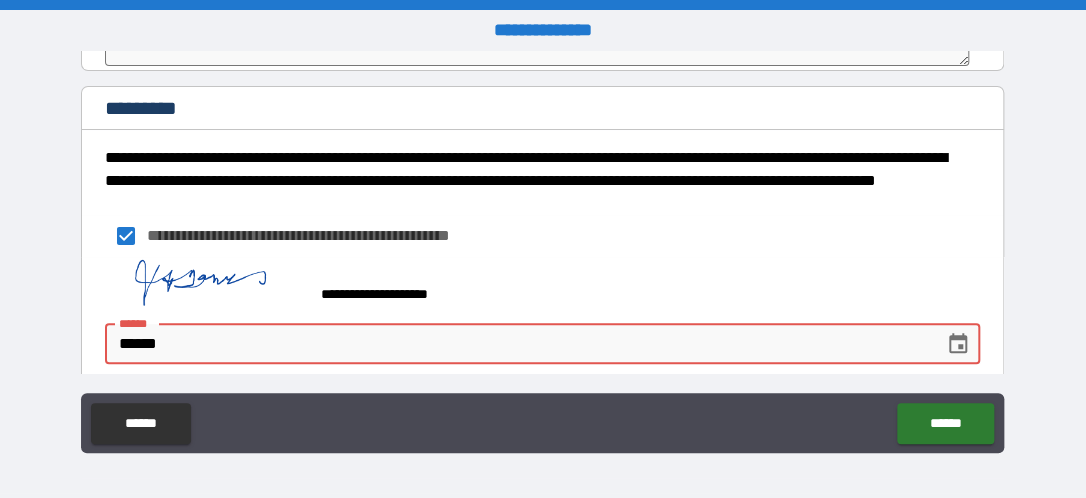type on "*" 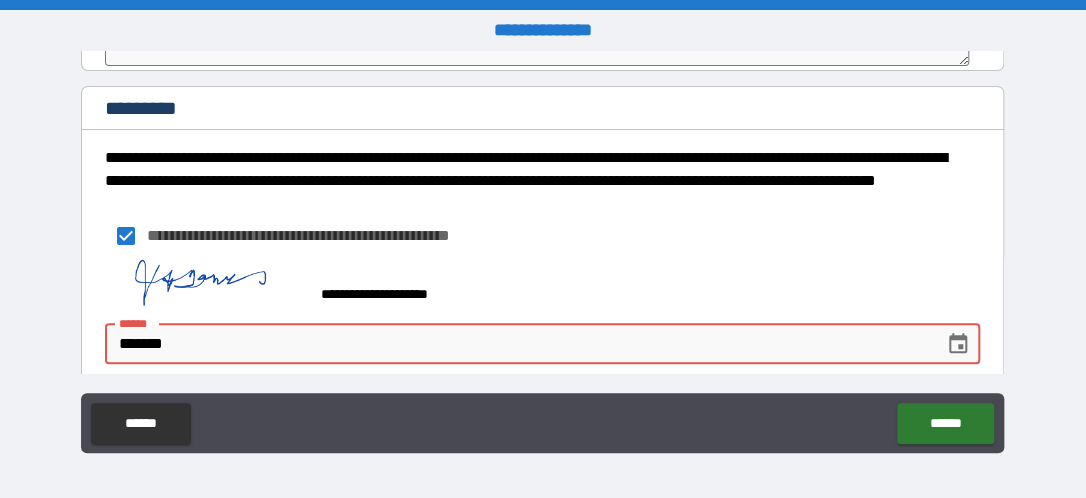 type on "*" 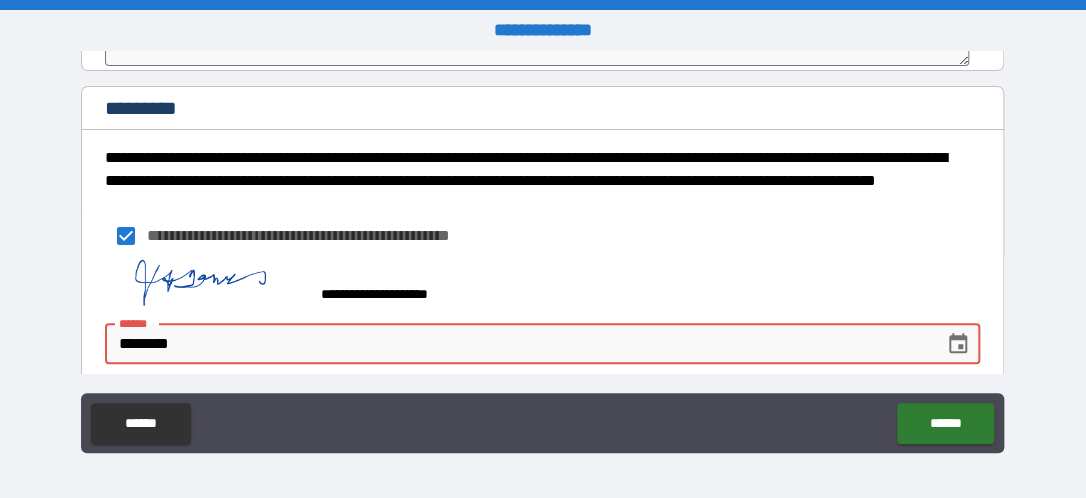type on "*" 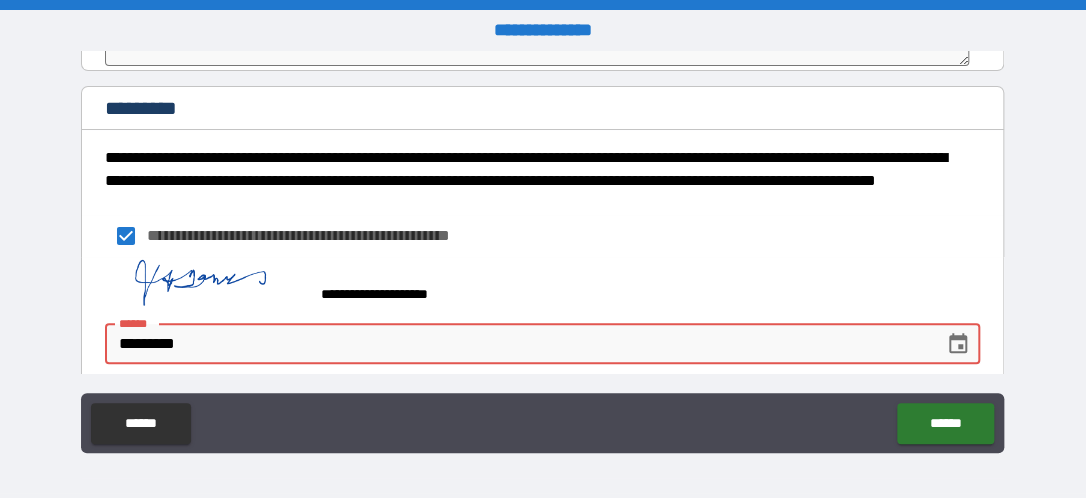 type on "*" 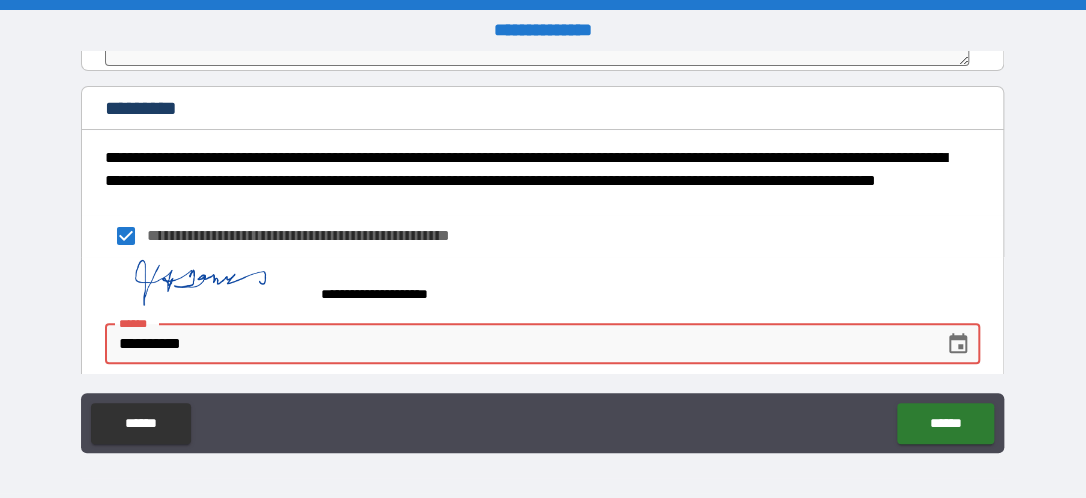 type on "*" 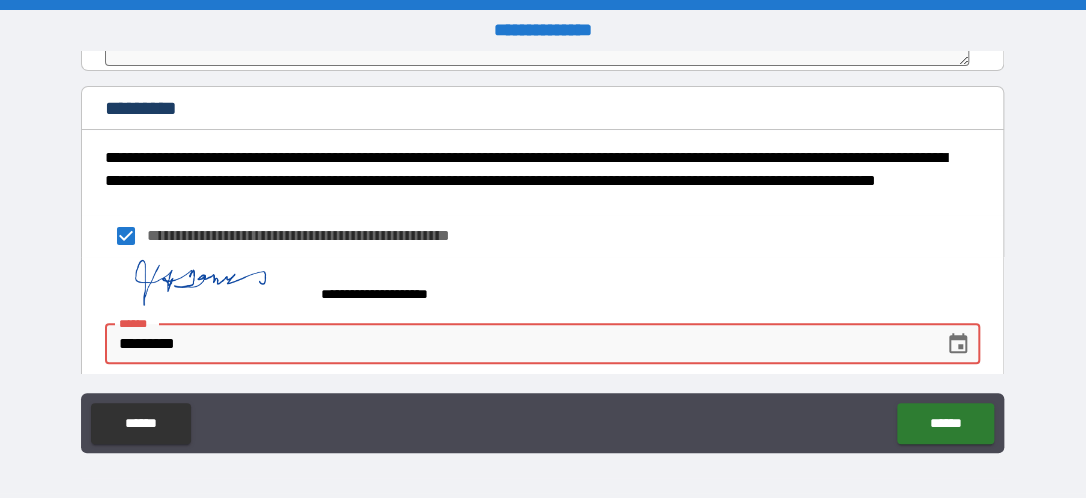 type on "*" 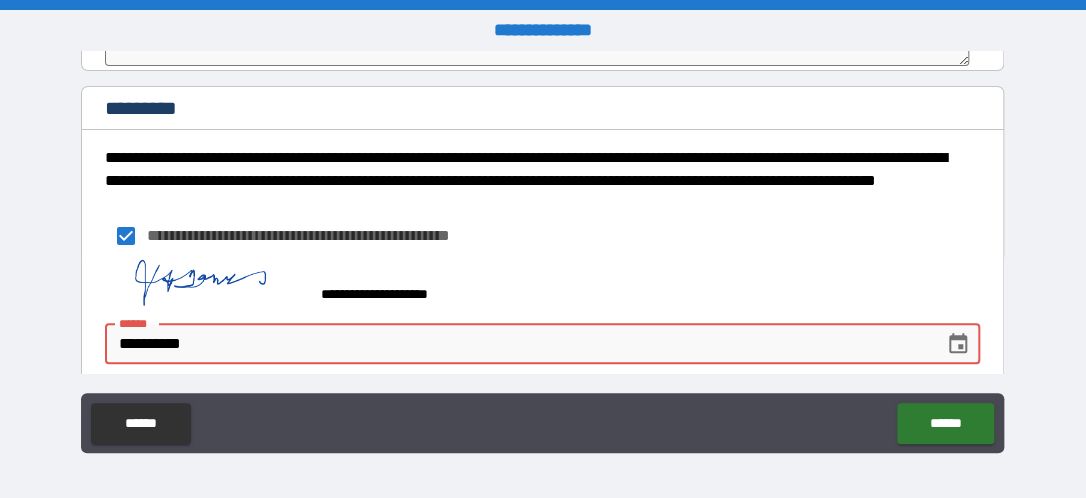 type 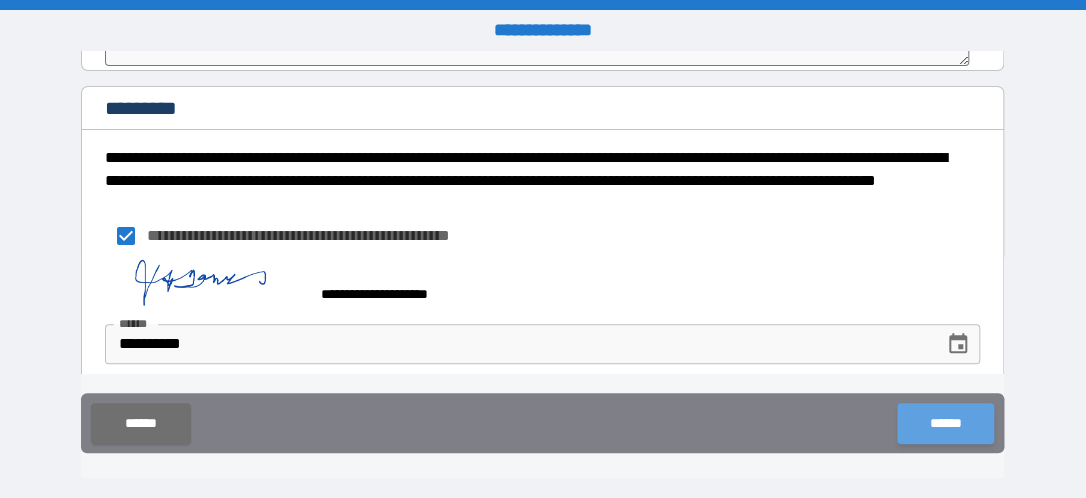 click on "******" at bounding box center (945, 423) 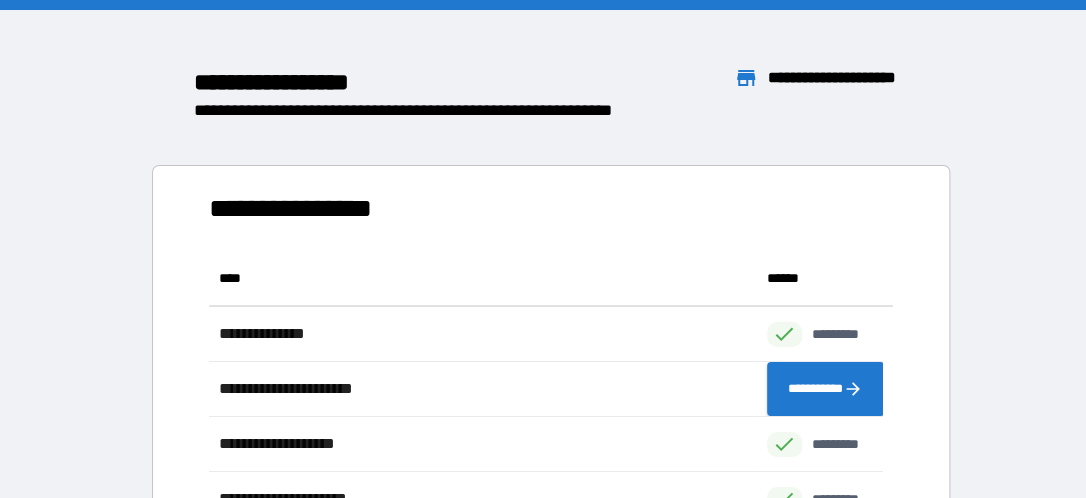 scroll, scrollTop: 16, scrollLeft: 16, axis: both 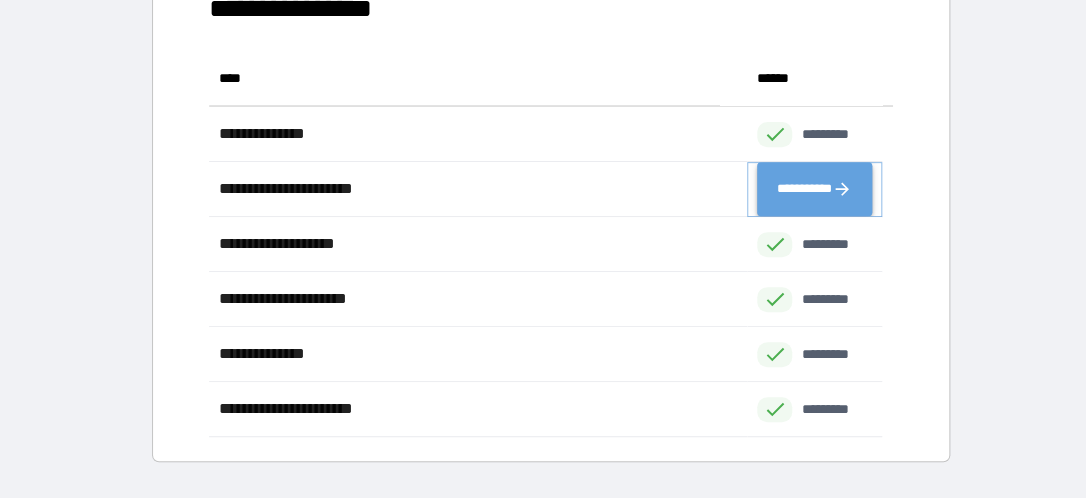 click on "**********" at bounding box center [814, 189] 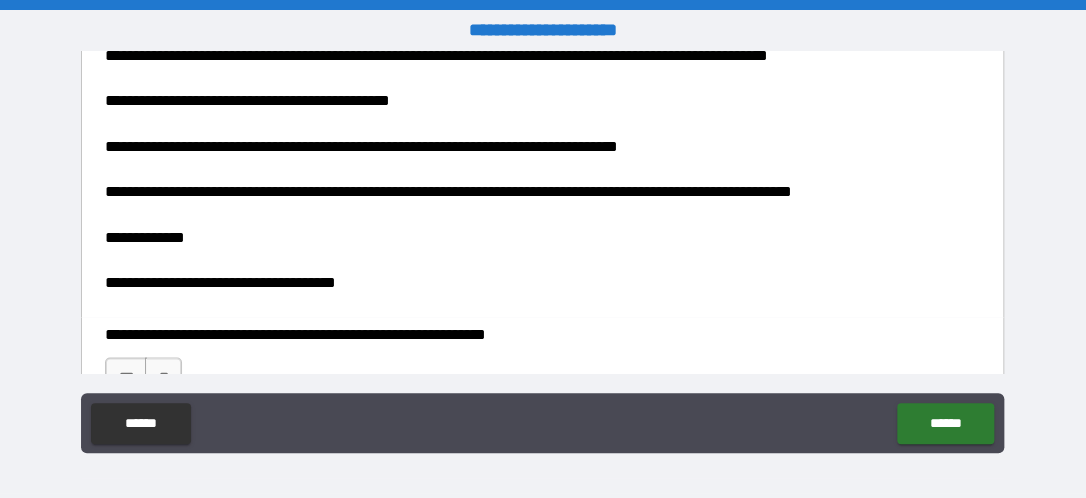 scroll, scrollTop: 1060, scrollLeft: 0, axis: vertical 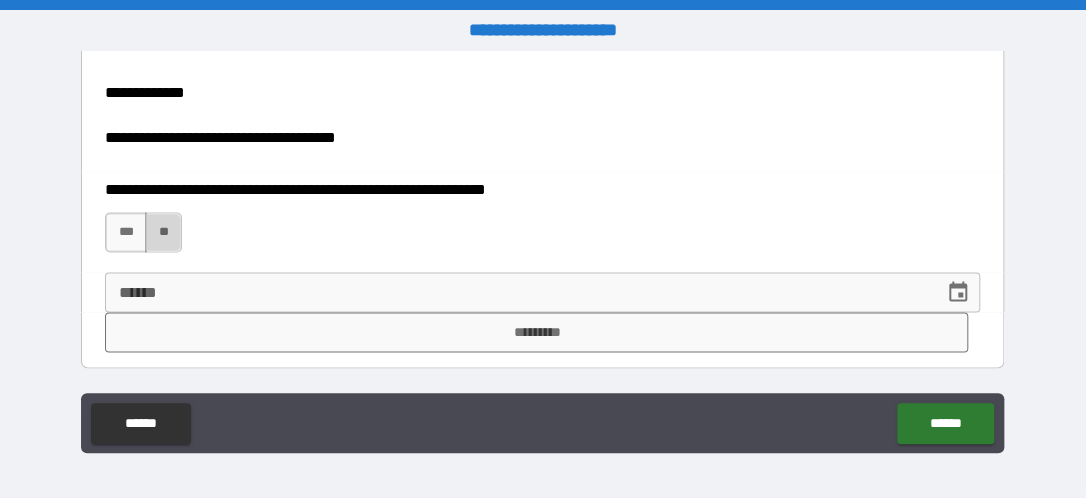 click on "**" at bounding box center [163, 232] 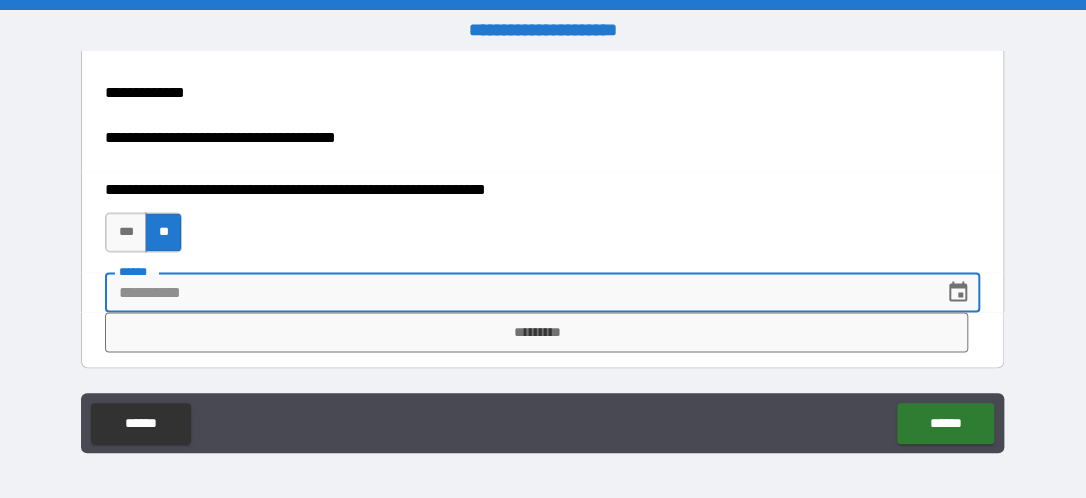click on "****   *" at bounding box center (517, 292) 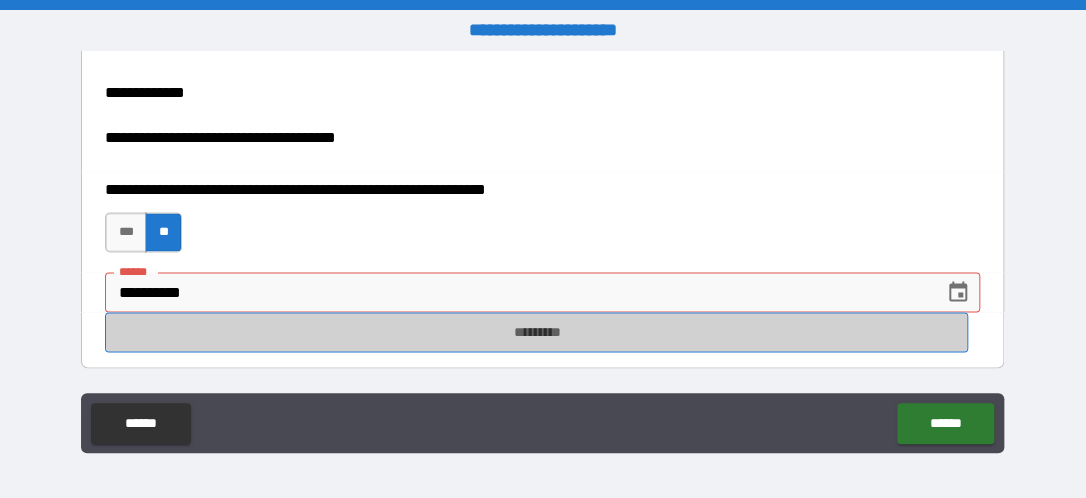 click on "*********" at bounding box center [536, 332] 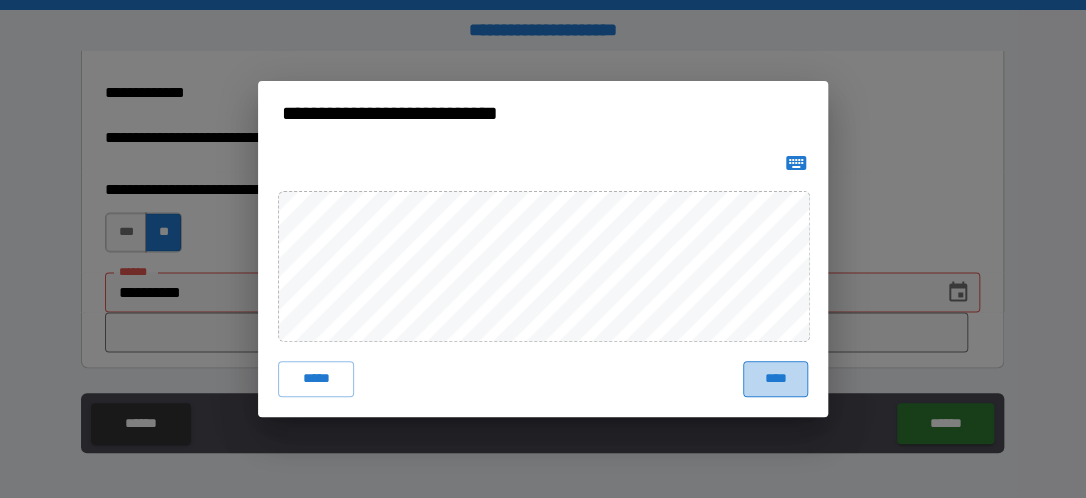 click on "****" at bounding box center [775, 379] 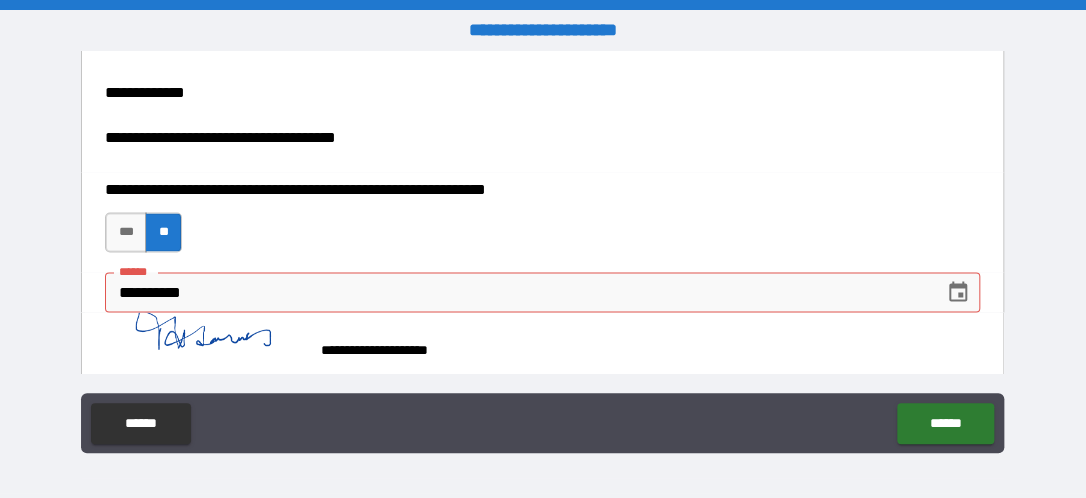 scroll, scrollTop: 1076, scrollLeft: 0, axis: vertical 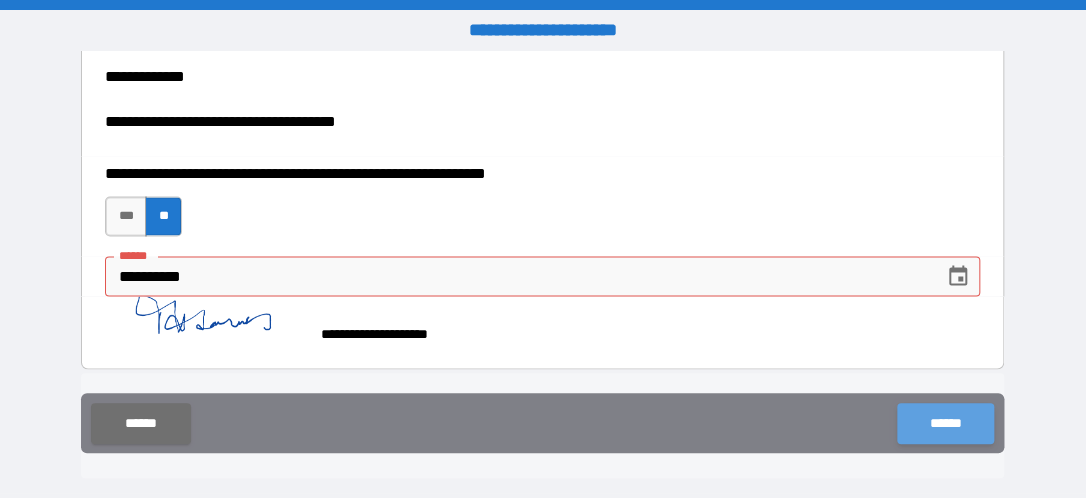 click on "******" at bounding box center [945, 423] 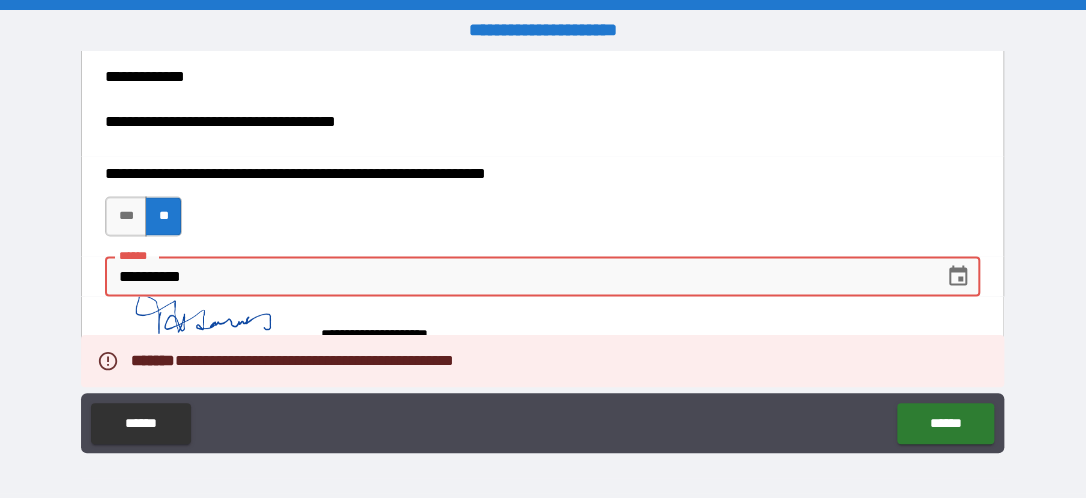 click on "**********" at bounding box center (517, 276) 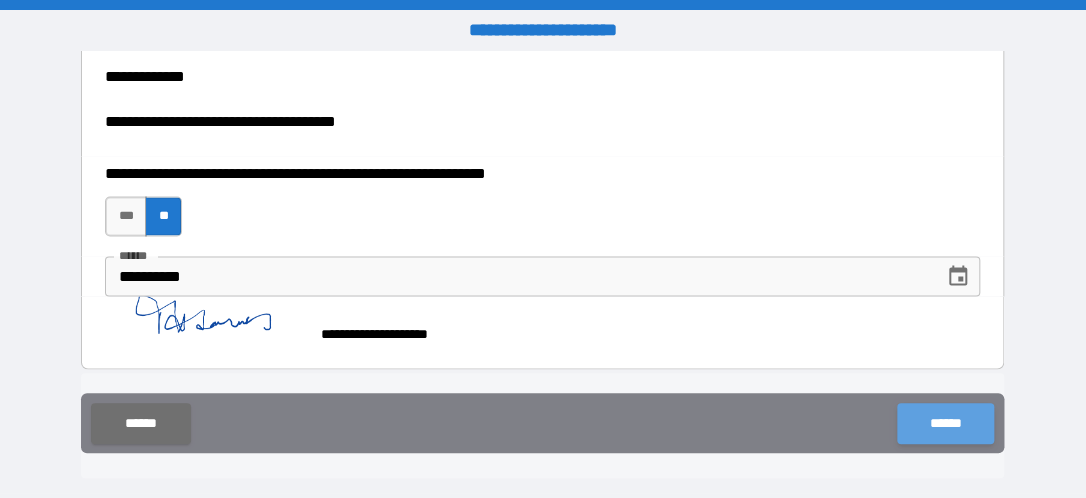 click on "******" at bounding box center (945, 423) 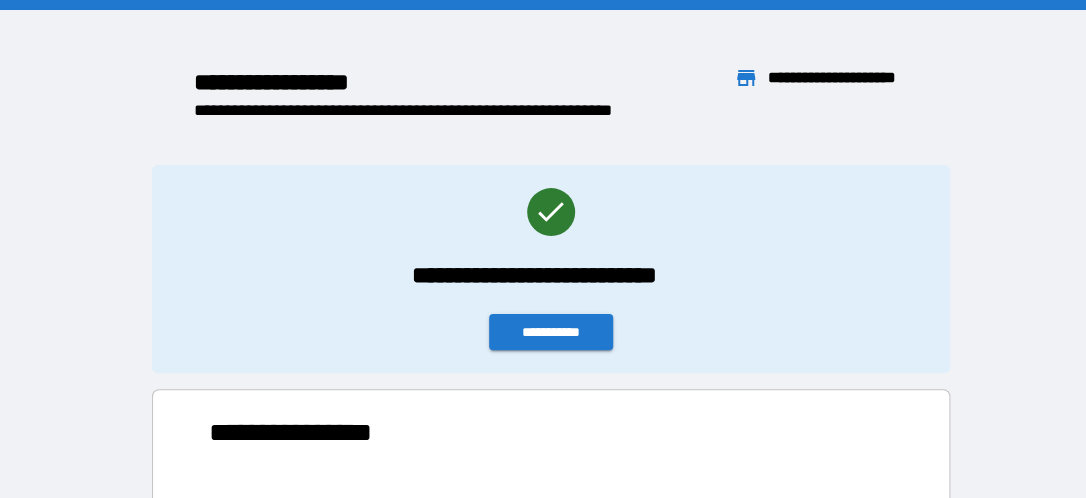 scroll, scrollTop: 370, scrollLeft: 657, axis: both 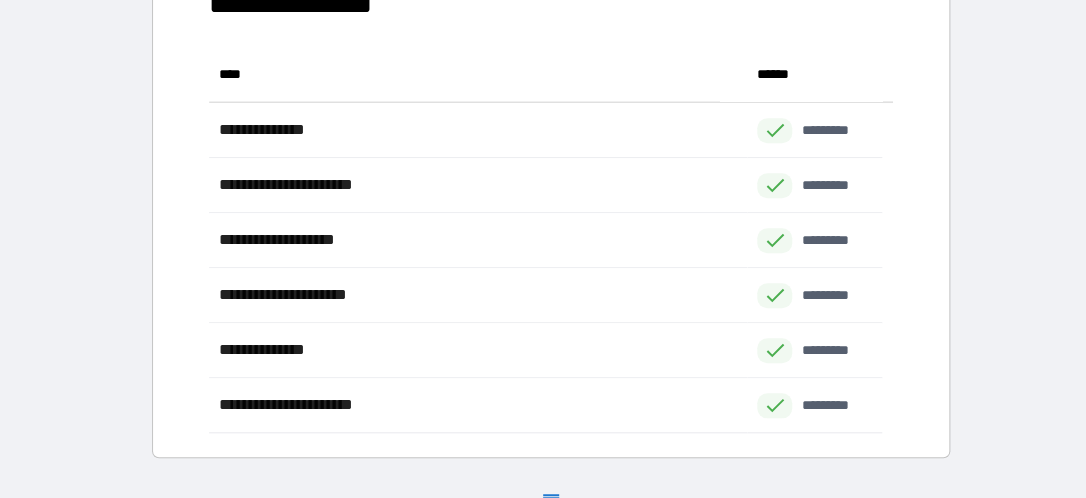 drag, startPoint x: 970, startPoint y: 310, endPoint x: 968, endPoint y: 298, distance: 12.165525 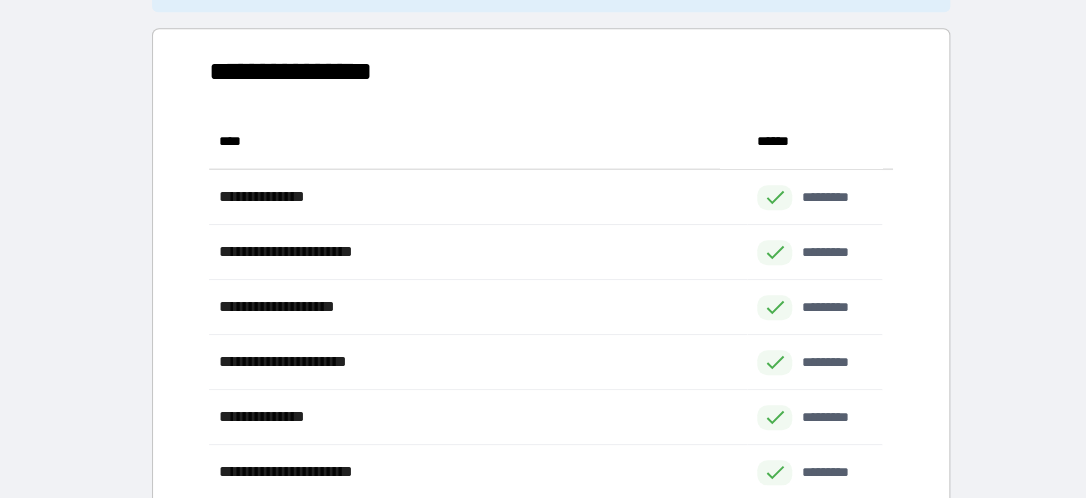 scroll, scrollTop: 328, scrollLeft: 0, axis: vertical 